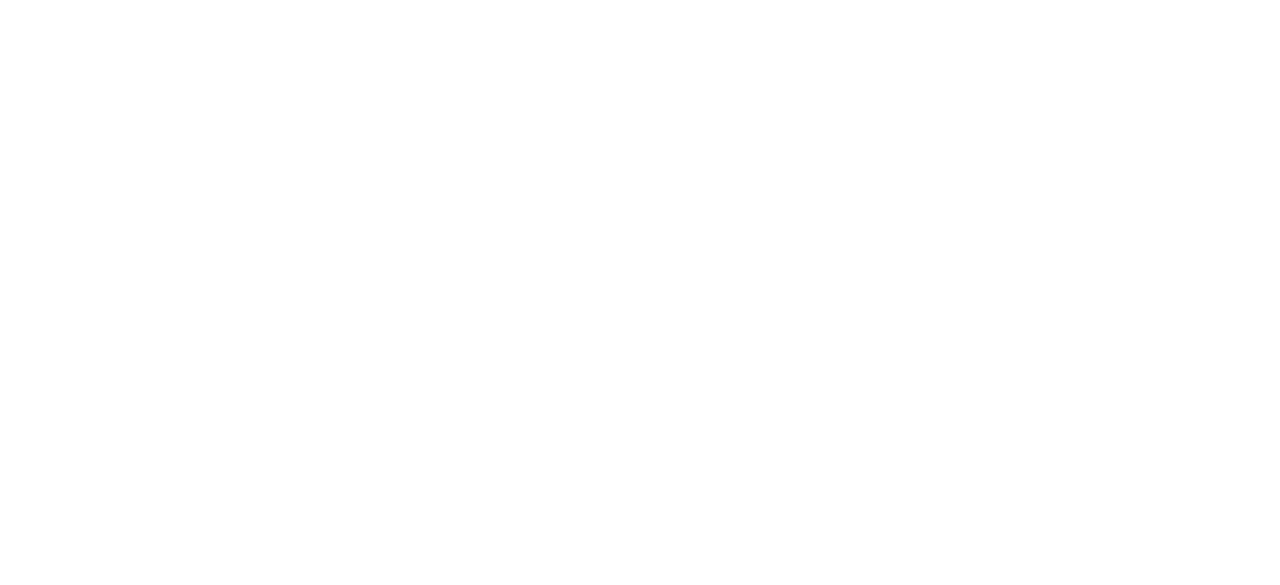 scroll, scrollTop: 0, scrollLeft: 0, axis: both 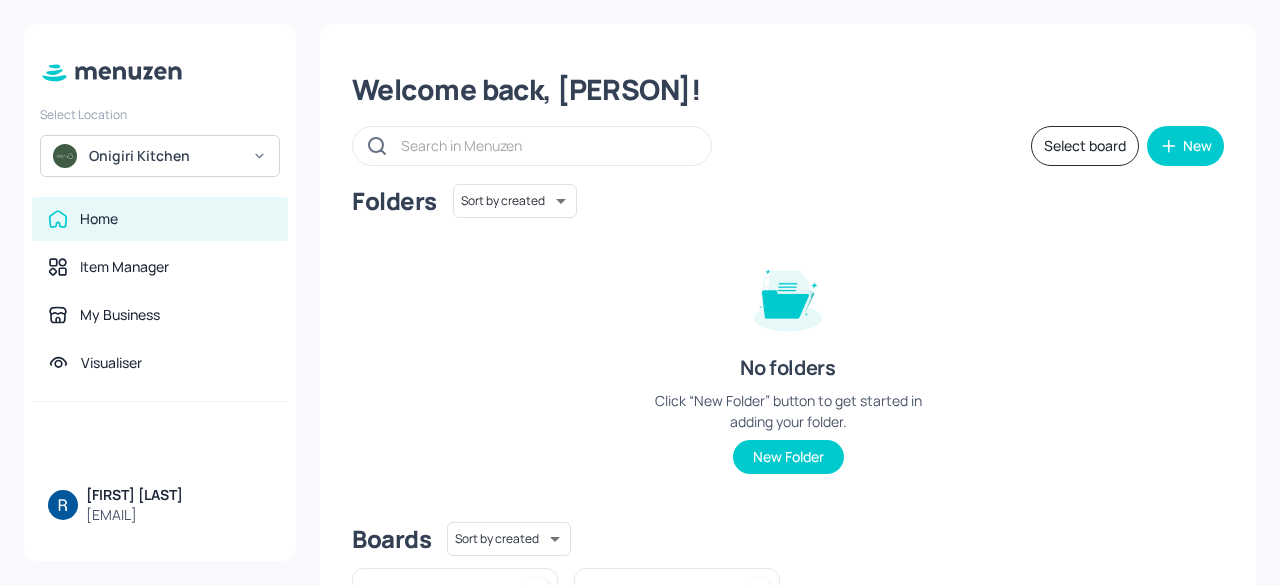 click on "Onigiri Kitchen" at bounding box center [160, 156] 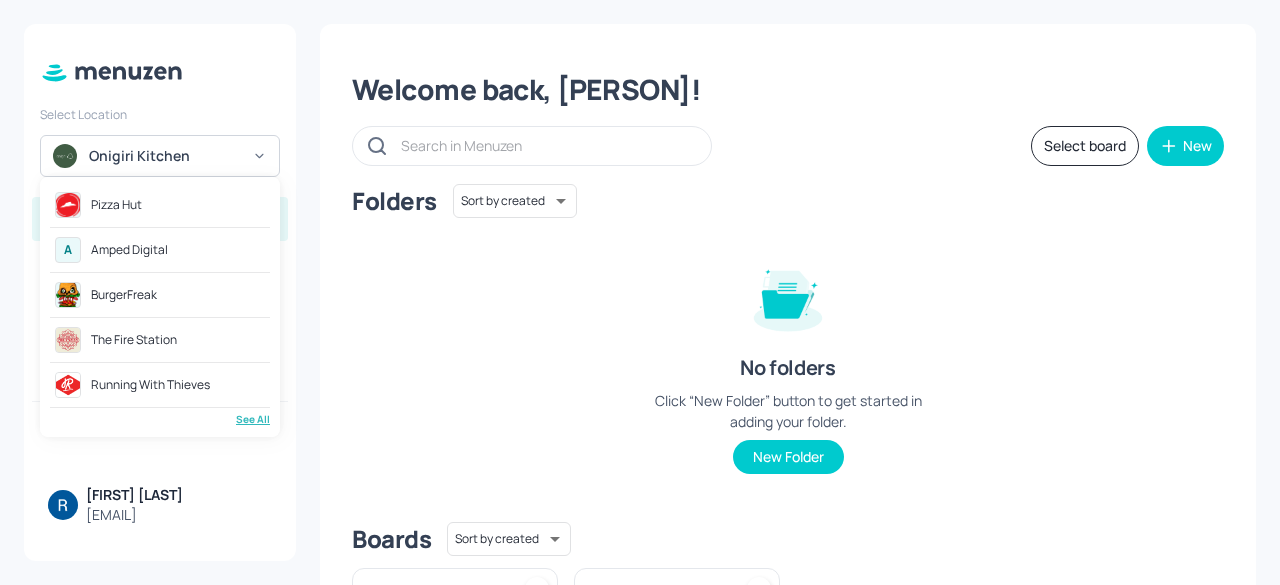 click on "Pizza Hut" at bounding box center (116, 205) 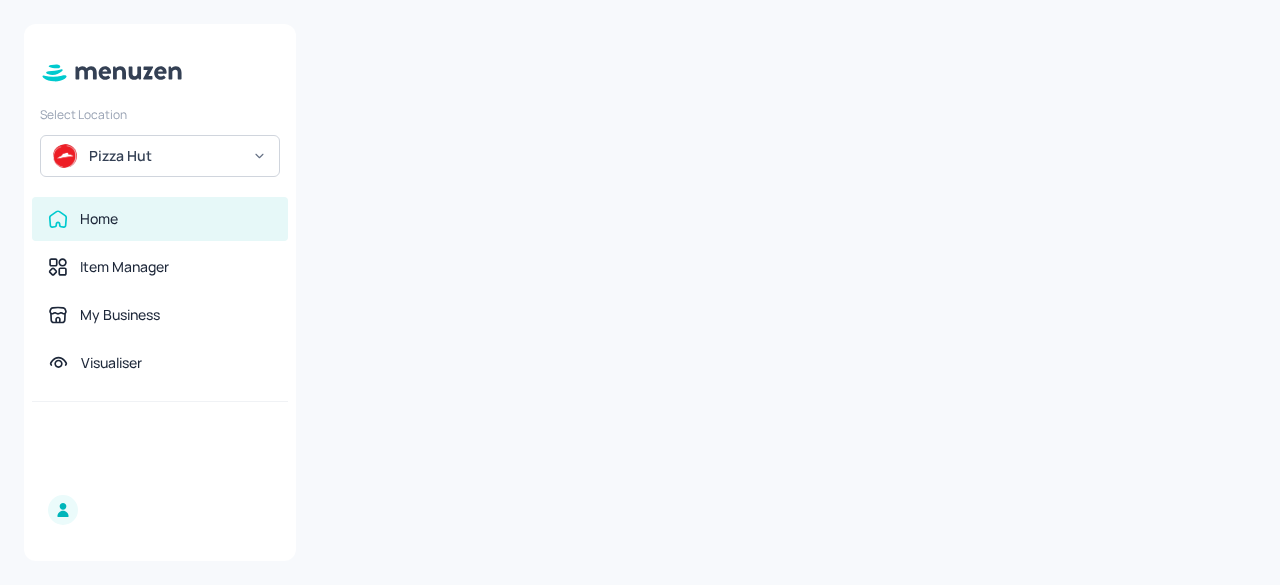 scroll, scrollTop: 0, scrollLeft: 0, axis: both 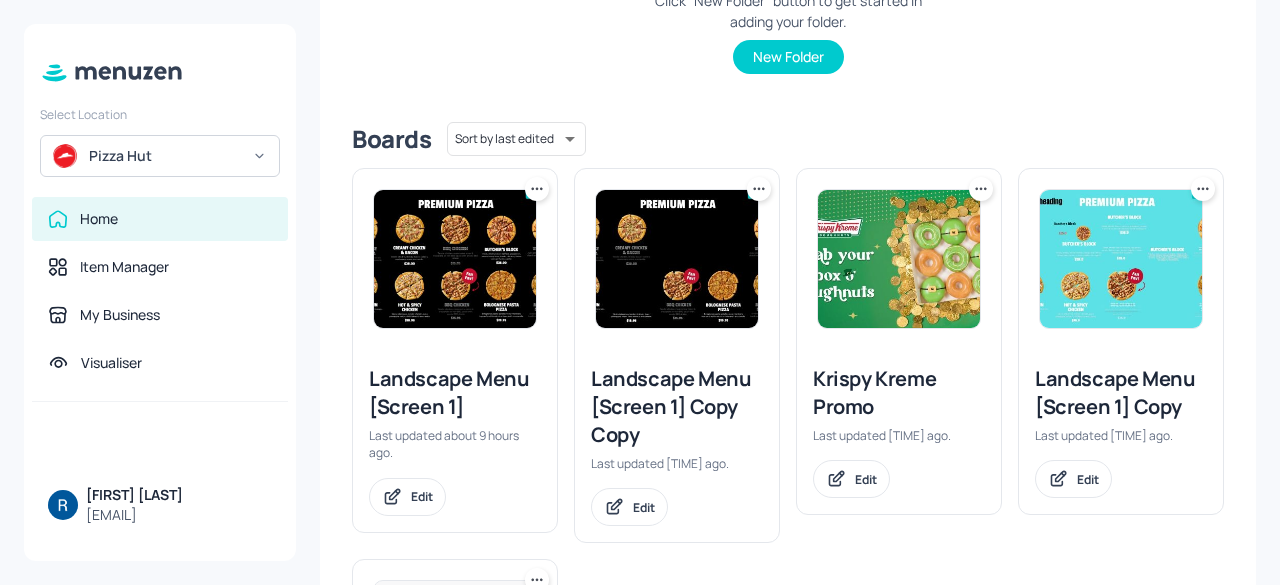 click 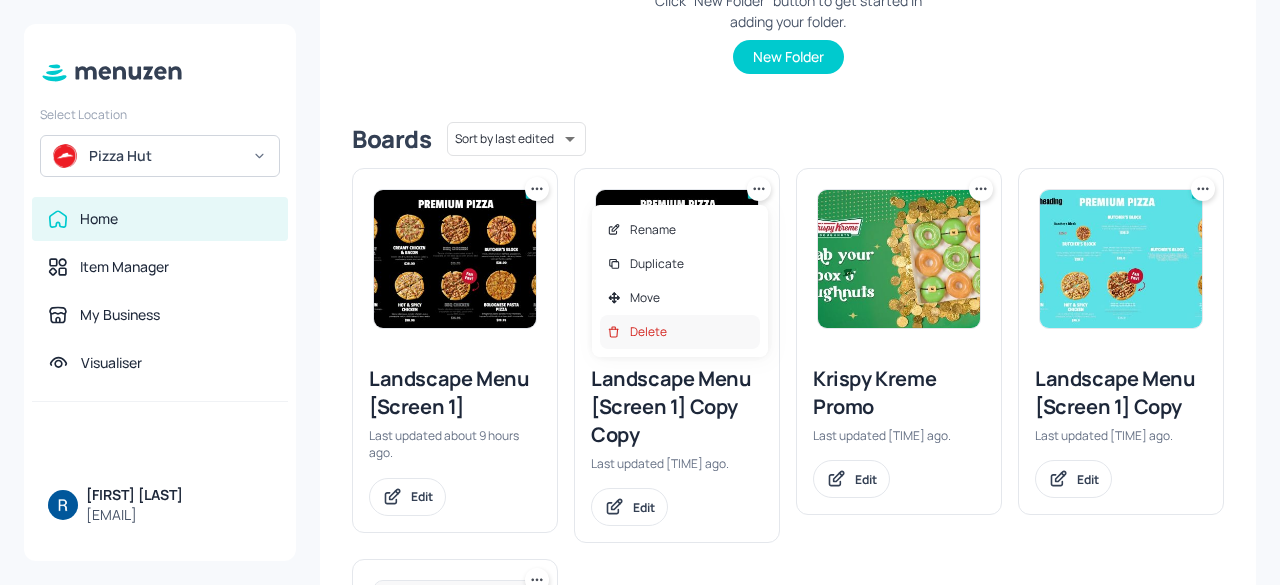 click on "Delete" at bounding box center [648, 332] 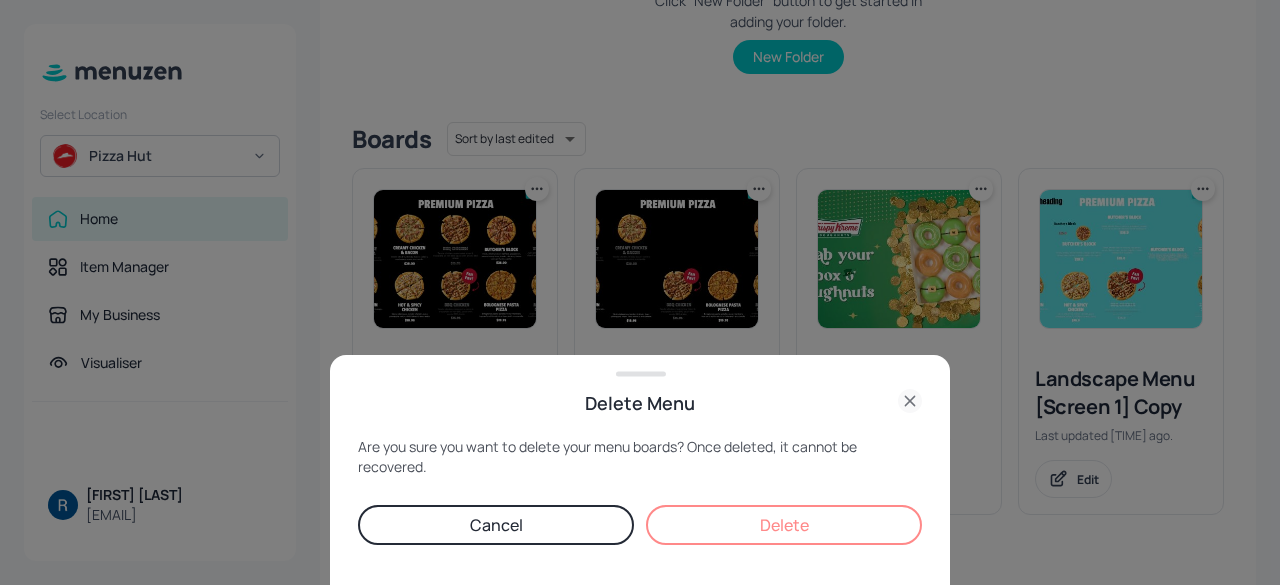 click on "Delete" at bounding box center (784, 525) 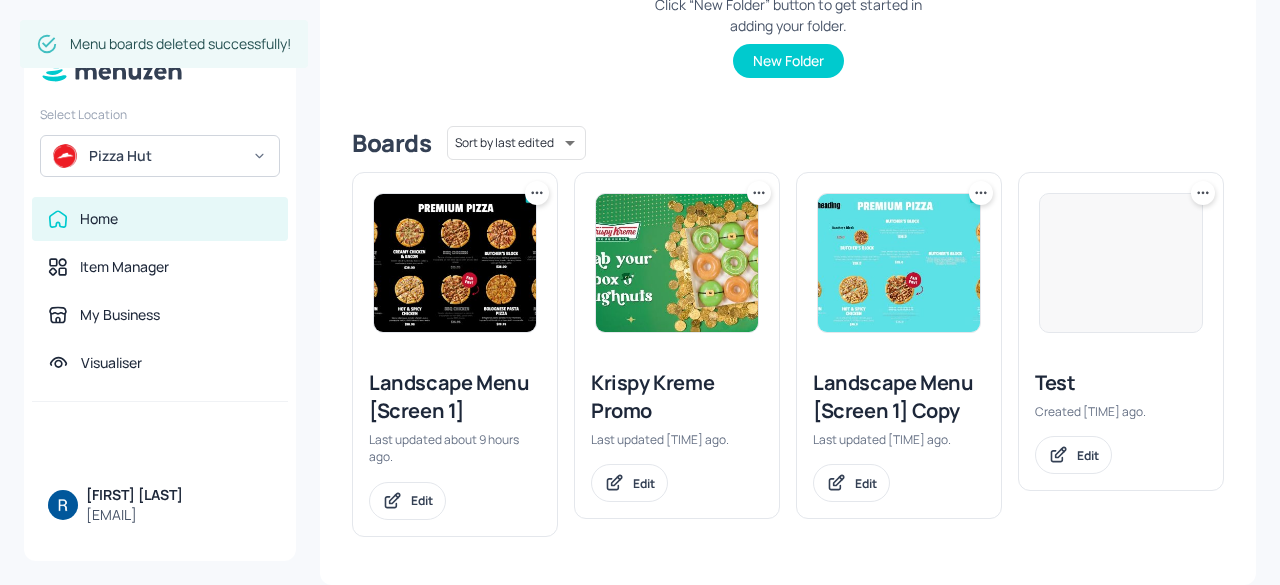 scroll, scrollTop: 395, scrollLeft: 0, axis: vertical 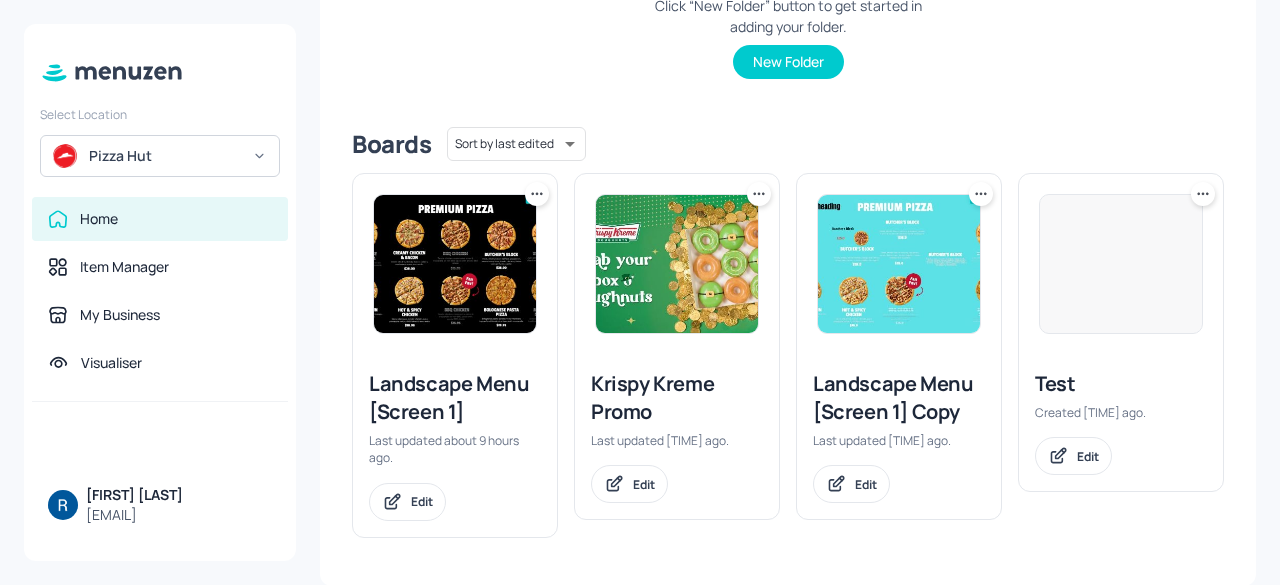 click 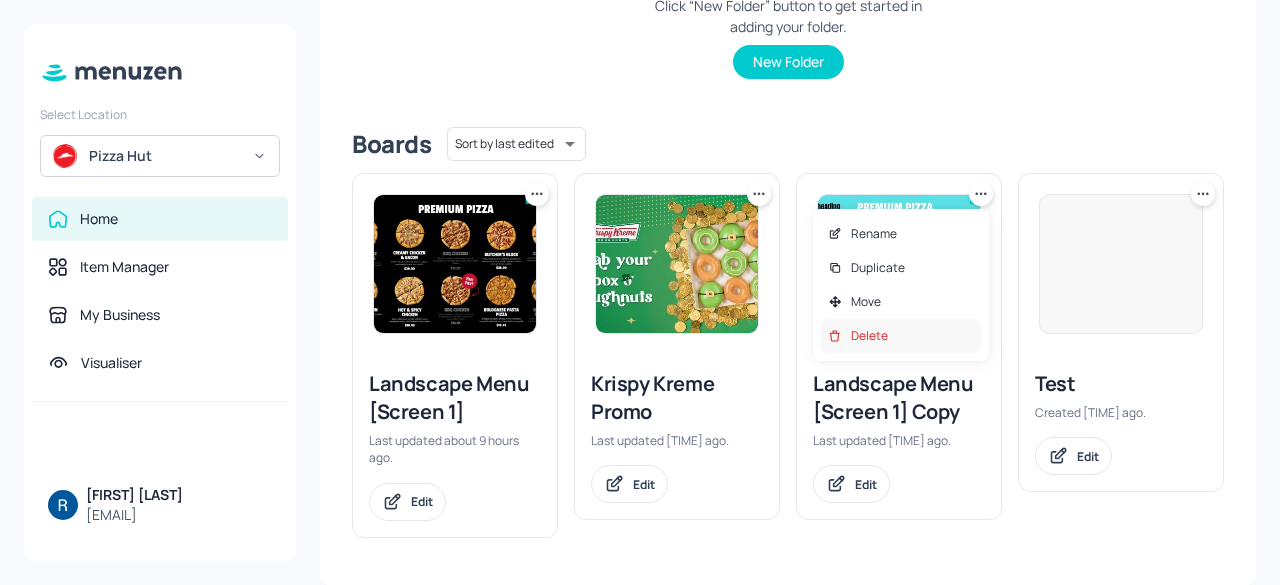 click on "Delete" at bounding box center [901, 336] 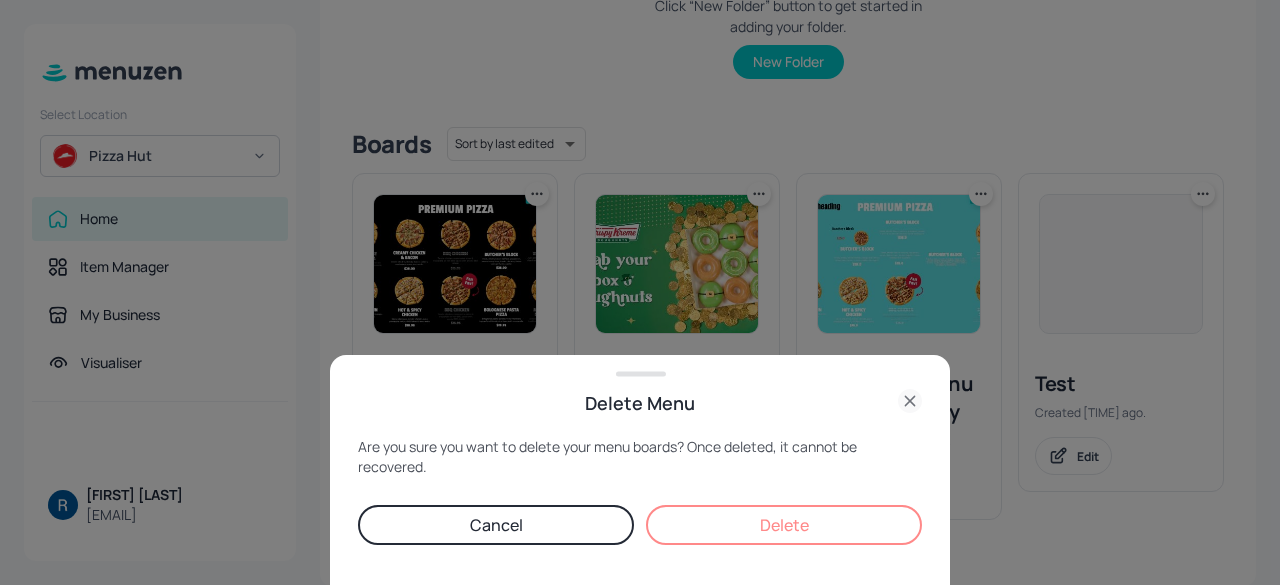 click on "Delete" at bounding box center (784, 525) 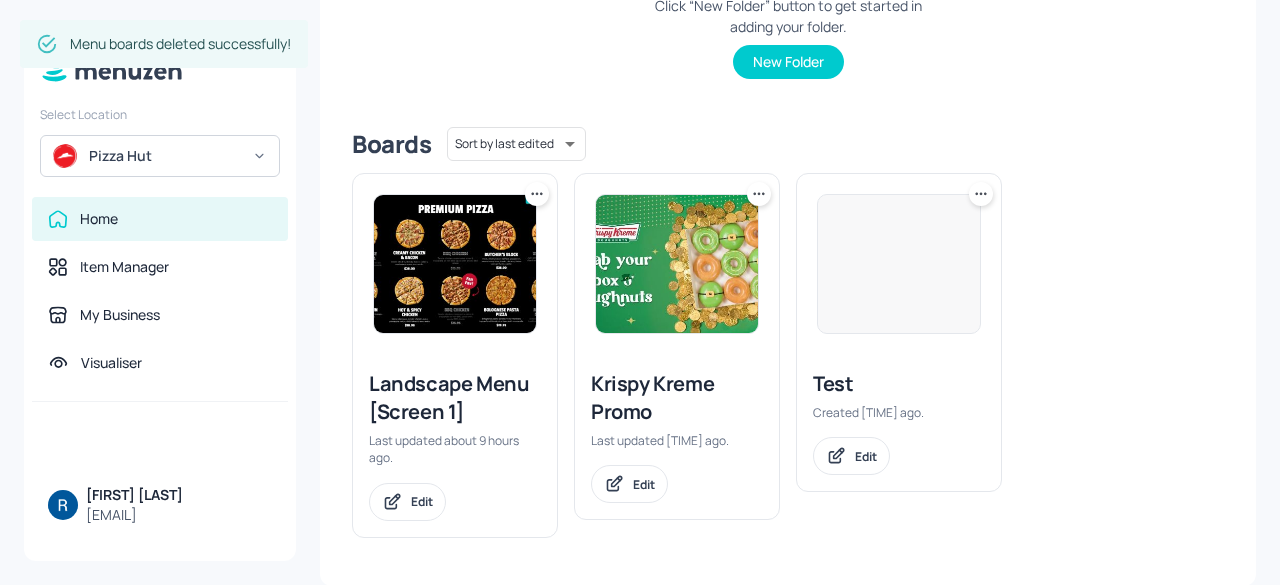 click 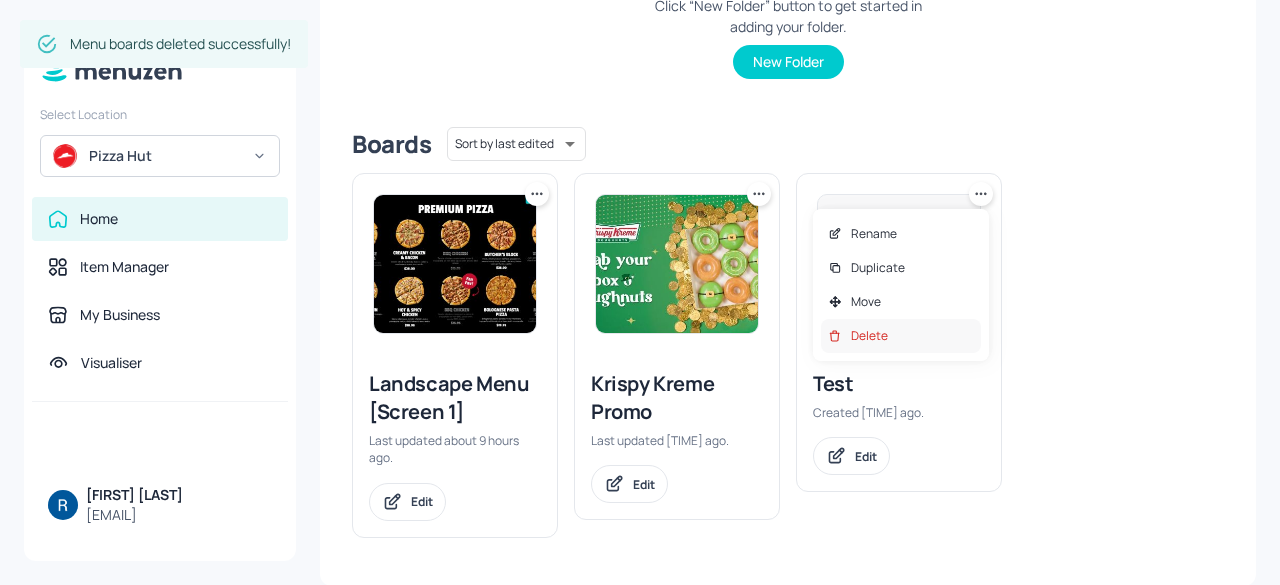 click on "Delete" at bounding box center (901, 336) 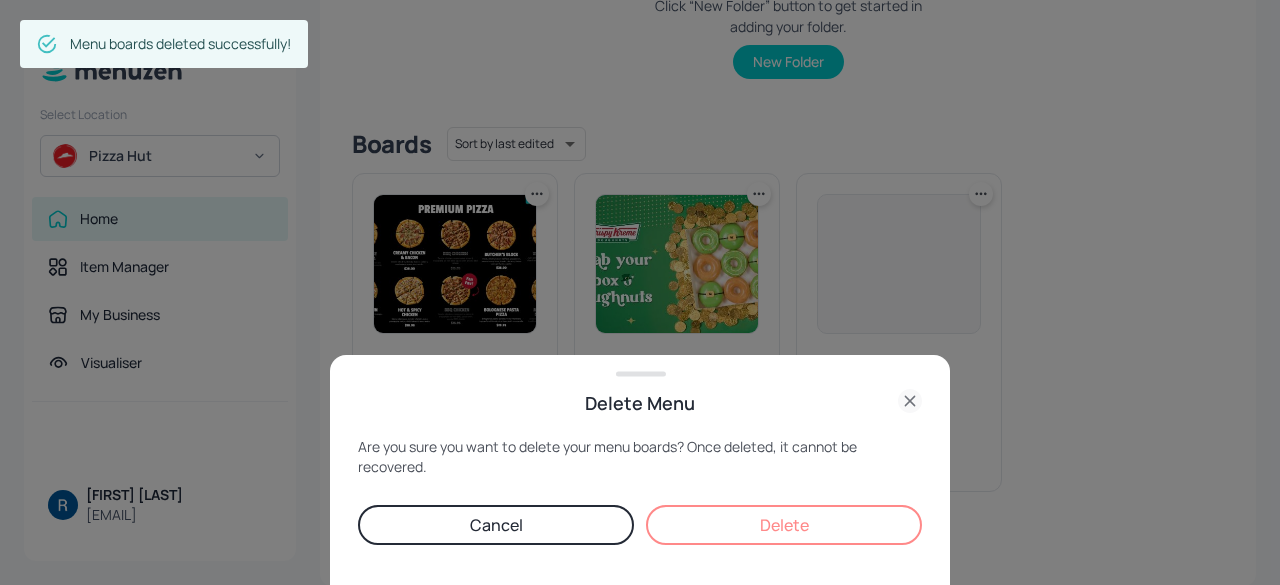 click on "Delete" at bounding box center (784, 525) 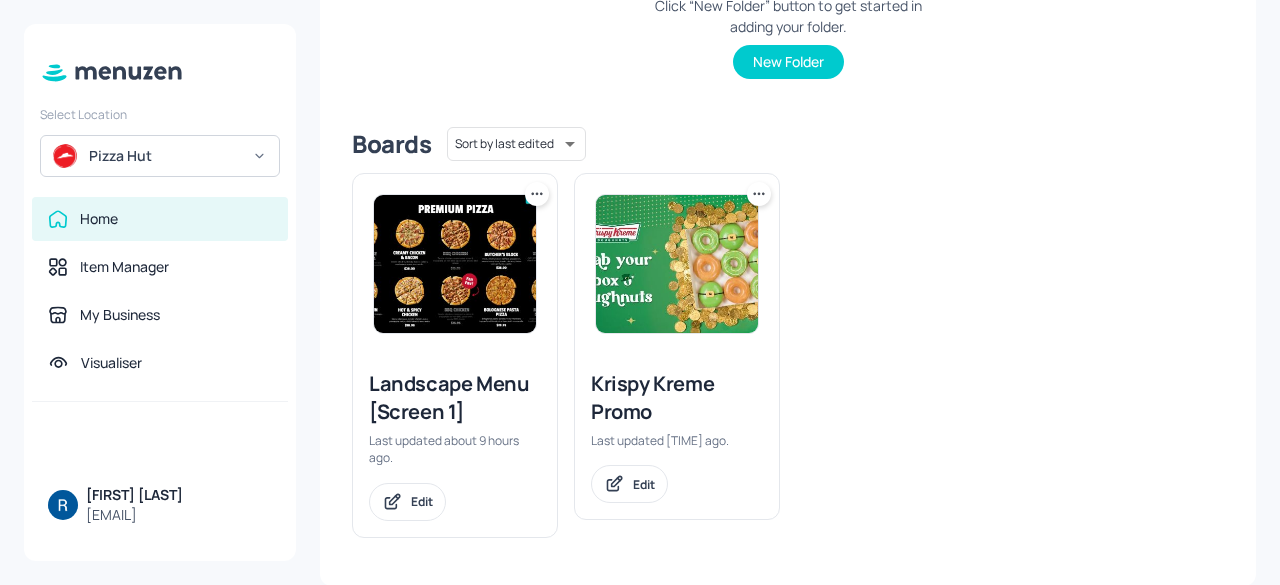 scroll, scrollTop: 0, scrollLeft: 0, axis: both 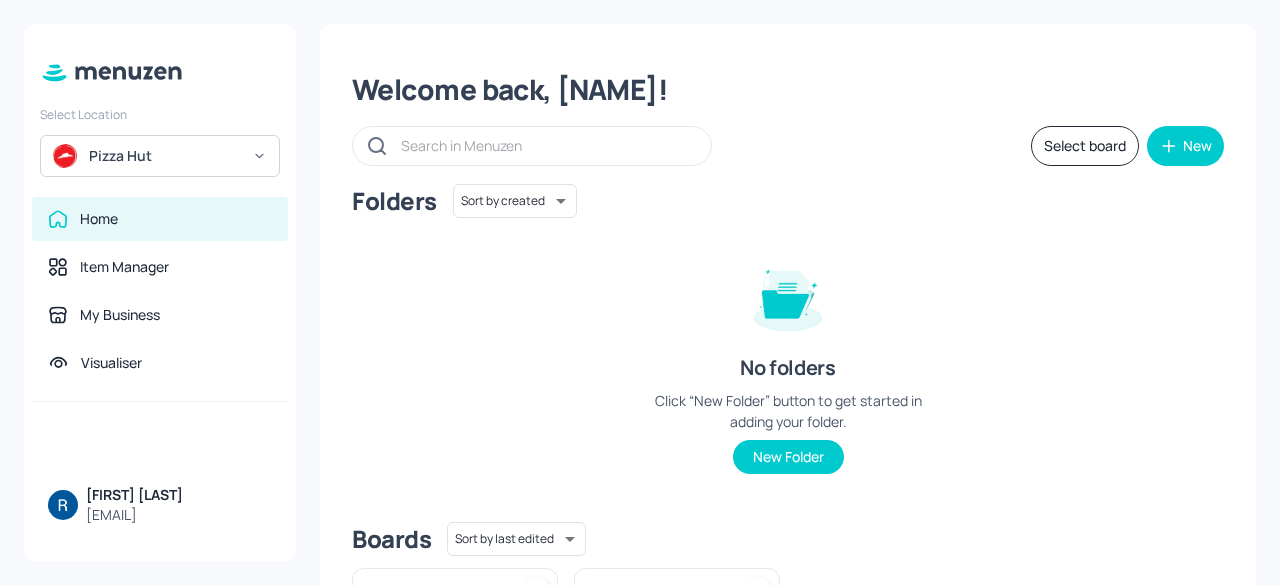 click on "[EMAIL]" at bounding box center (134, 515) 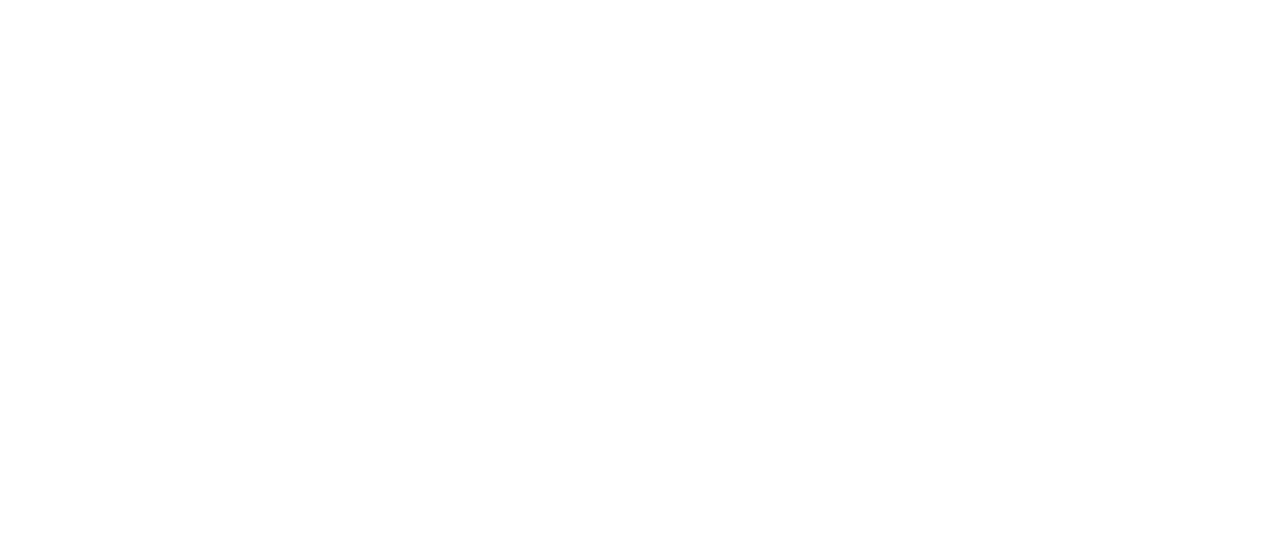 scroll, scrollTop: 0, scrollLeft: 0, axis: both 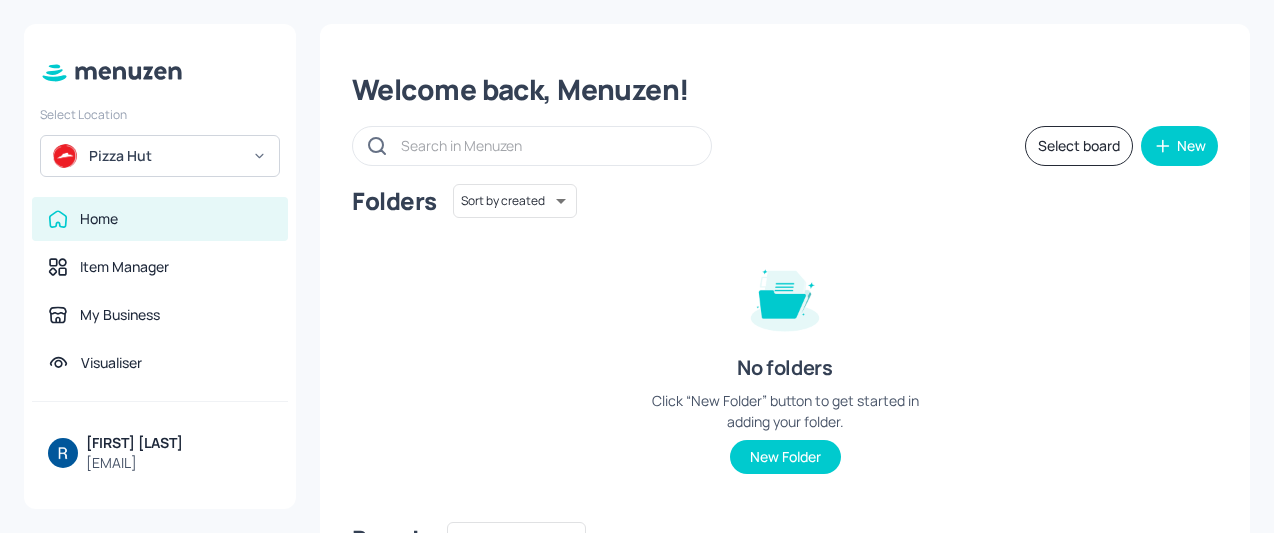 click on "Pizza Hut" at bounding box center [164, 156] 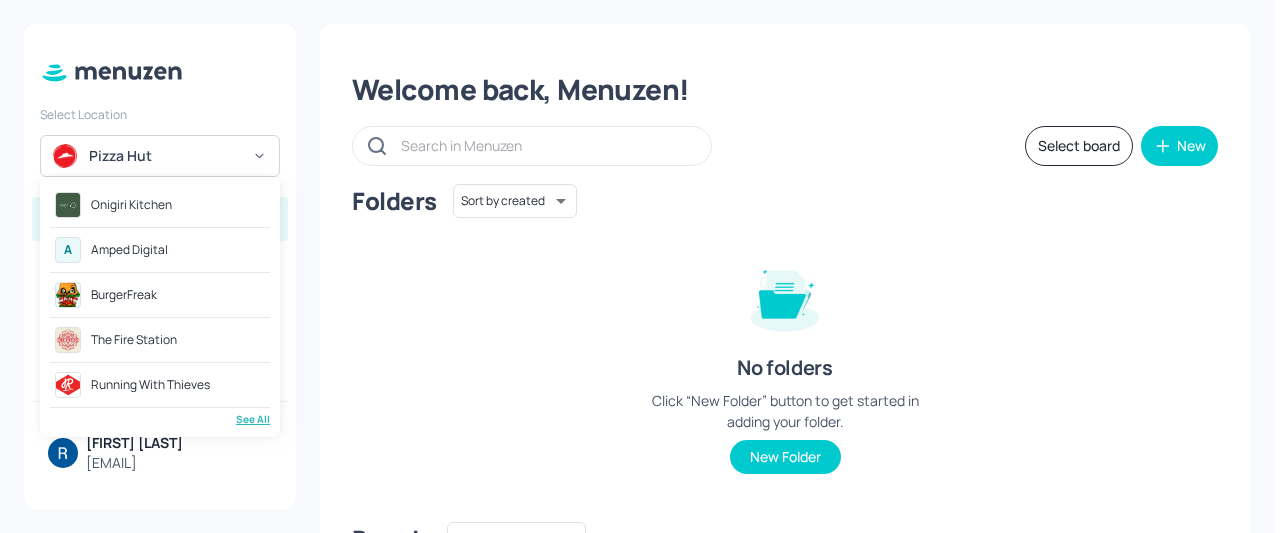 click at bounding box center [640, 266] 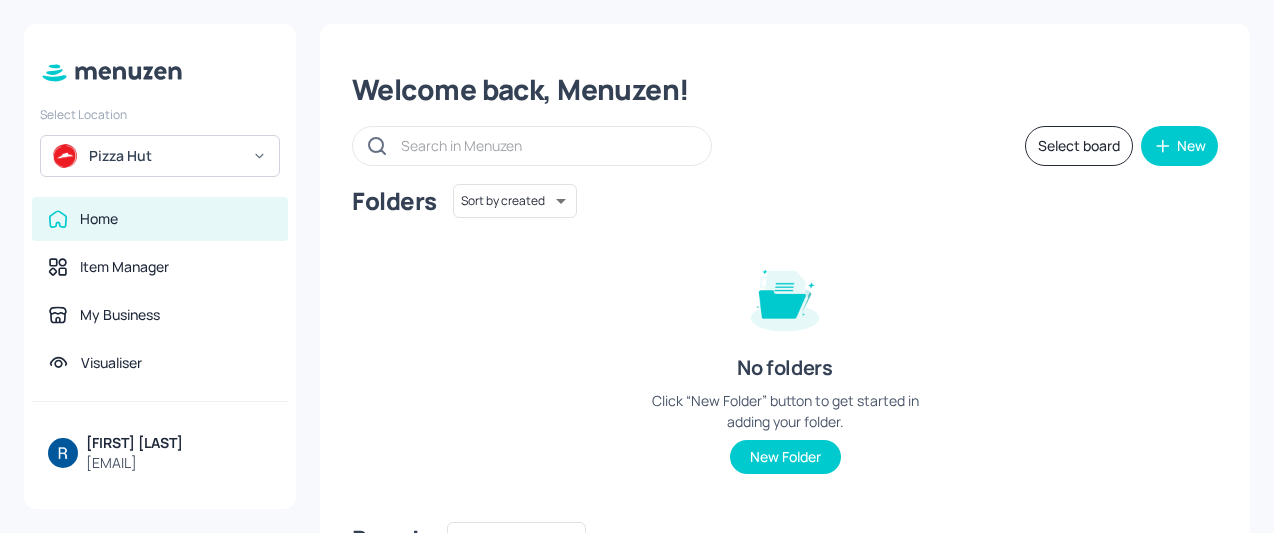 click on "Pizza Hut" at bounding box center (160, 156) 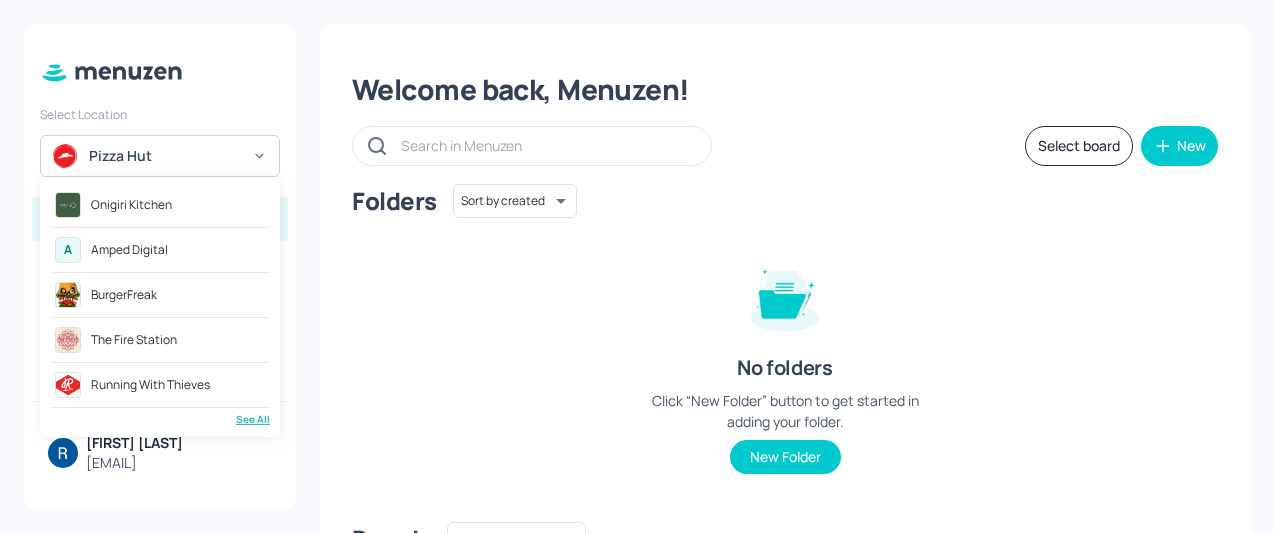 click at bounding box center (640, 266) 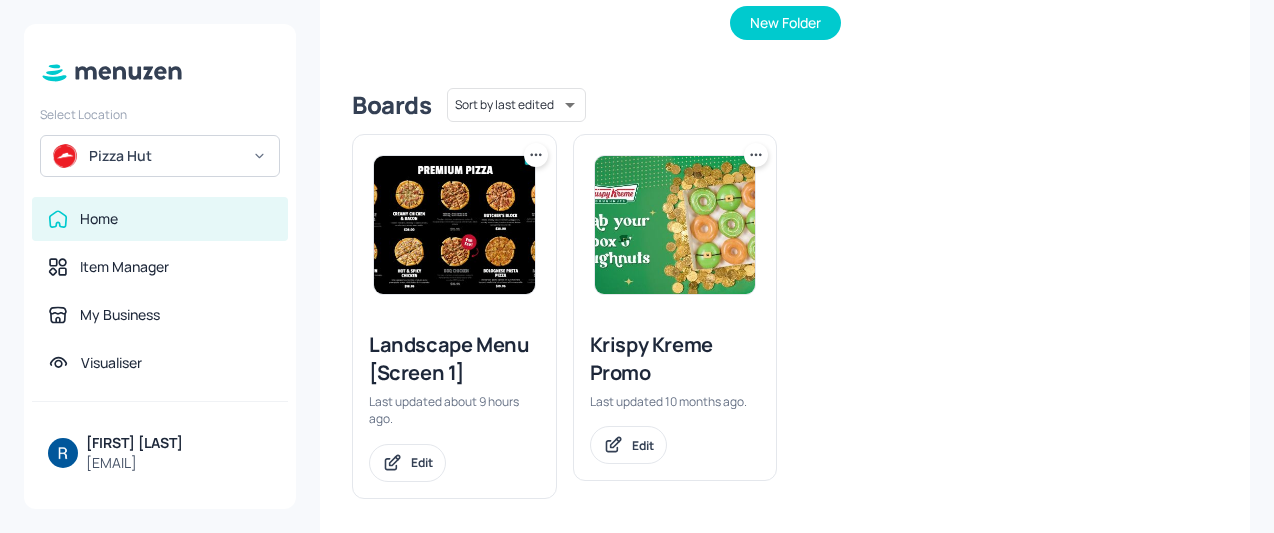 scroll, scrollTop: 447, scrollLeft: 0, axis: vertical 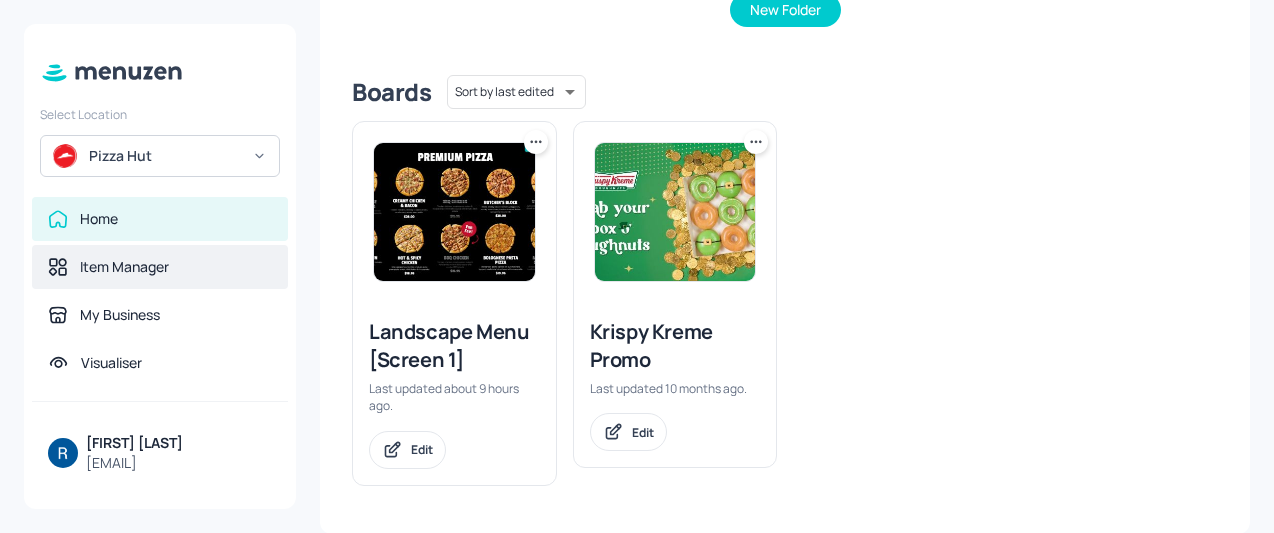 click on "Item Manager" at bounding box center (160, 267) 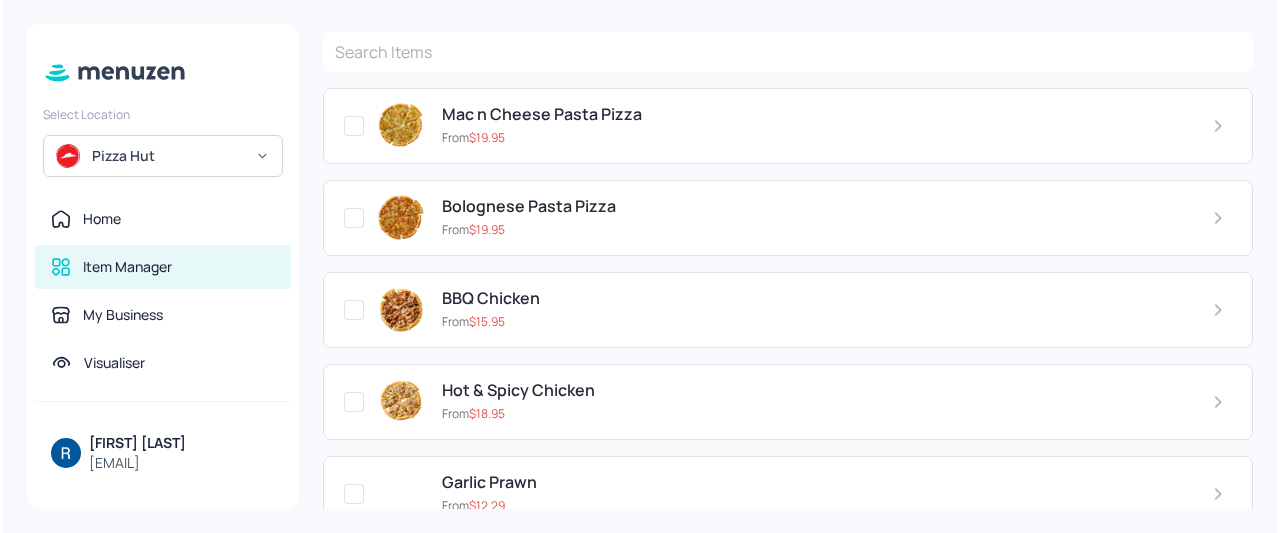 scroll, scrollTop: 0, scrollLeft: 0, axis: both 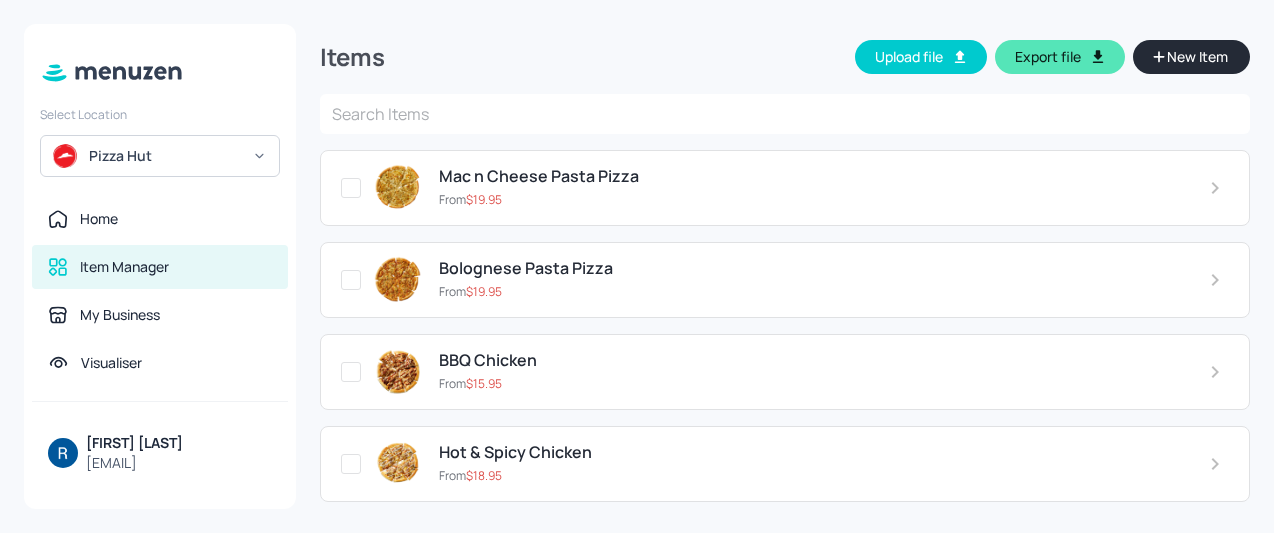 click on "New Item" at bounding box center [1197, 57] 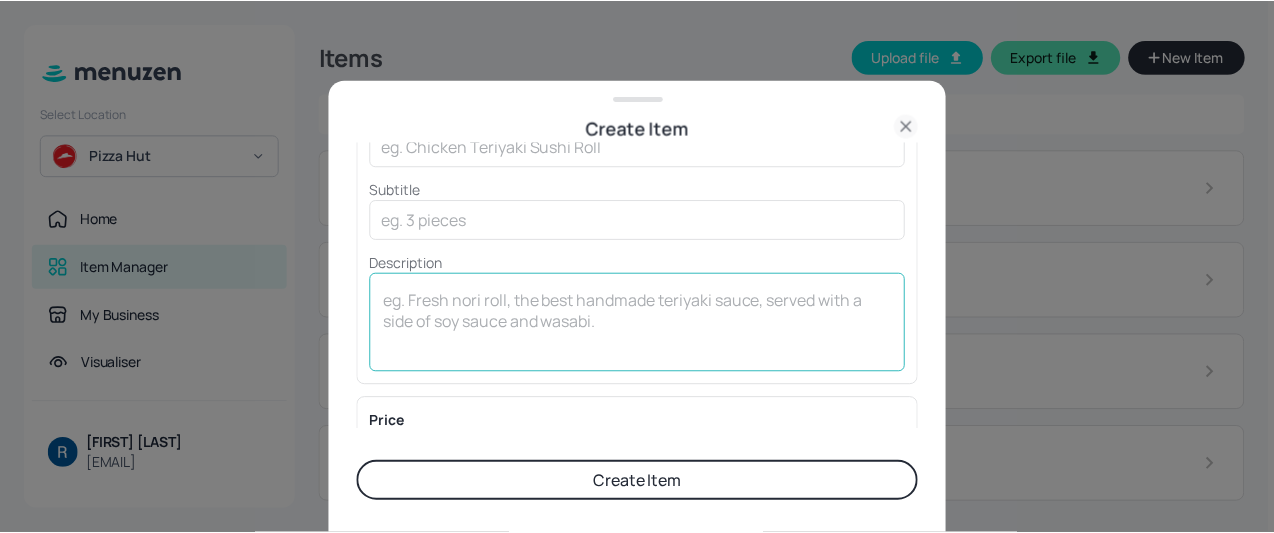 scroll, scrollTop: 100, scrollLeft: 0, axis: vertical 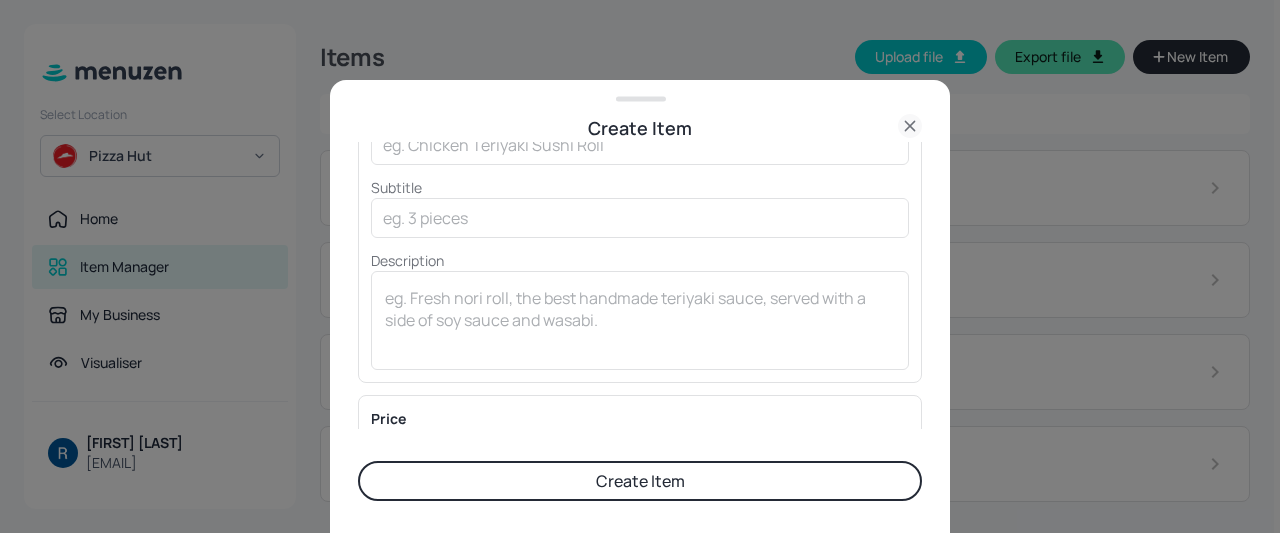 click 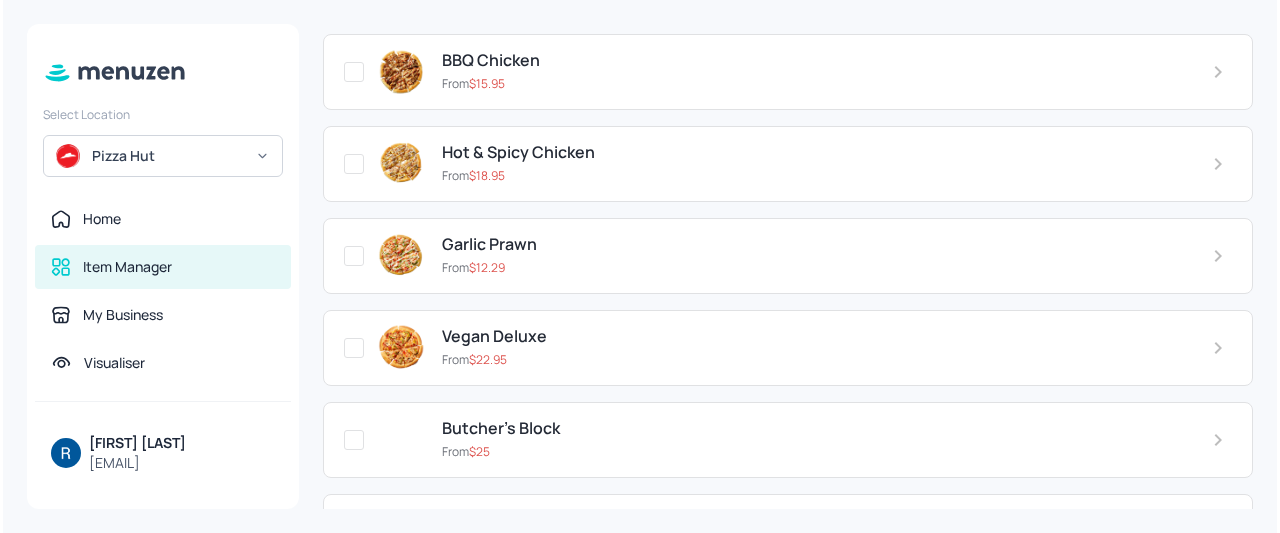 scroll, scrollTop: 0, scrollLeft: 0, axis: both 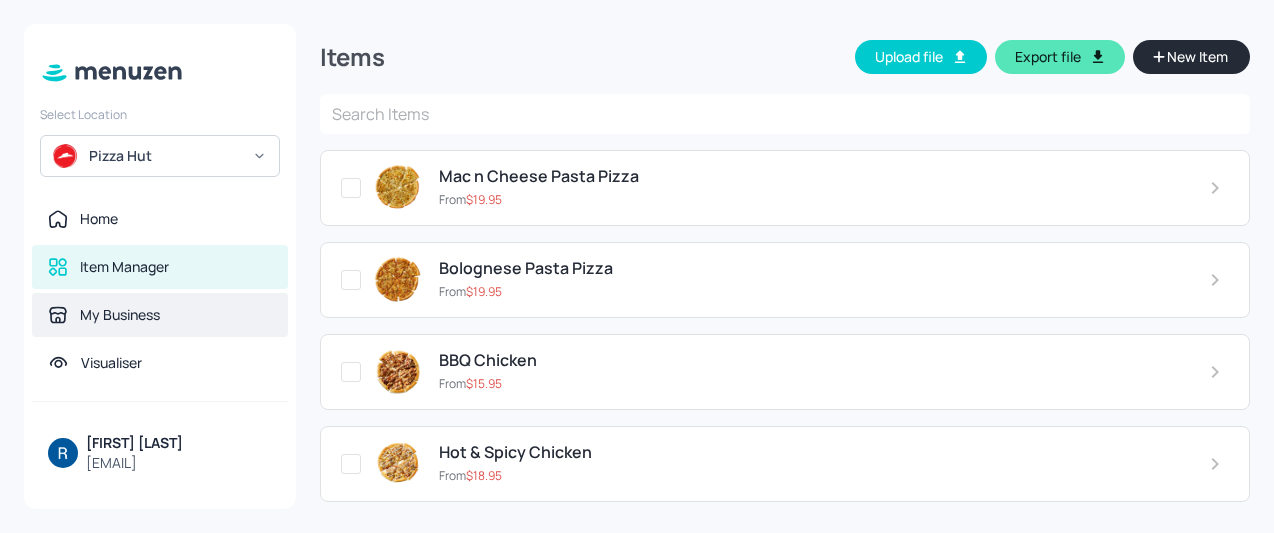 click on "My Business" at bounding box center [120, 315] 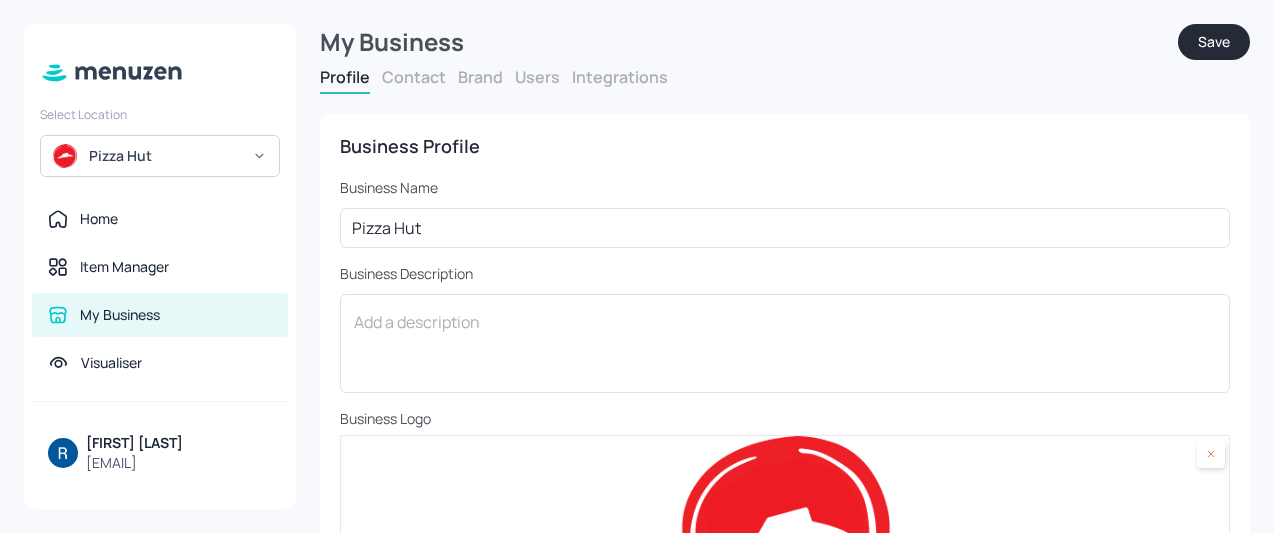click on "Integrations" at bounding box center (620, 77) 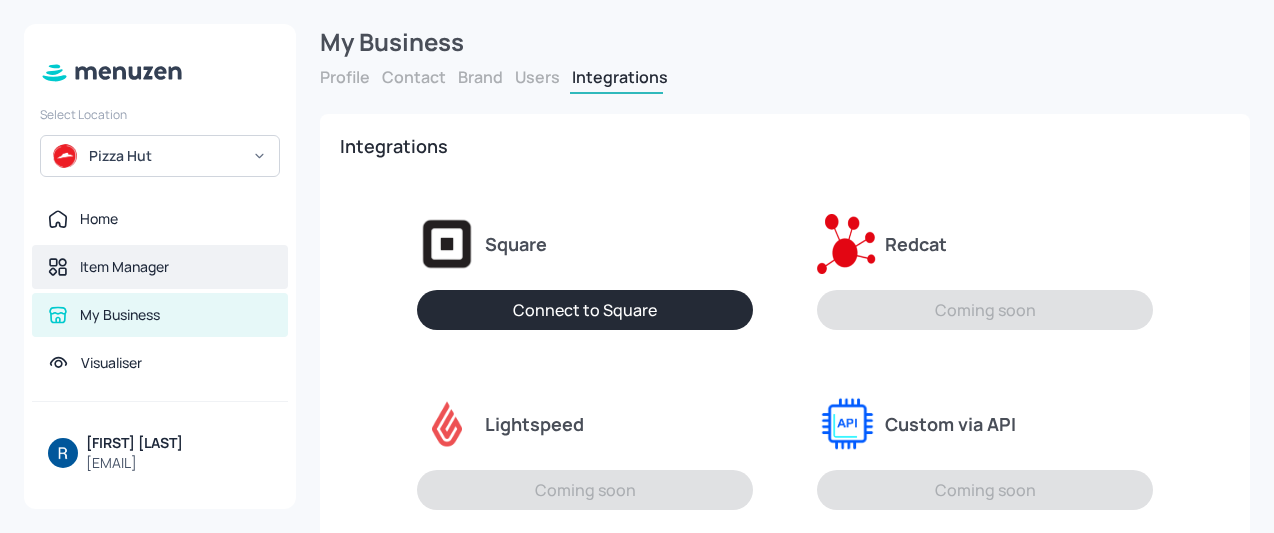 click on "Item Manager" at bounding box center (124, 267) 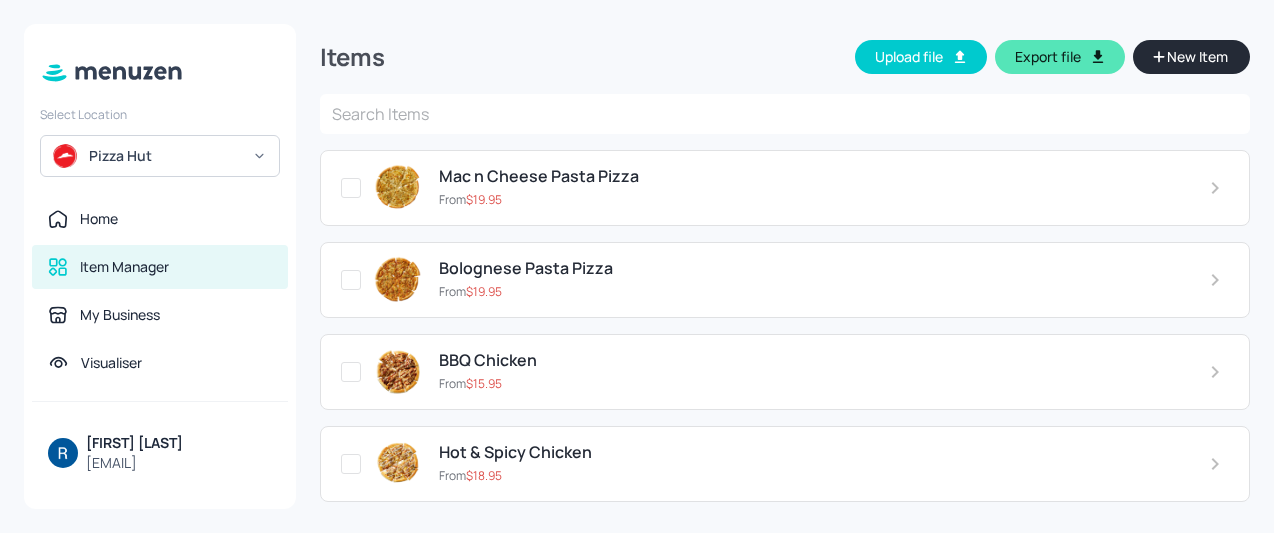 click on "From  $ 19.95" at bounding box center (808, 200) 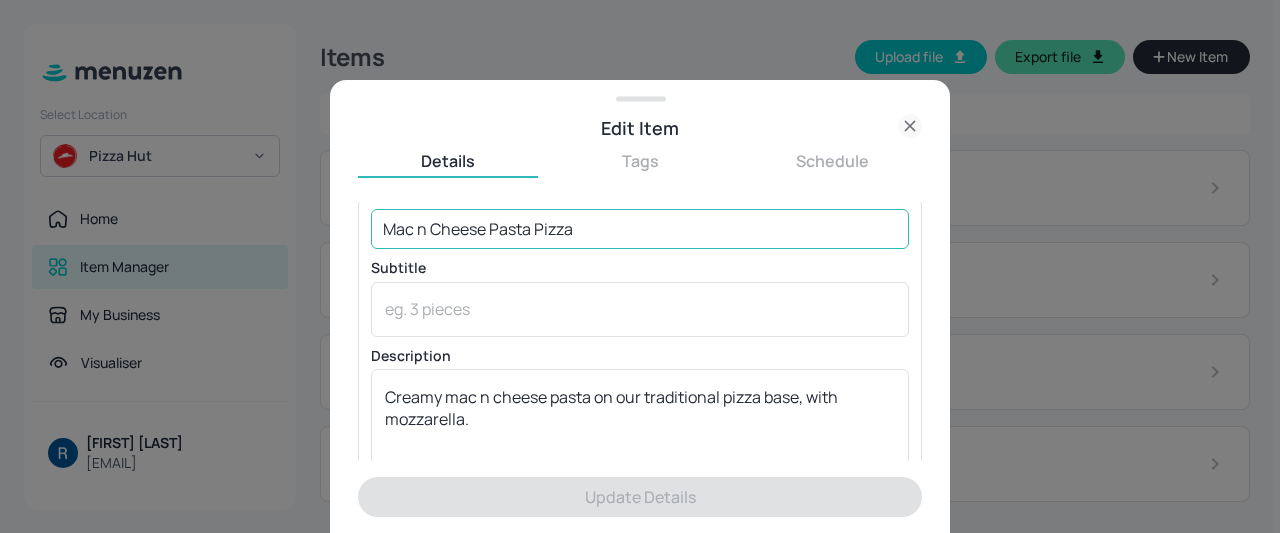 scroll, scrollTop: 0, scrollLeft: 0, axis: both 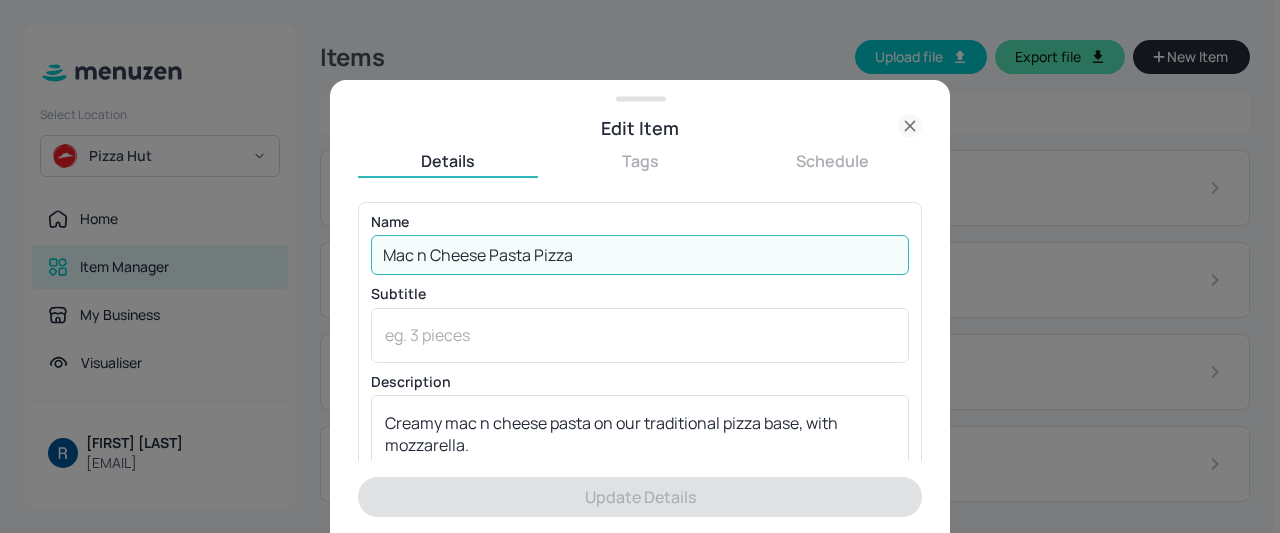 click on "Mac n Cheese Pasta Pizza" at bounding box center (640, 255) 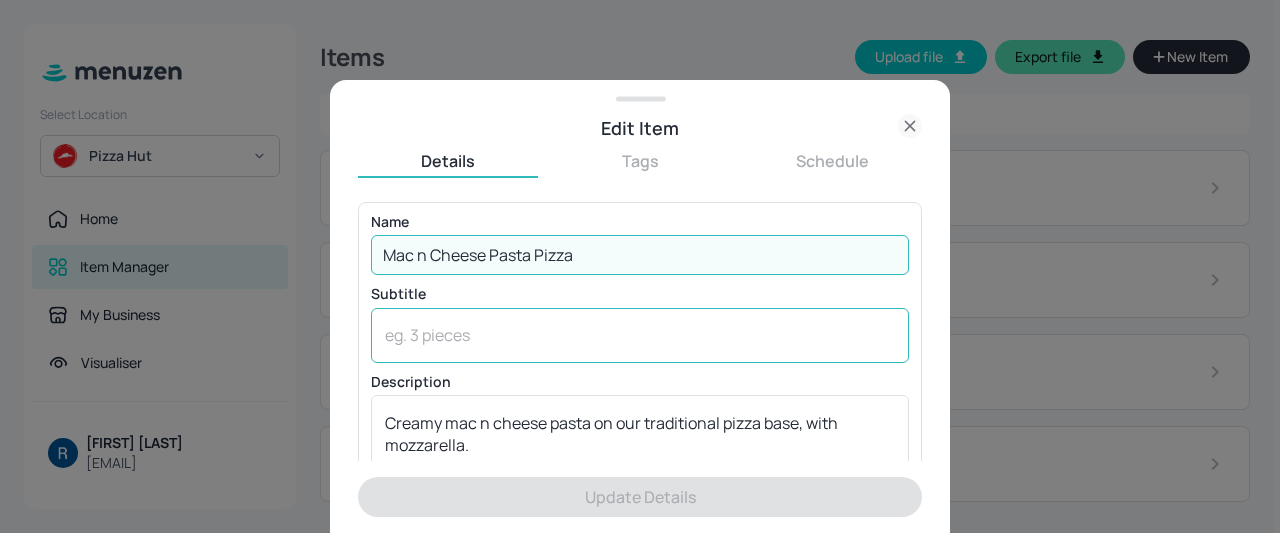 click at bounding box center (640, 335) 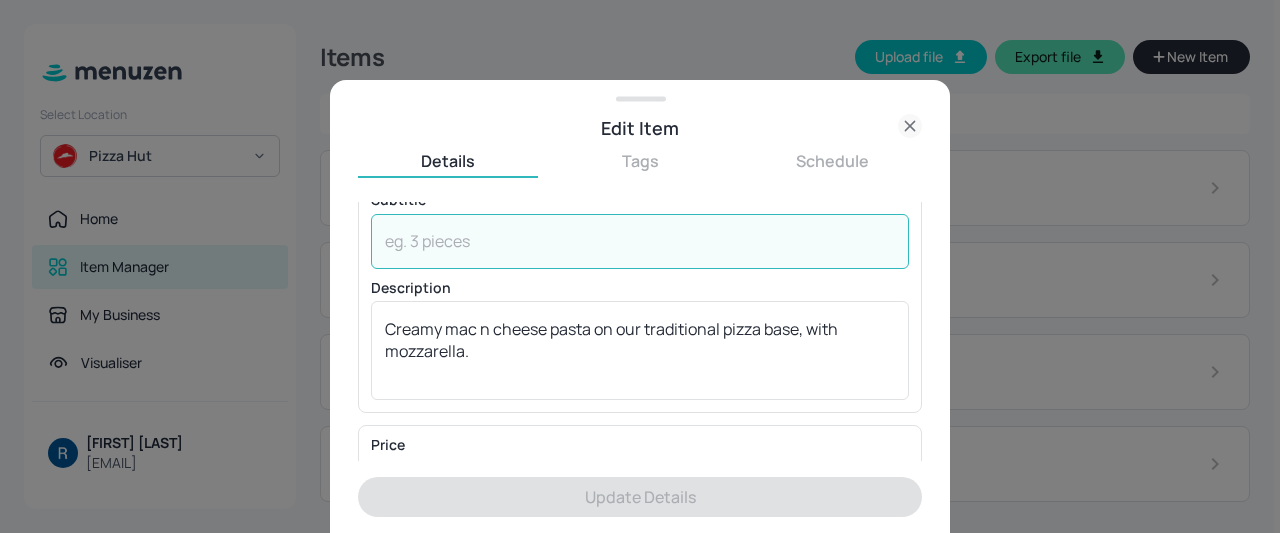 scroll, scrollTop: 200, scrollLeft: 0, axis: vertical 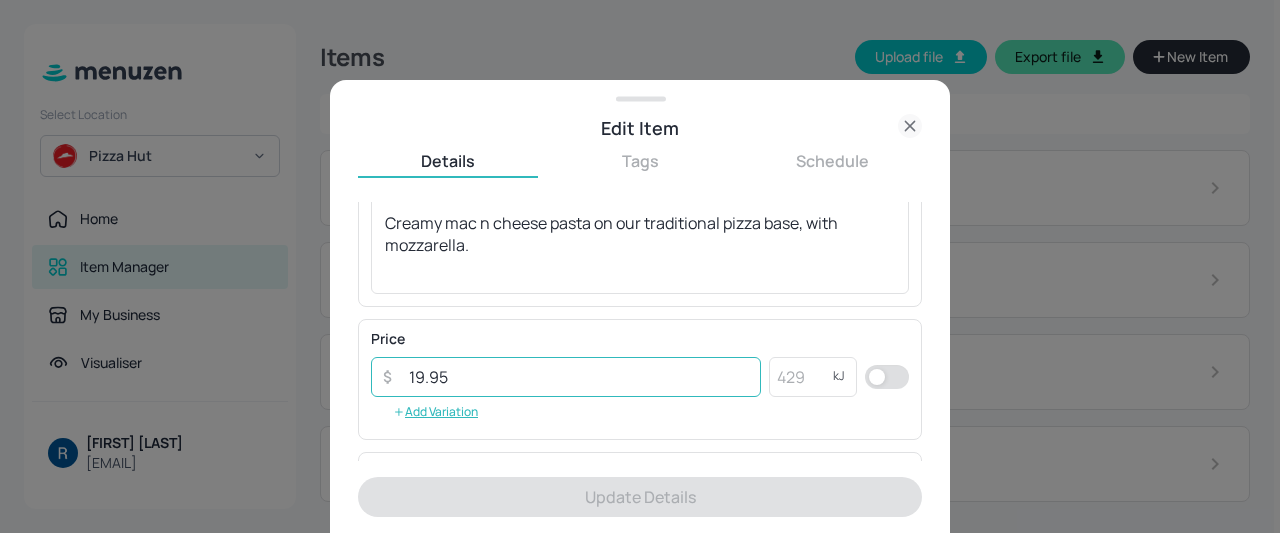 click on "19.95" at bounding box center [579, 377] 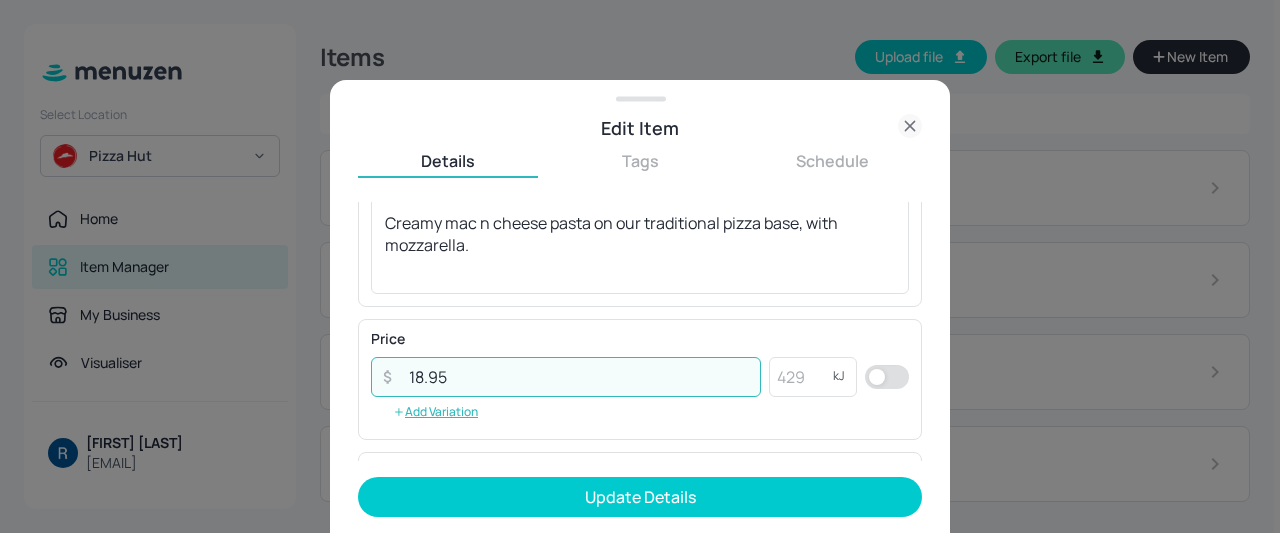 scroll, scrollTop: 300, scrollLeft: 0, axis: vertical 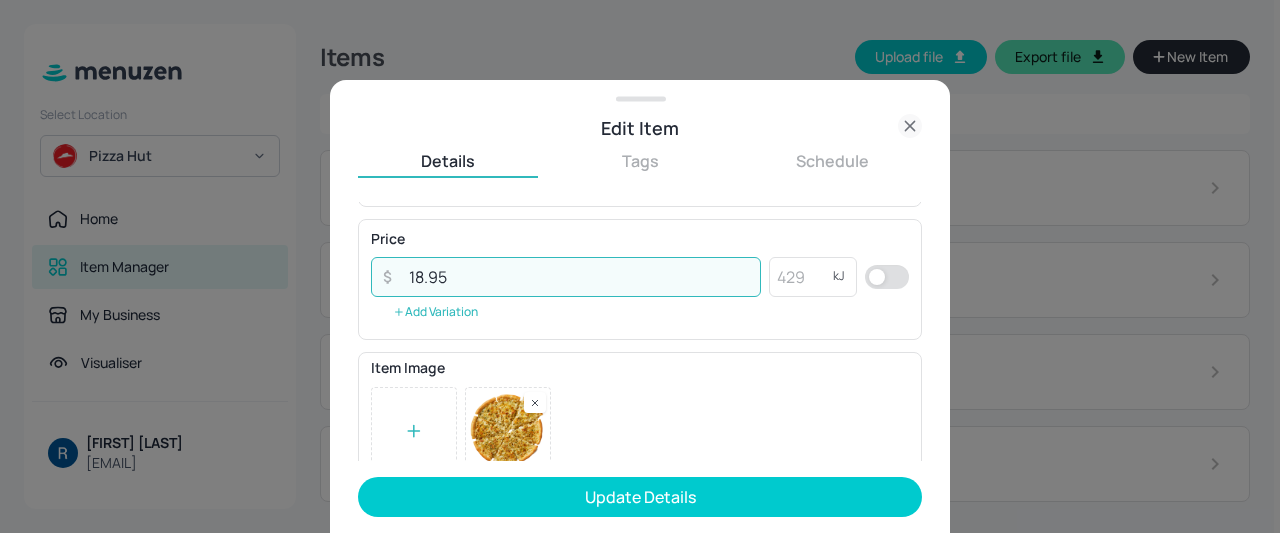 type on "18.95" 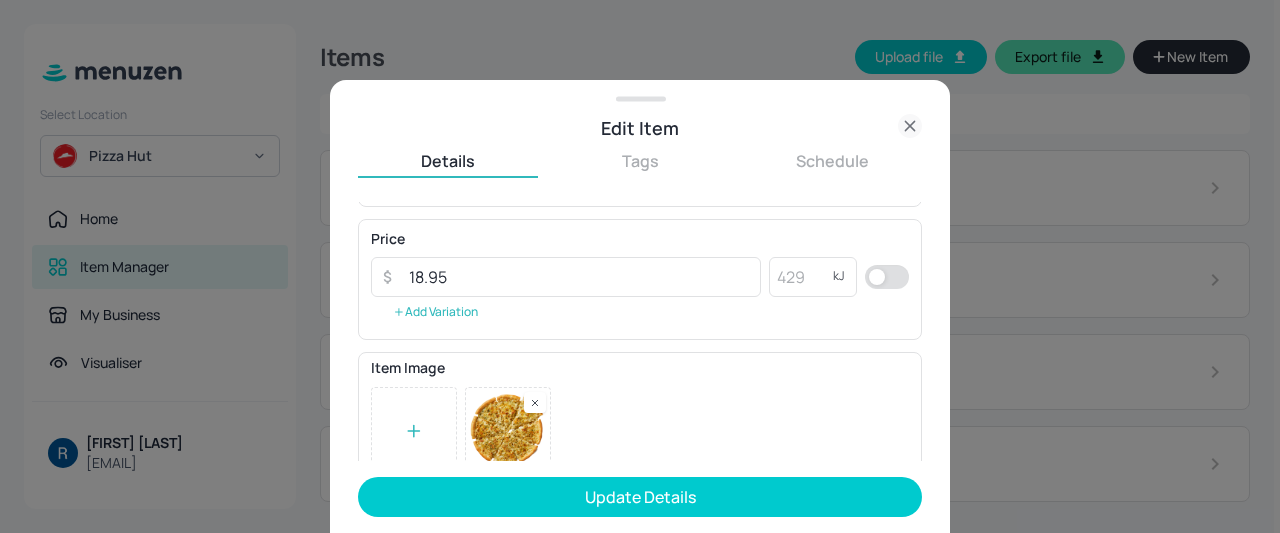 click on "Add Variation" at bounding box center [435, 312] 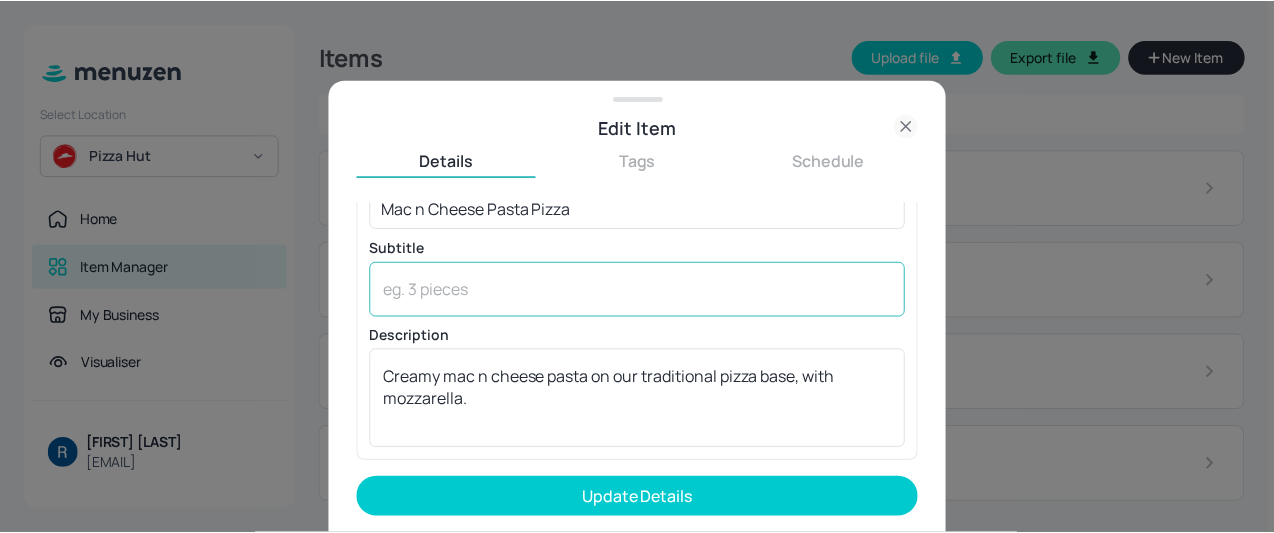 scroll, scrollTop: 0, scrollLeft: 0, axis: both 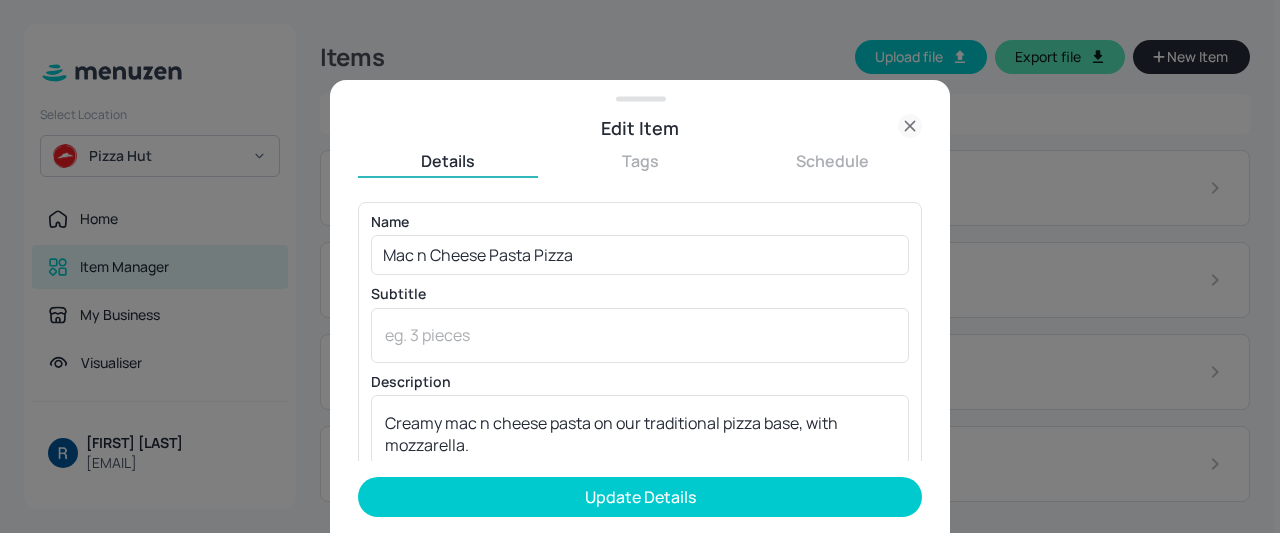 click on "Tags" at bounding box center (640, 161) 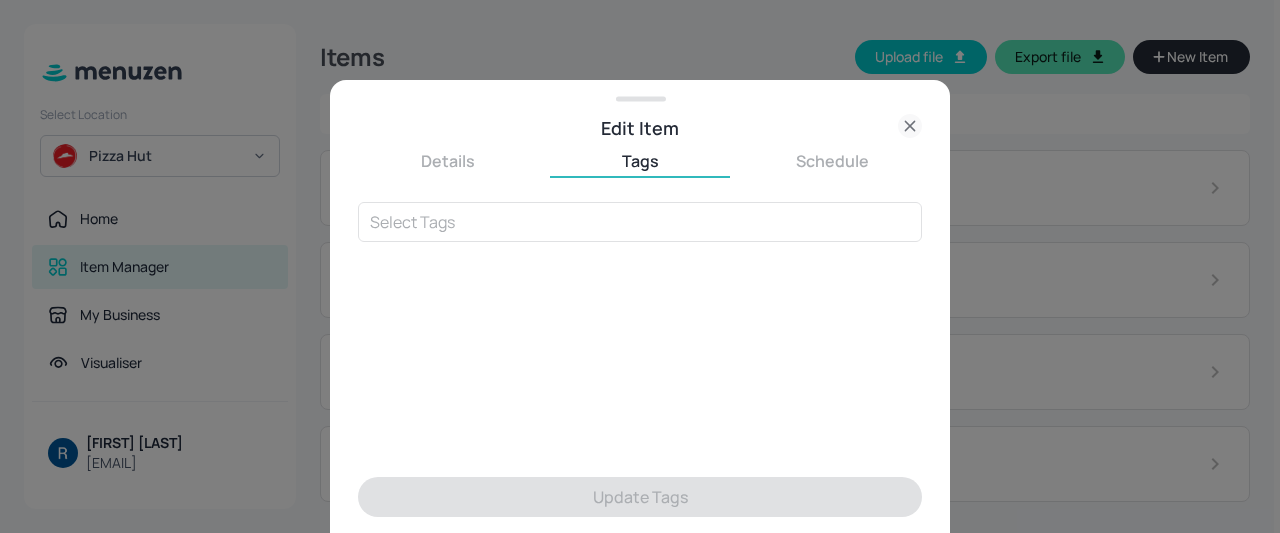 click on "Schedule" at bounding box center [832, 161] 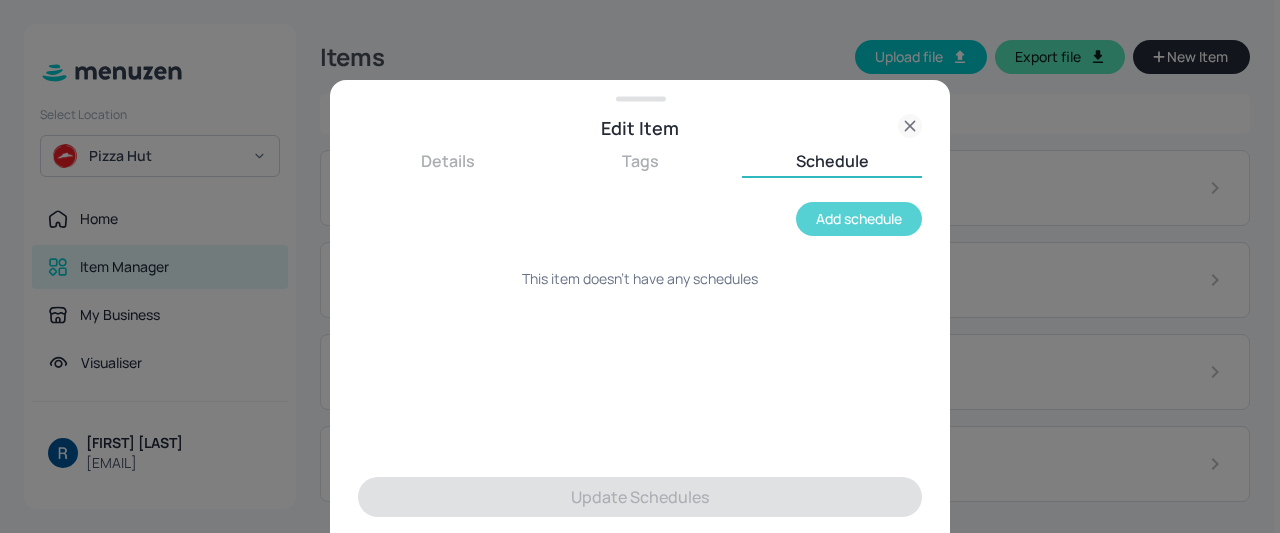 click on "Add schedule" at bounding box center [859, 219] 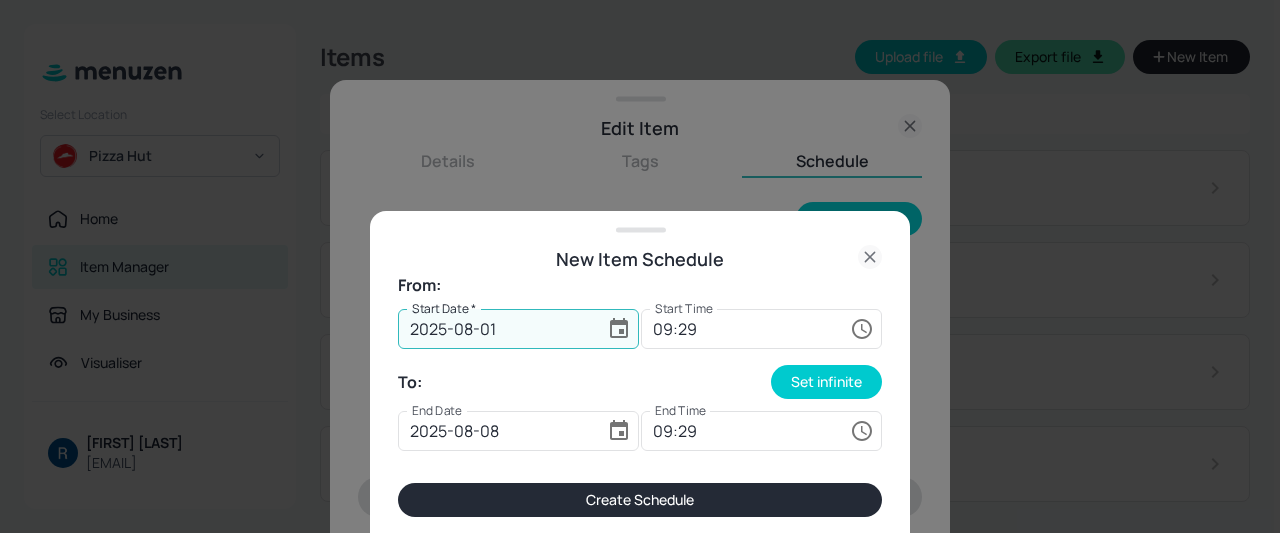 click on "2025-08-01" at bounding box center (498, 329) 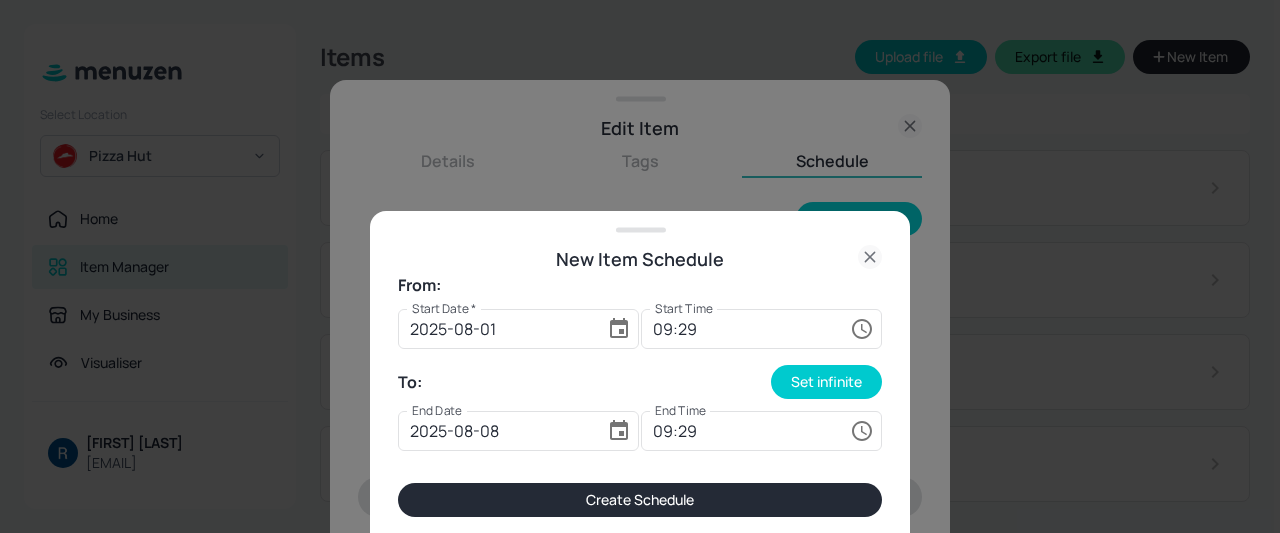 click 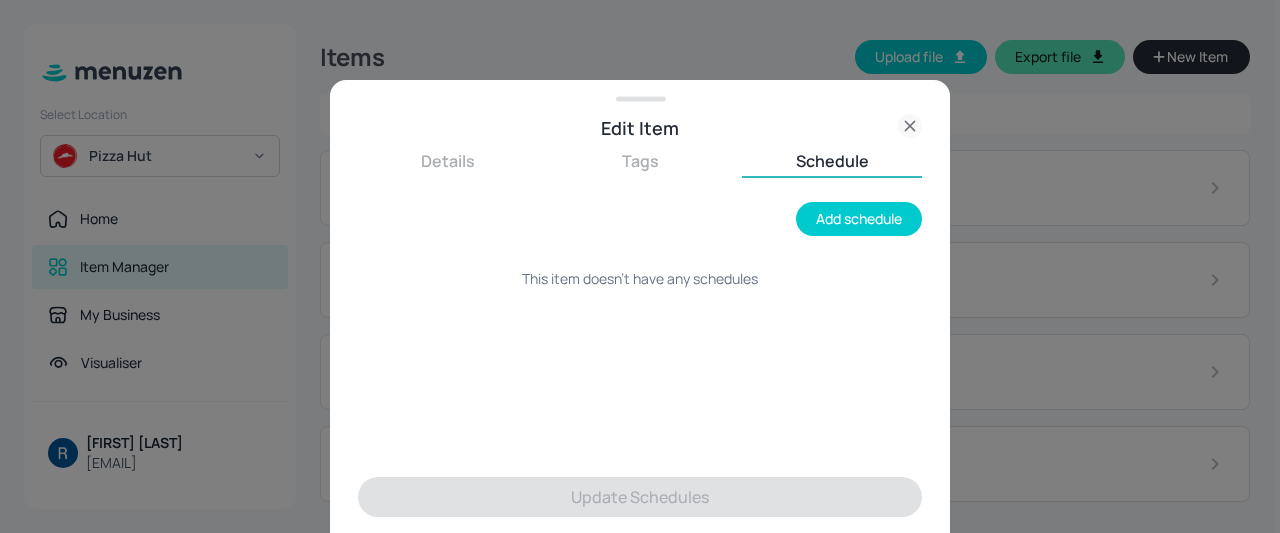 click 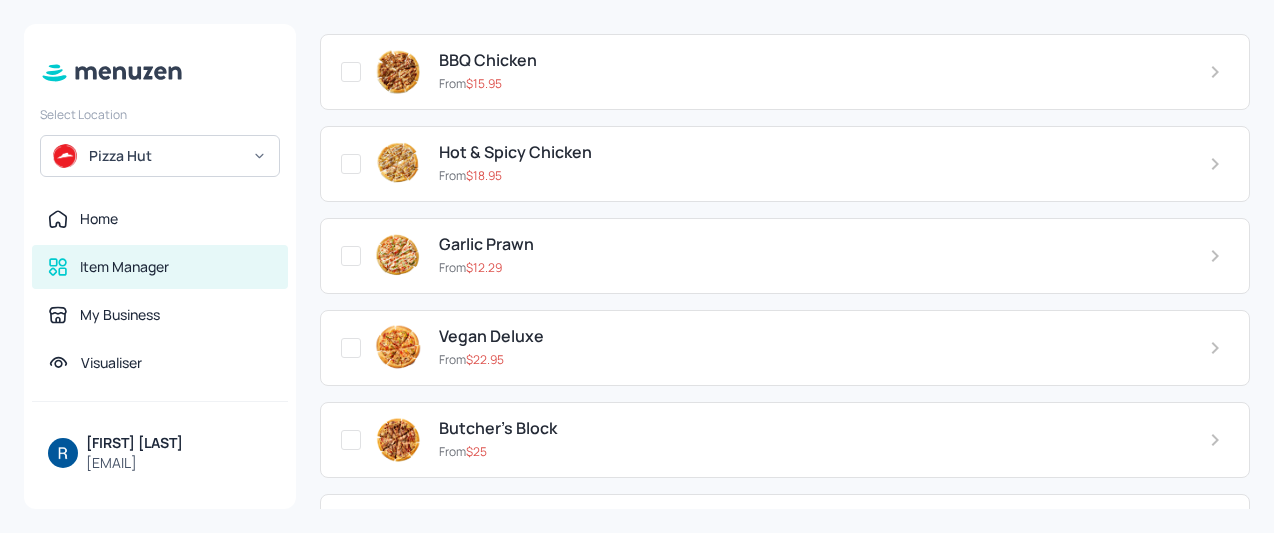 scroll, scrollTop: 500, scrollLeft: 0, axis: vertical 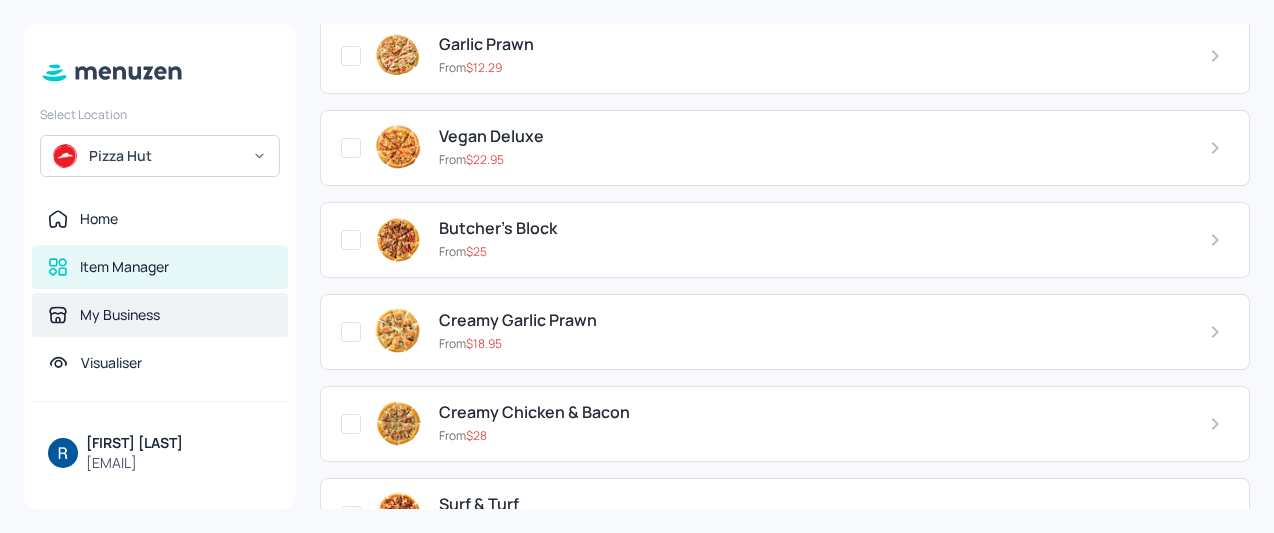click on "My Business" at bounding box center [160, 315] 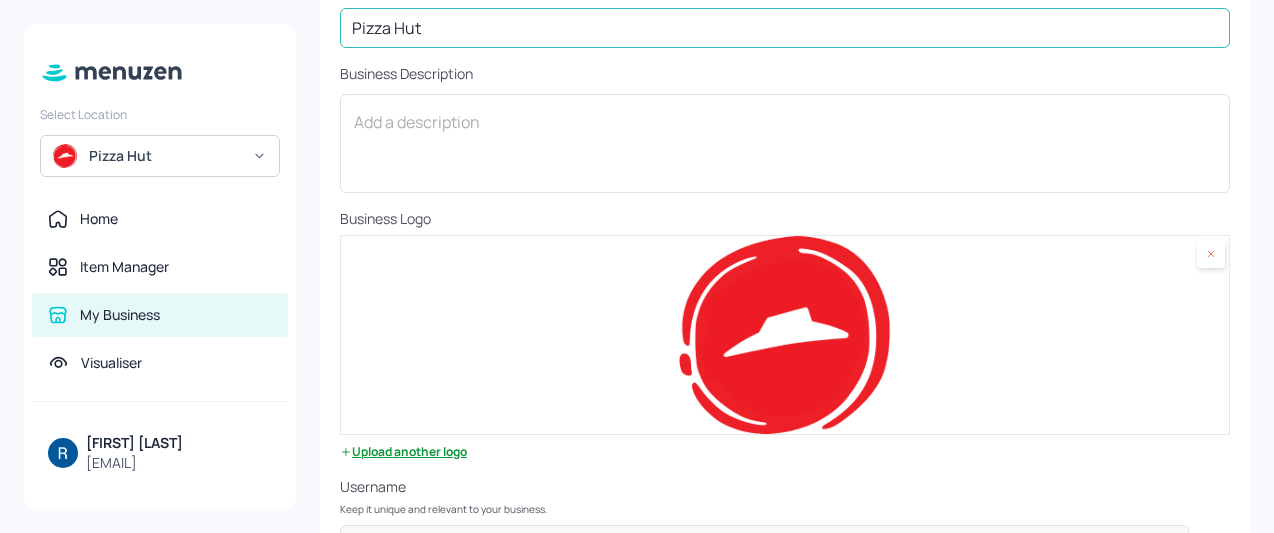 scroll, scrollTop: 0, scrollLeft: 0, axis: both 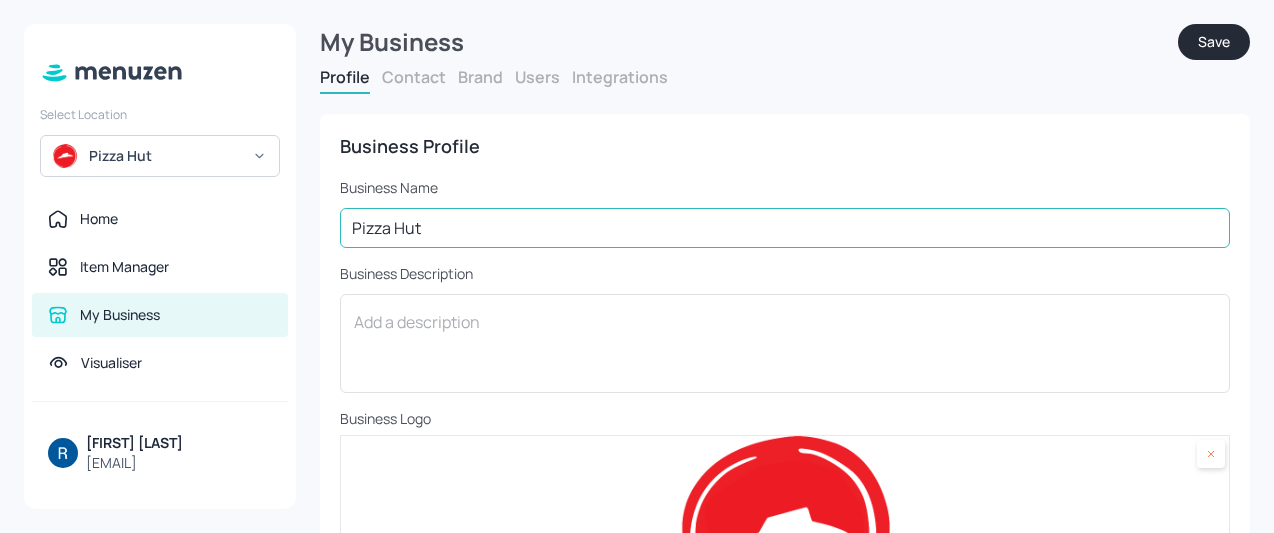click on "Pizza Hut" at bounding box center [785, 228] 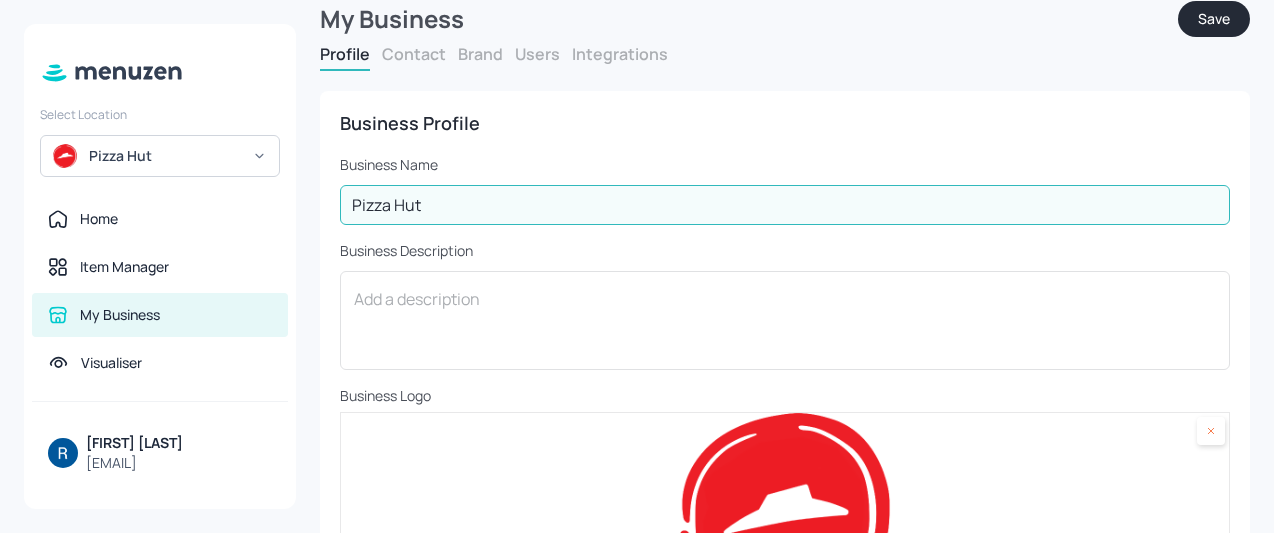 scroll, scrollTop: 0, scrollLeft: 0, axis: both 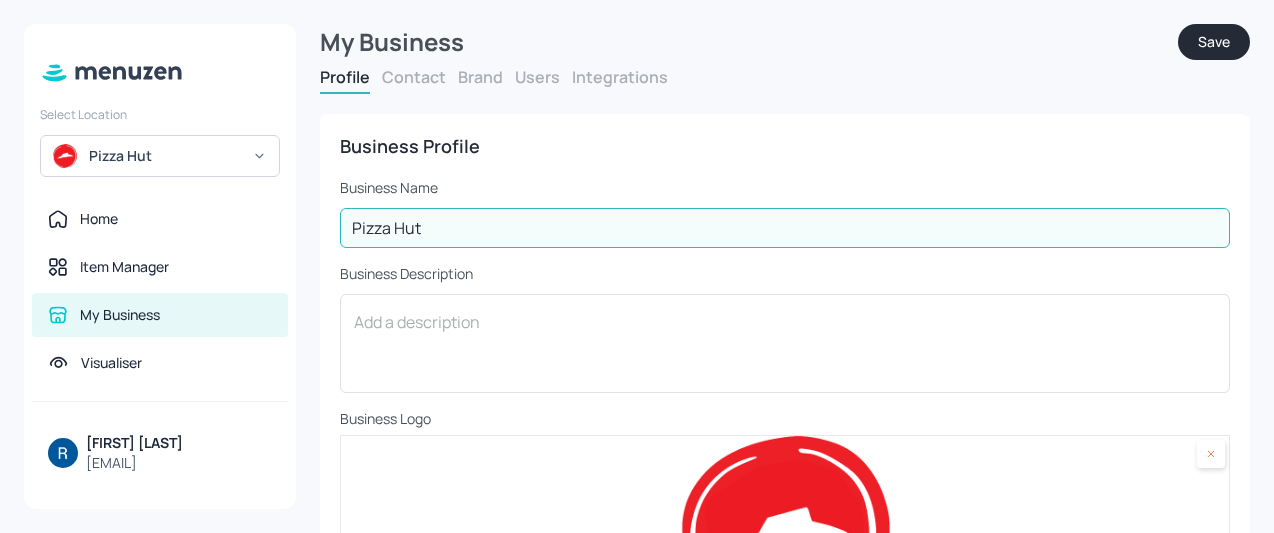 drag, startPoint x: 439, startPoint y: 74, endPoint x: 457, endPoint y: 73, distance: 18.027756 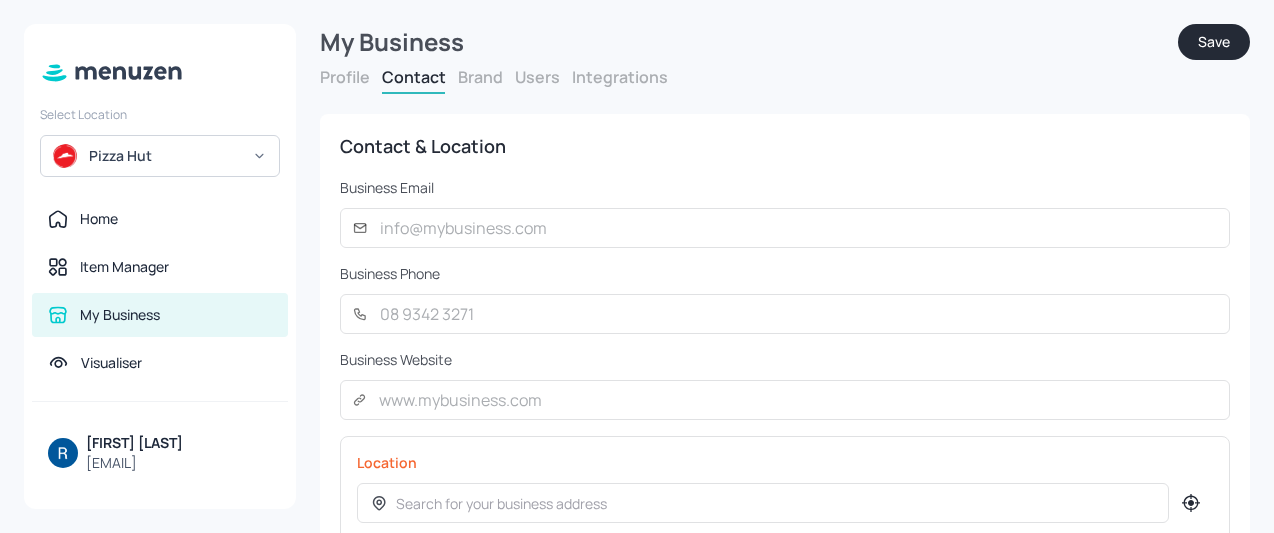 click on "Brand" at bounding box center (480, 77) 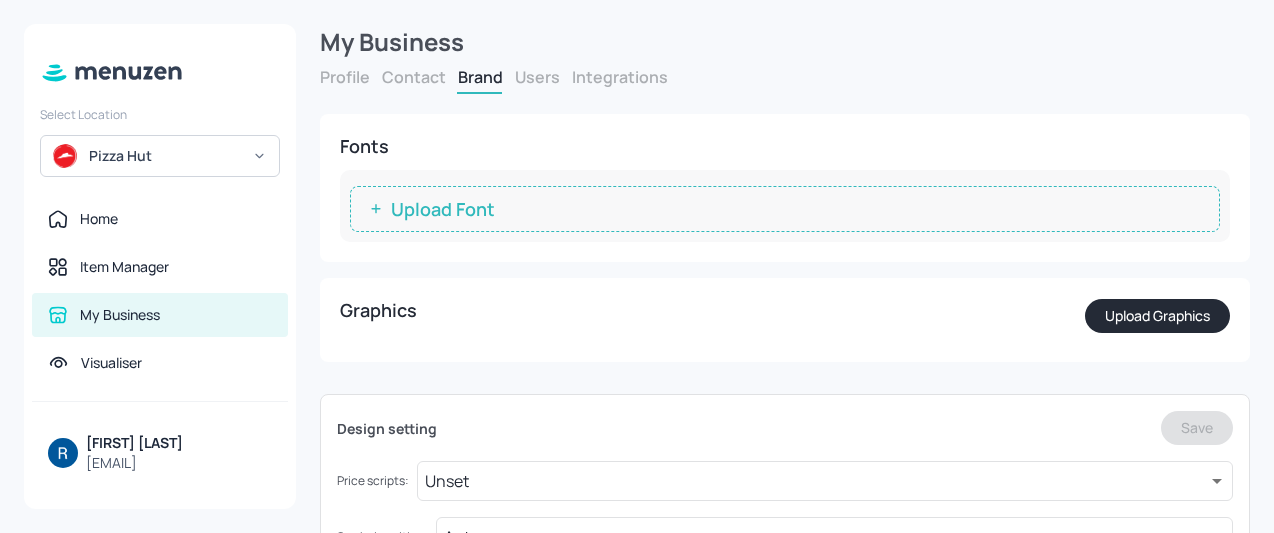 click on "Users" at bounding box center (537, 77) 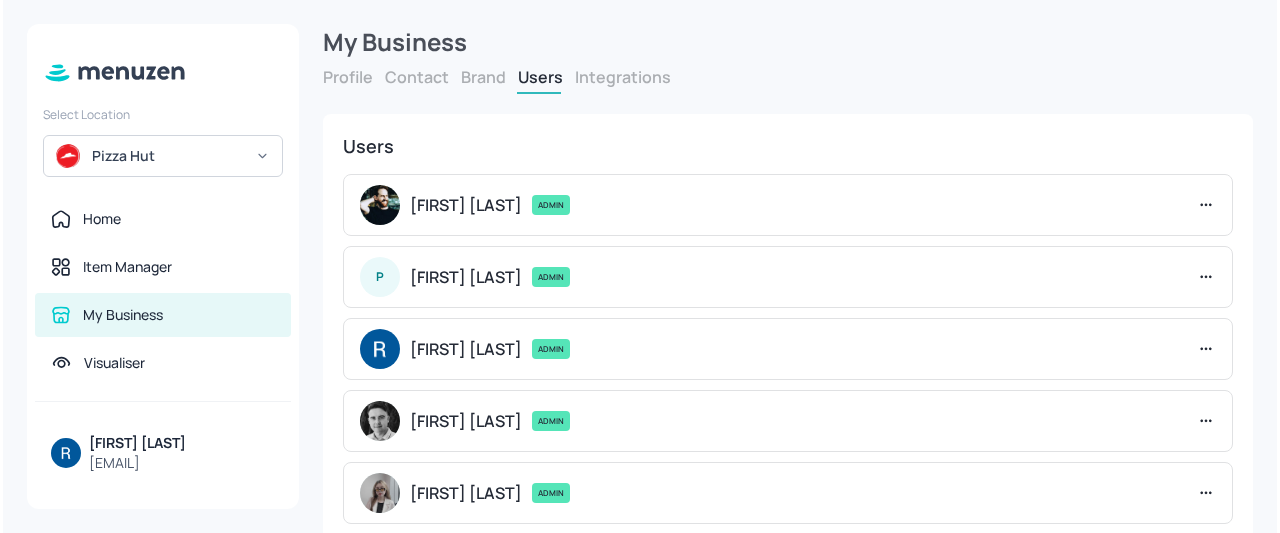 scroll, scrollTop: 116, scrollLeft: 0, axis: vertical 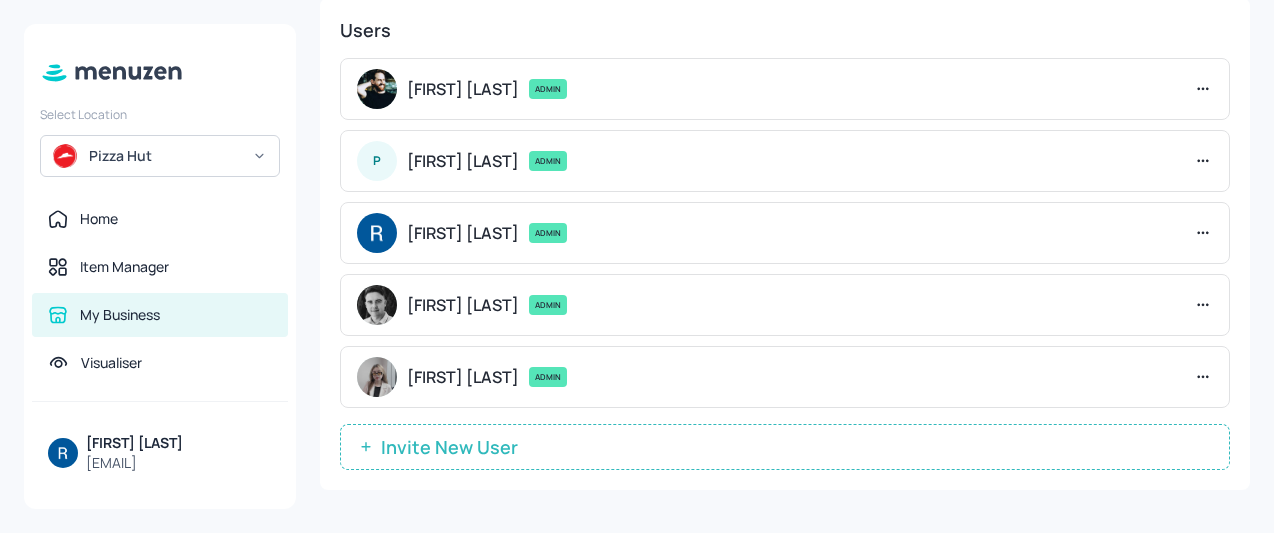 click on "Invite New User" at bounding box center (449, 447) 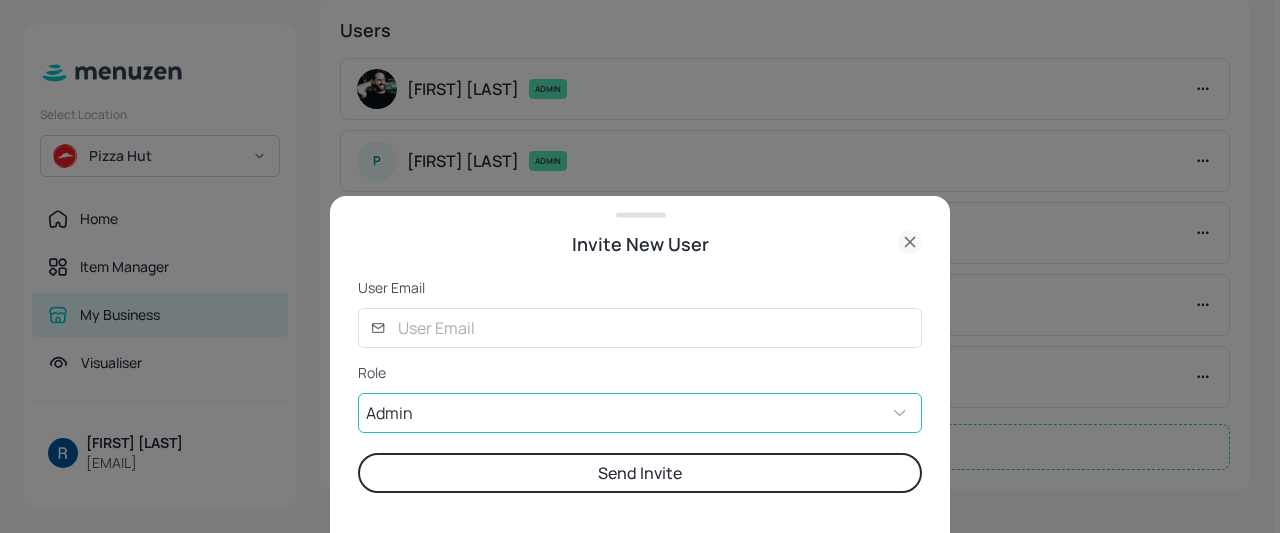 click on "Select Location Pizza Hut Home Item Manager My Business Visualiser [FIRST] [LAST] [EMAIL] My Business Profile Contact Brand Users Integrations Business Profile Business Name Pizza Hut ​ Business Description x ​ Business Logo  Upload another logo Username Keep it unique and relevant to your business. ​ pizza-hut ​ Currency $AUD - Australia ​ Contact & Location Business Email ​ ​ Business Phone ​ ​ Business Website ​ ​ Location  Use custom label? ​ Maximum 200 characters Users [FIRST] [LAST] ADMIN [FIRST] [LAST] ADMIN [FIRST] [LAST] ADMIN [FIRST] [LAST] ADMIN [FIRST] [LAST] ADMIN Invite New User User Email ​ ​ Role Admin ADMIN ​ Send Invite" at bounding box center (640, 266) 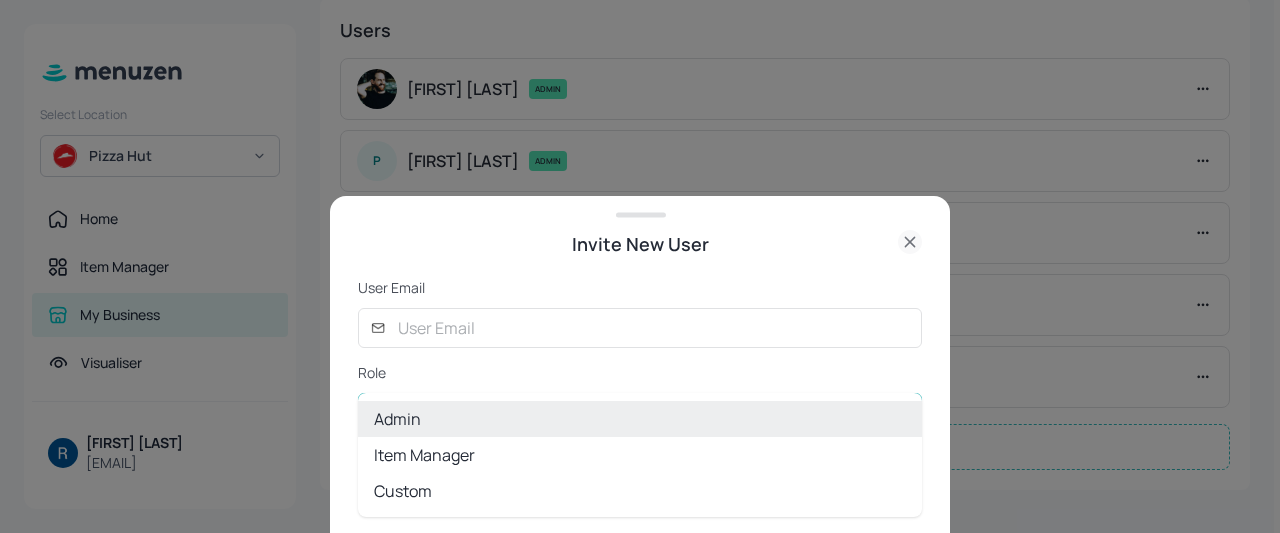 click on "Custom" at bounding box center [640, 491] 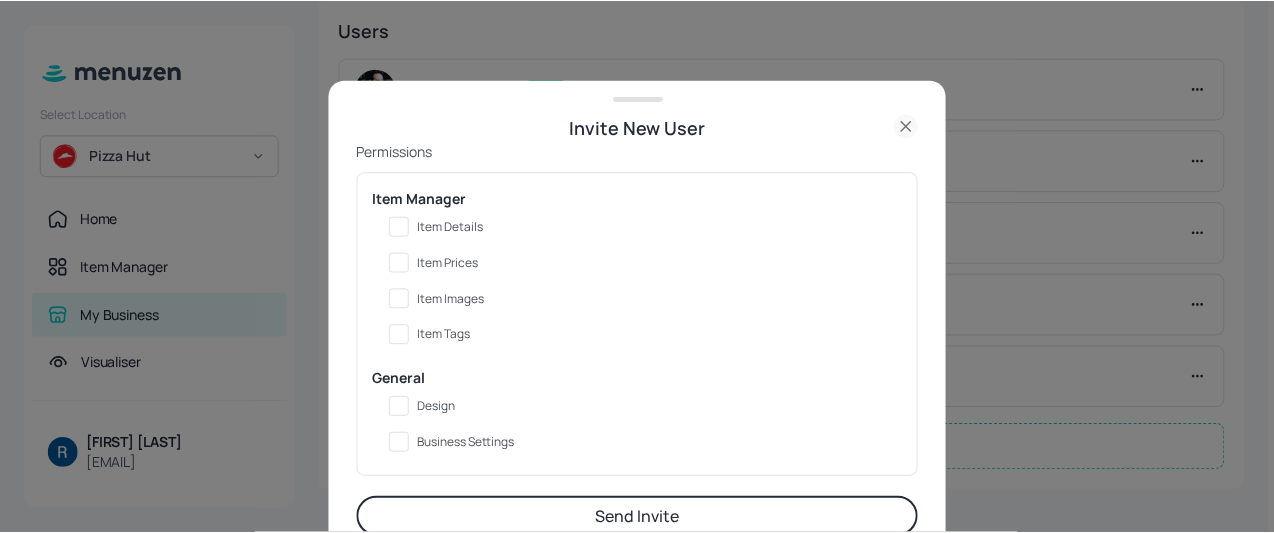 scroll, scrollTop: 234, scrollLeft: 0, axis: vertical 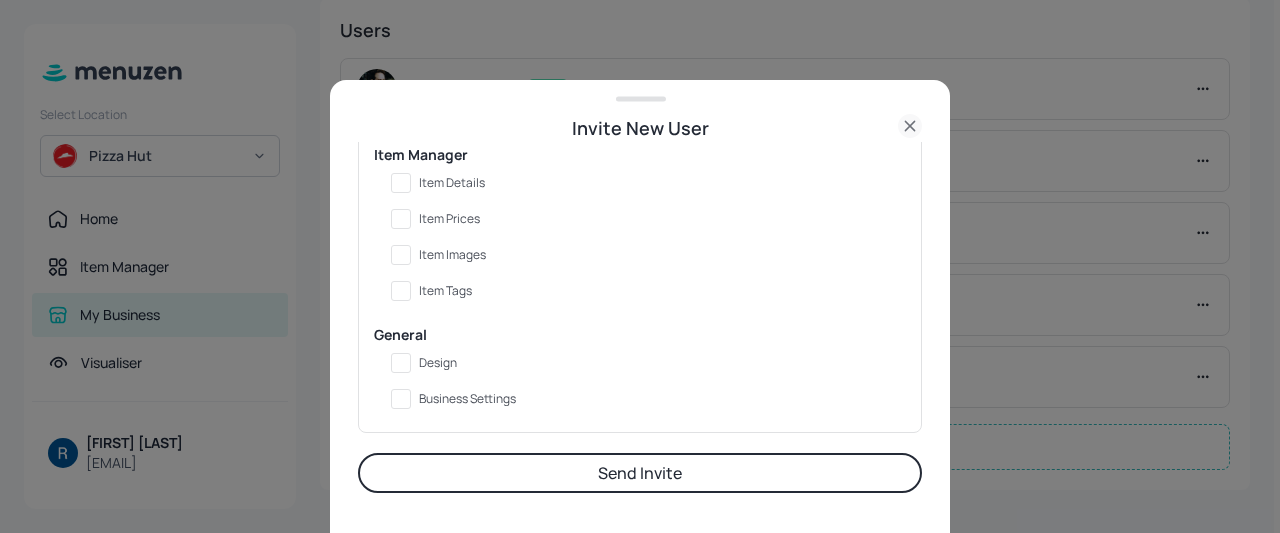 click 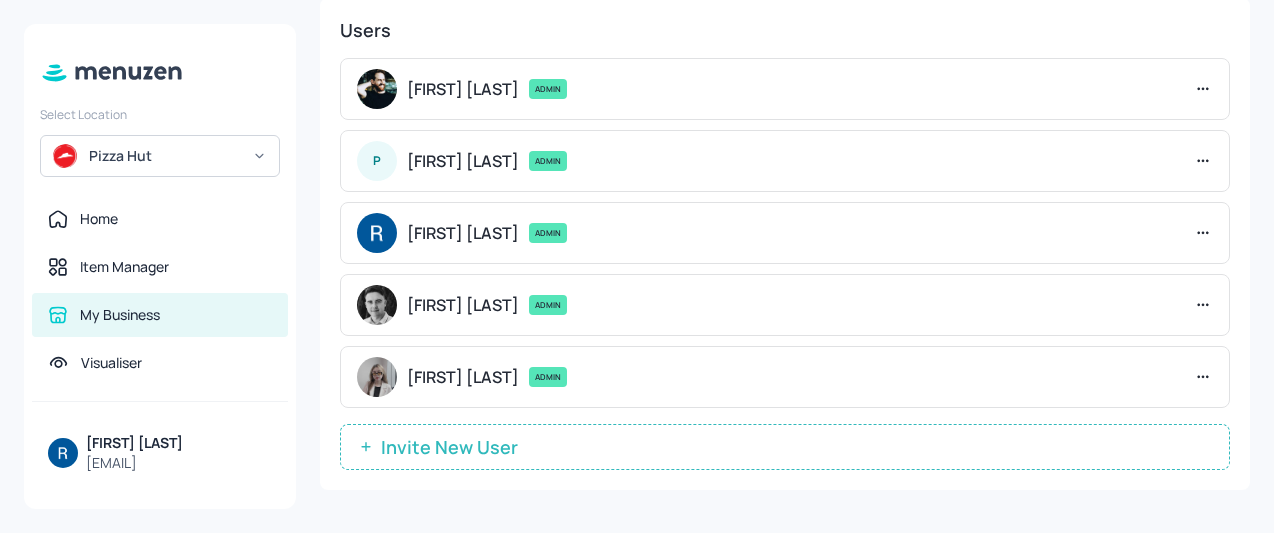 scroll, scrollTop: 0, scrollLeft: 0, axis: both 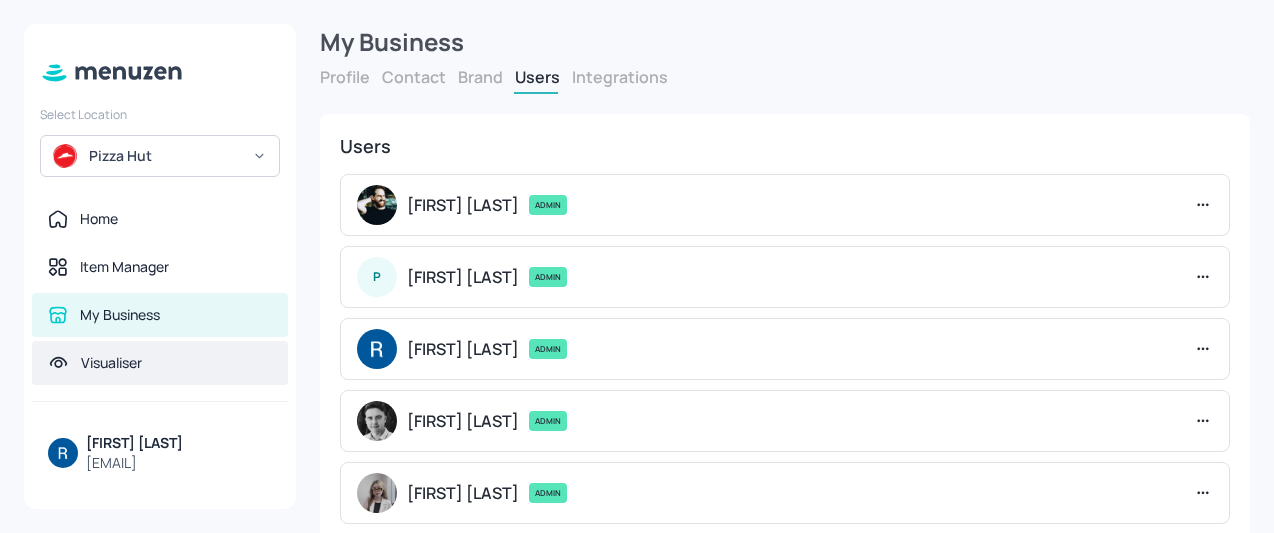 click on "Visualiser" at bounding box center (160, 363) 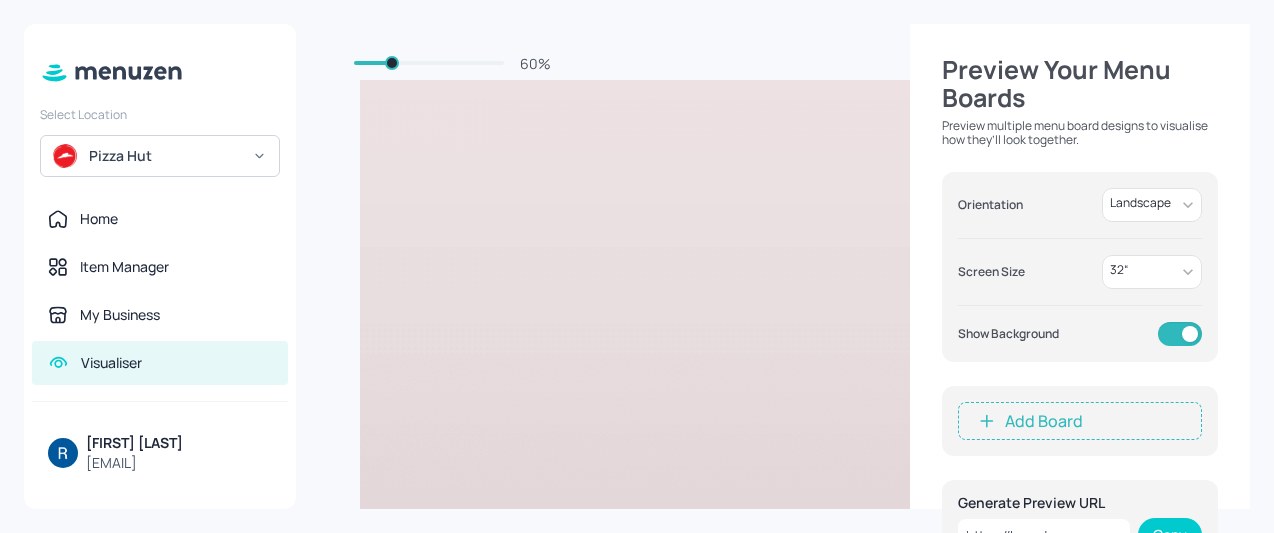 click at bounding box center [1110, 560] 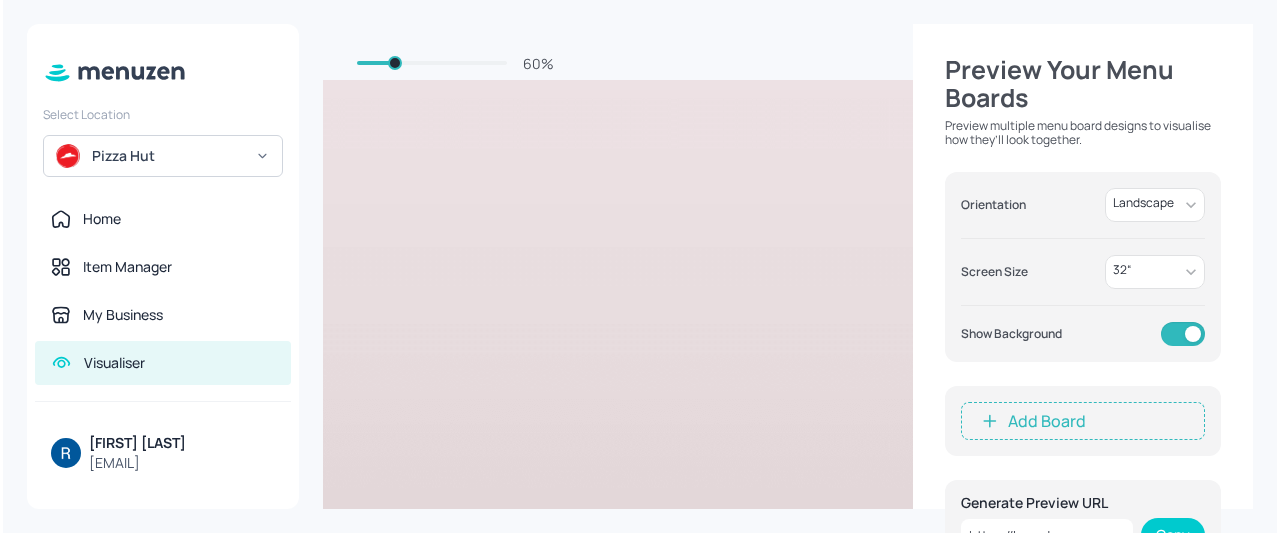 scroll, scrollTop: 0, scrollLeft: 737, axis: horizontal 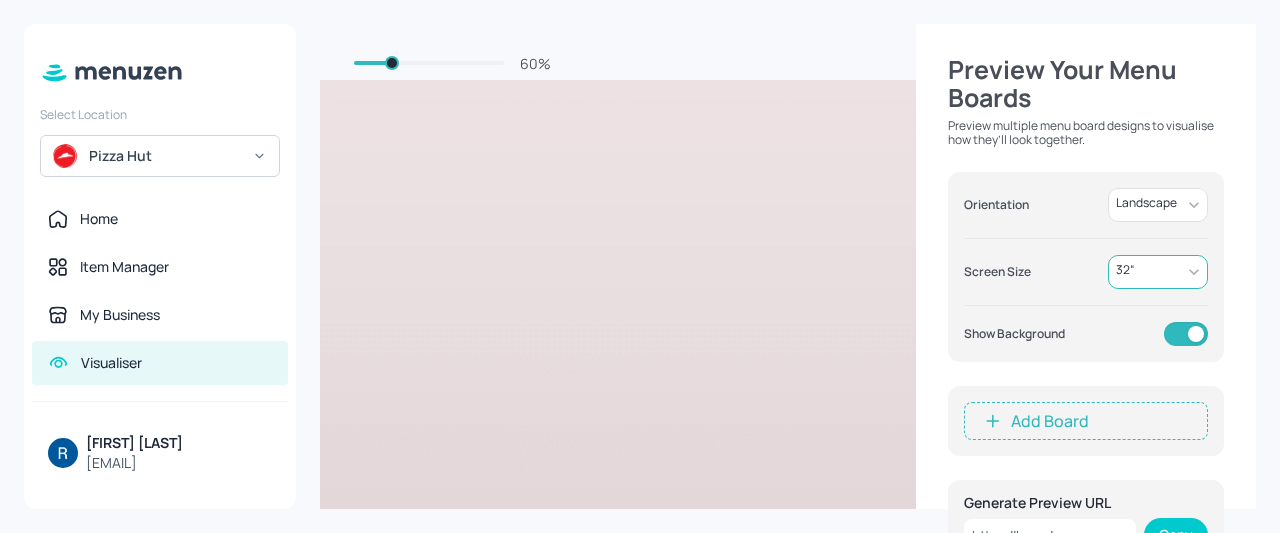 click on "Select Location Pizza Hut Home Item Manager My Business Visualiser [FIRST] [LAST] [EMAIL] 60 % Preview Your Menu Boards Preview multiple menu board designs to visualise how they’ll look together. Orientation Landscape Landscape ​ Screen Size 32 “ 32 ​ Show Background Add Board Generate Preview URL https://board.menuzen.com/live/visualiser//12764?size=32&orientation=Landscape&boardIds=%5B%5D&locationId= Copy" at bounding box center (640, 266) 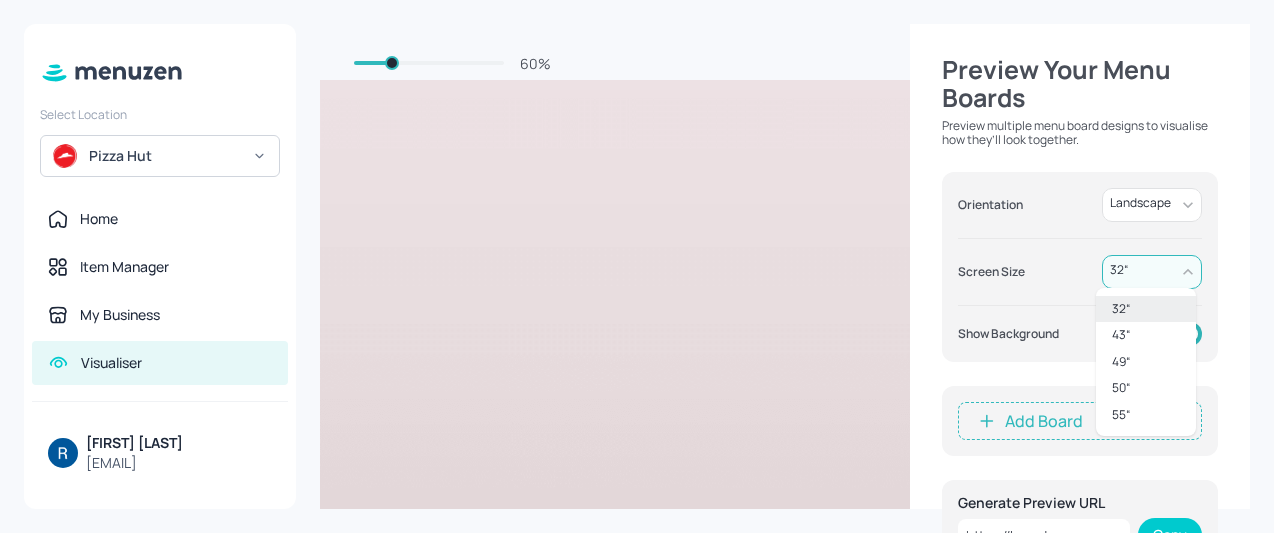click on "43 “" at bounding box center [1121, 335] 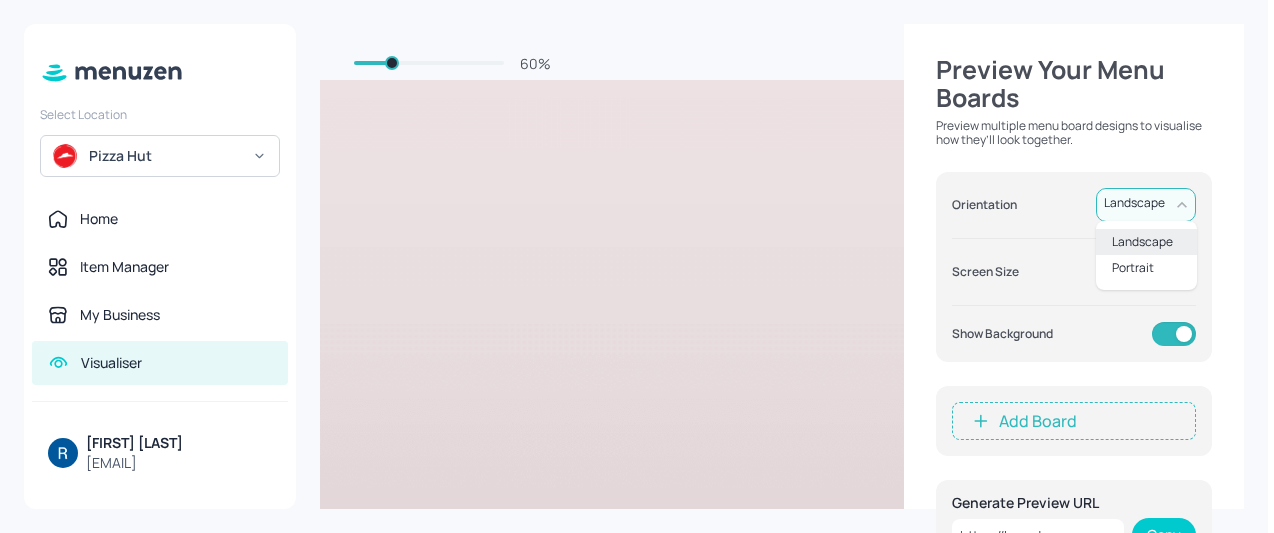 click on "Select Location Pizza Hut Home Item Manager My Business Visualiser [FIRST] [LAST] [EMAIL] 60 % Preview Your Menu Boards Preview multiple menu board designs to visualise how they’ll look together. Orientation Landscape Landscape ​ Screen Size 43 “ 43 ​ Show Background Add Board Generate Preview URL https://board.menuzen.com/live/visualiser//12764?size=43&orientation=Landscape&boardIds=%5B%5D&locationId= Copy
Landscape Portrait" at bounding box center [637, 266] 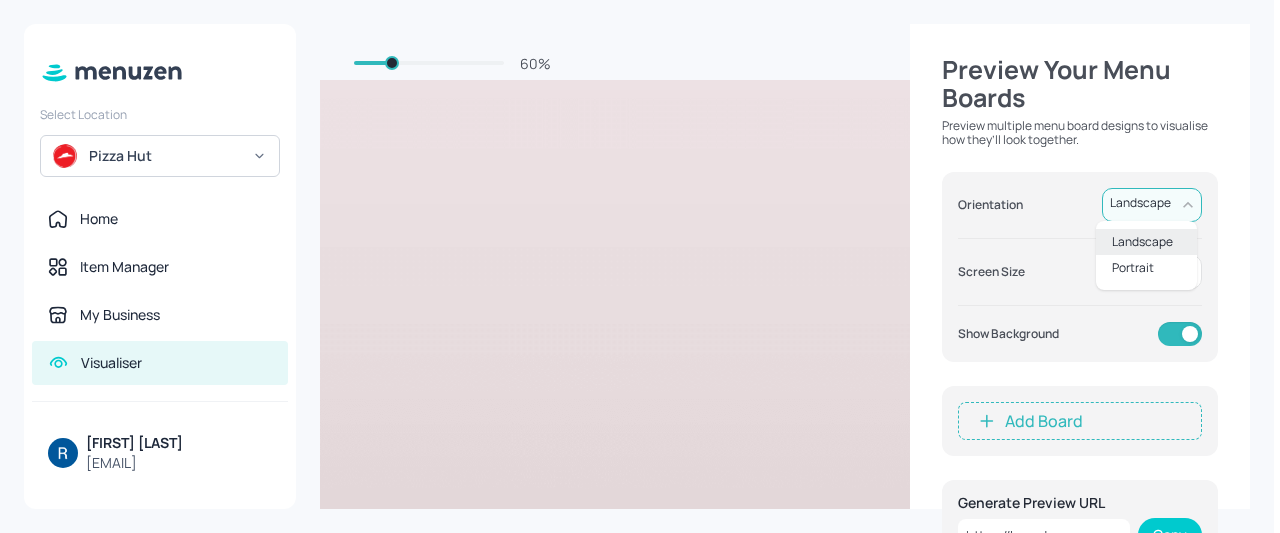 click at bounding box center (640, 266) 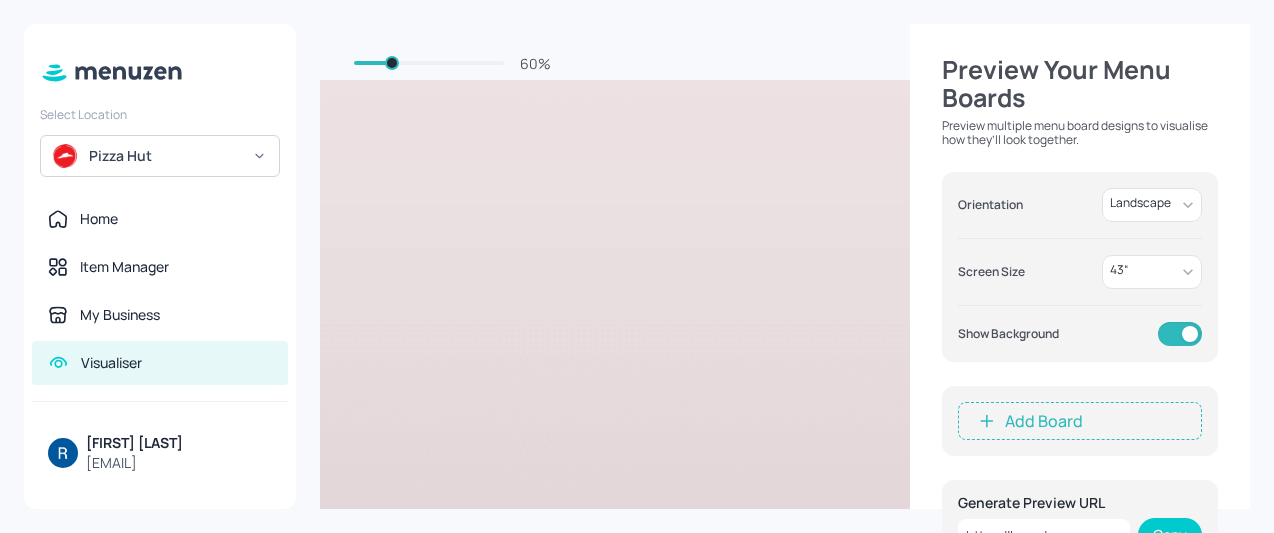 click on "Add Board" at bounding box center (1080, 421) 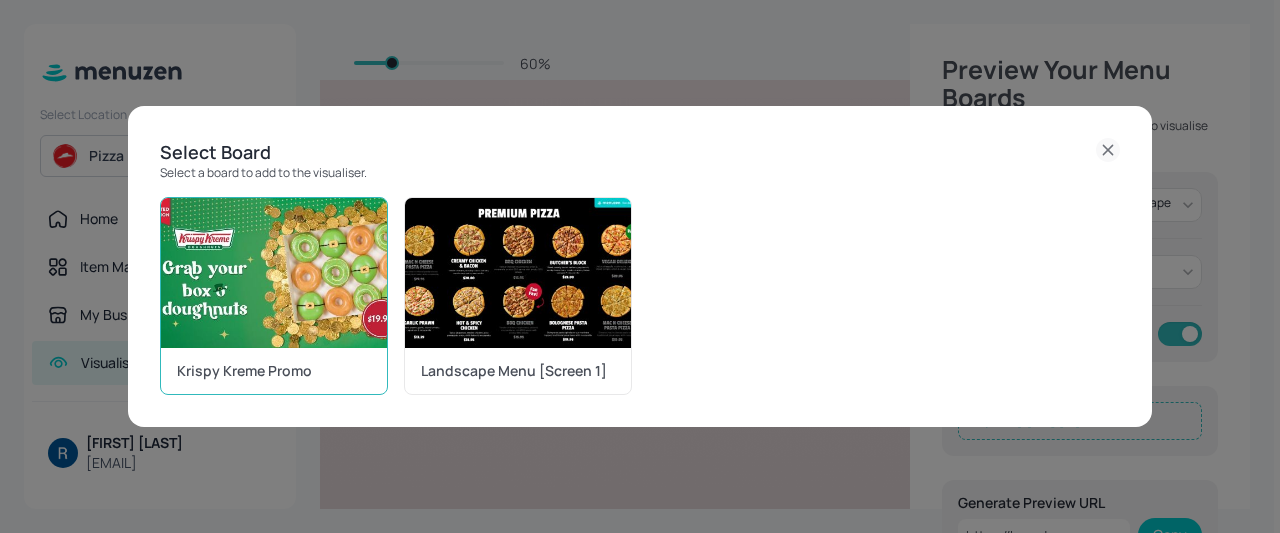 click at bounding box center (274, 273) 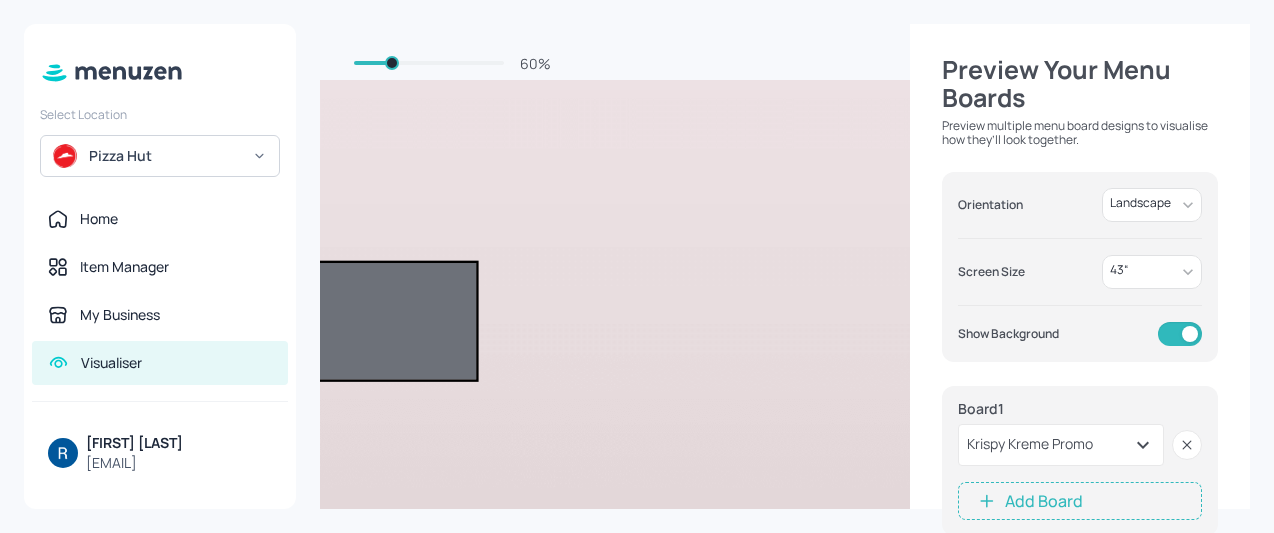 click on "Add Board" at bounding box center [1080, 501] 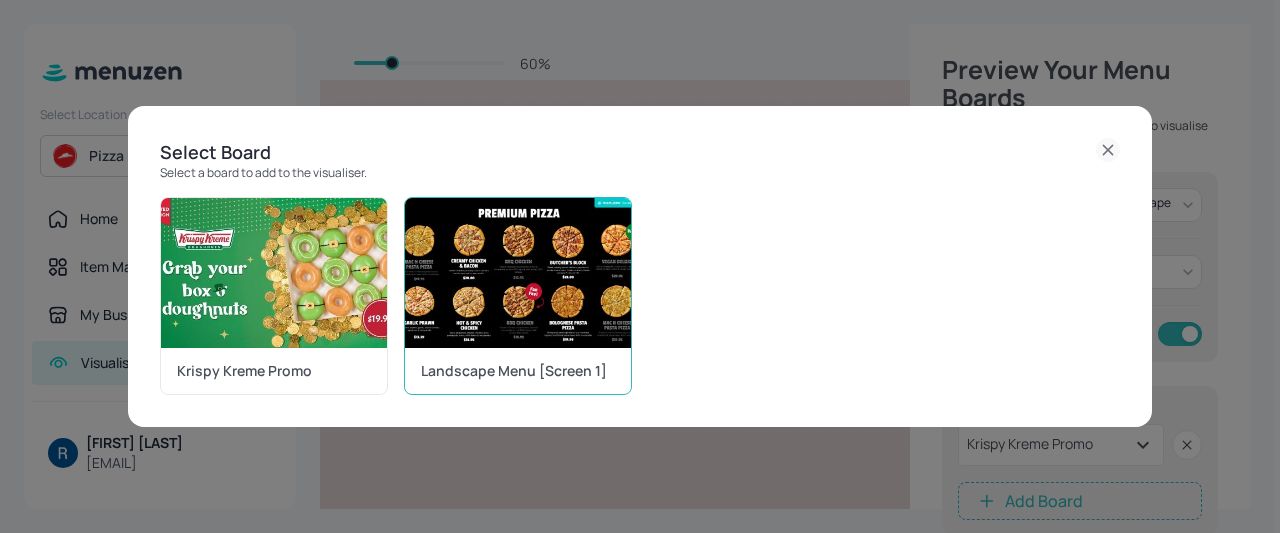 click at bounding box center [518, 273] 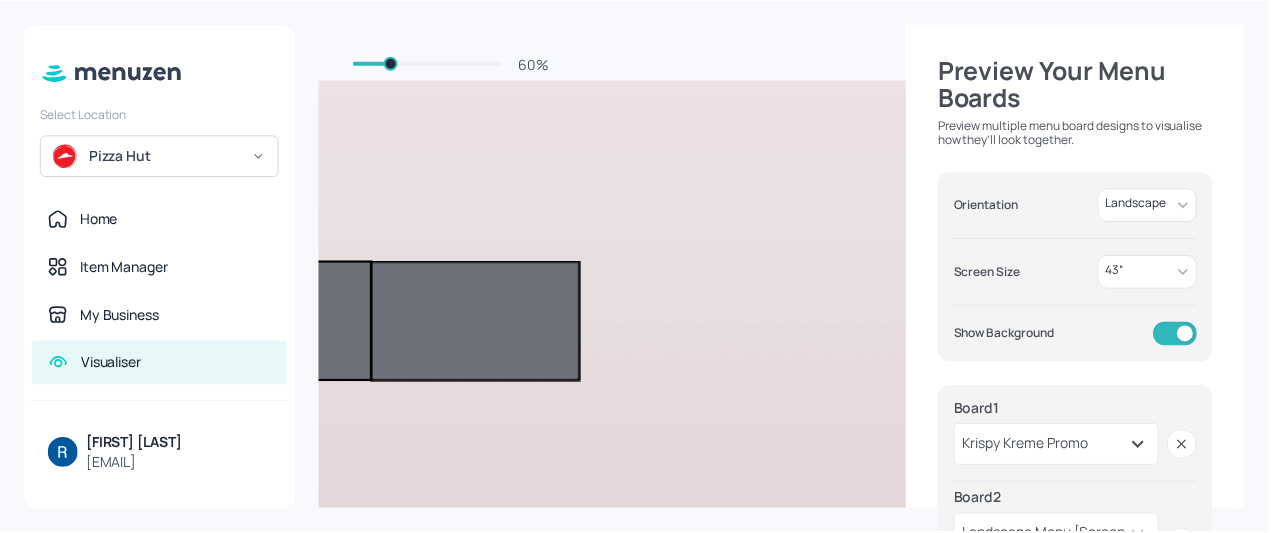 scroll, scrollTop: 223, scrollLeft: 0, axis: vertical 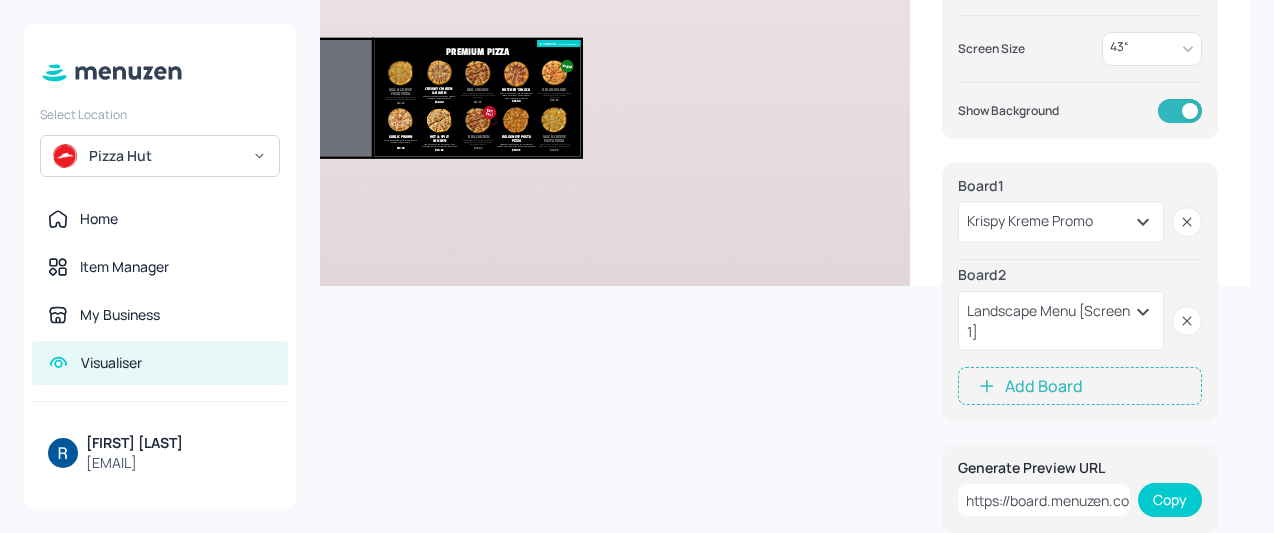 click at bounding box center (373, 337) 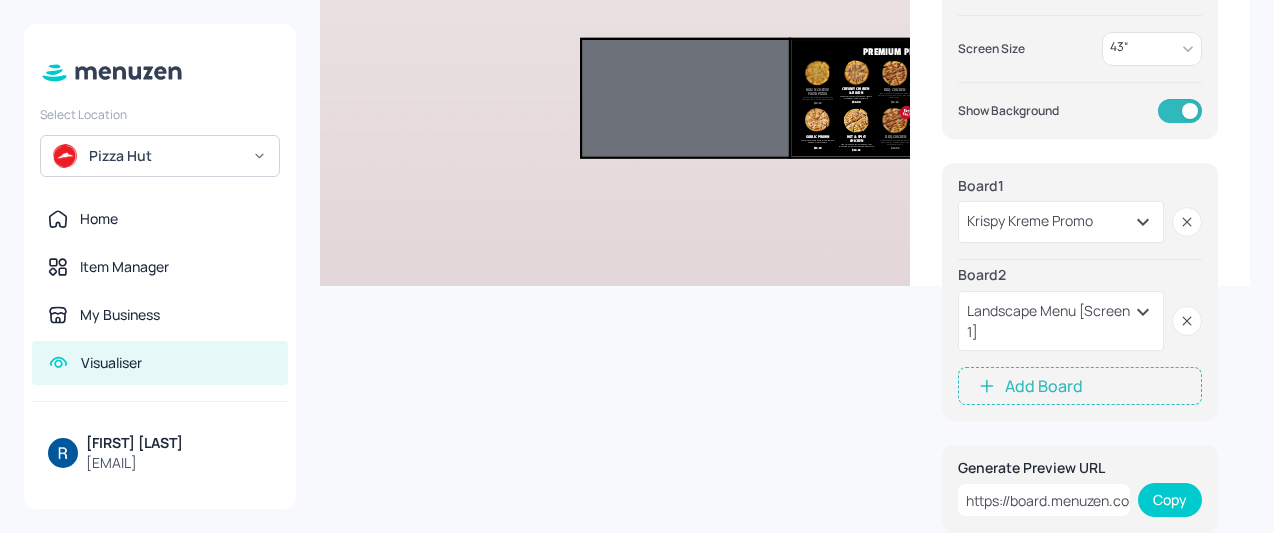 scroll, scrollTop: 0, scrollLeft: 478, axis: horizontal 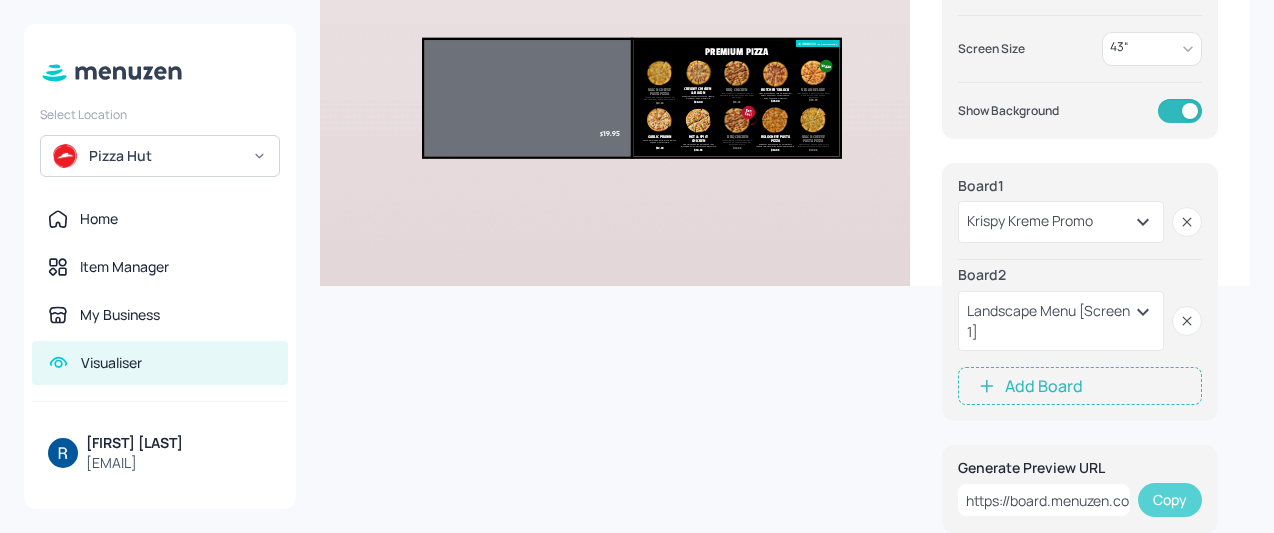 click on "Copy" at bounding box center (1170, 500) 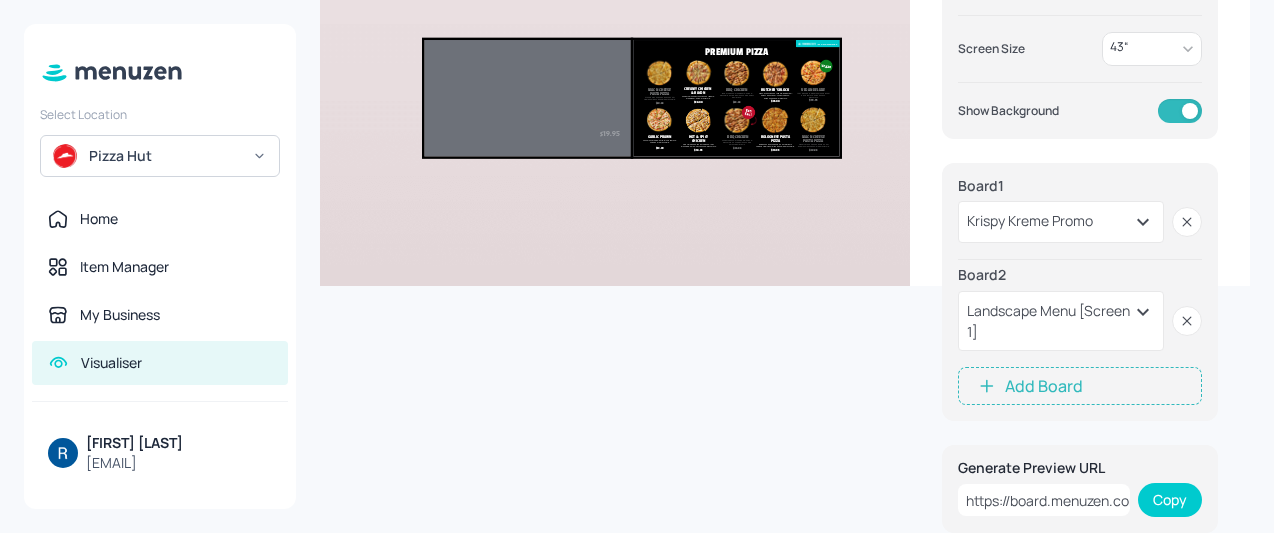 scroll, scrollTop: 0, scrollLeft: 0, axis: both 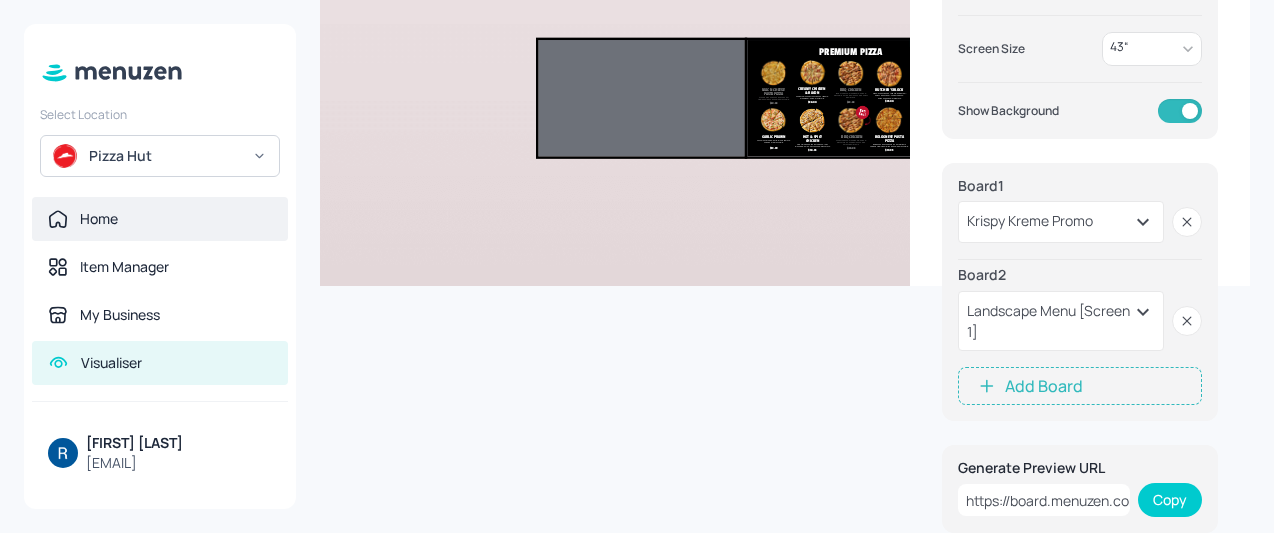 click on "Home" at bounding box center (160, 219) 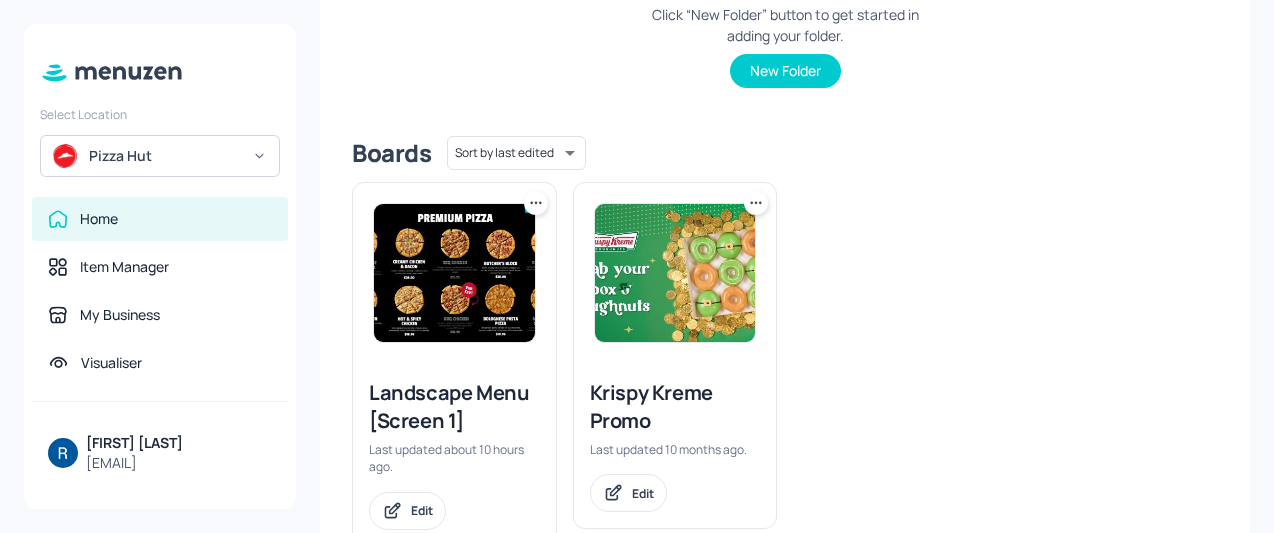 scroll, scrollTop: 447, scrollLeft: 0, axis: vertical 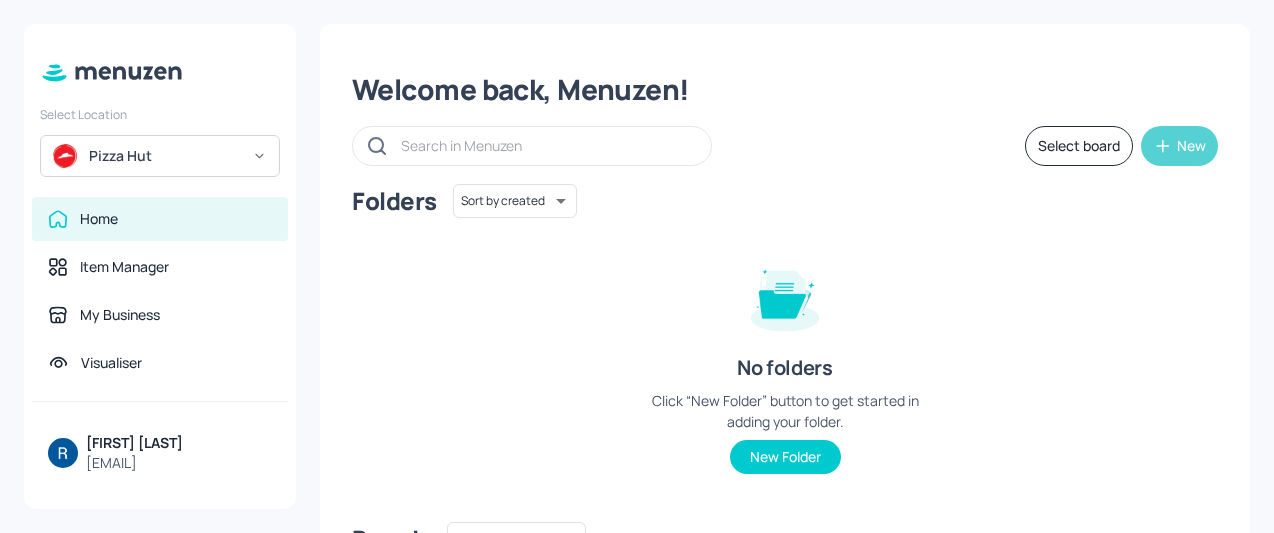 click on "New" at bounding box center [1179, 146] 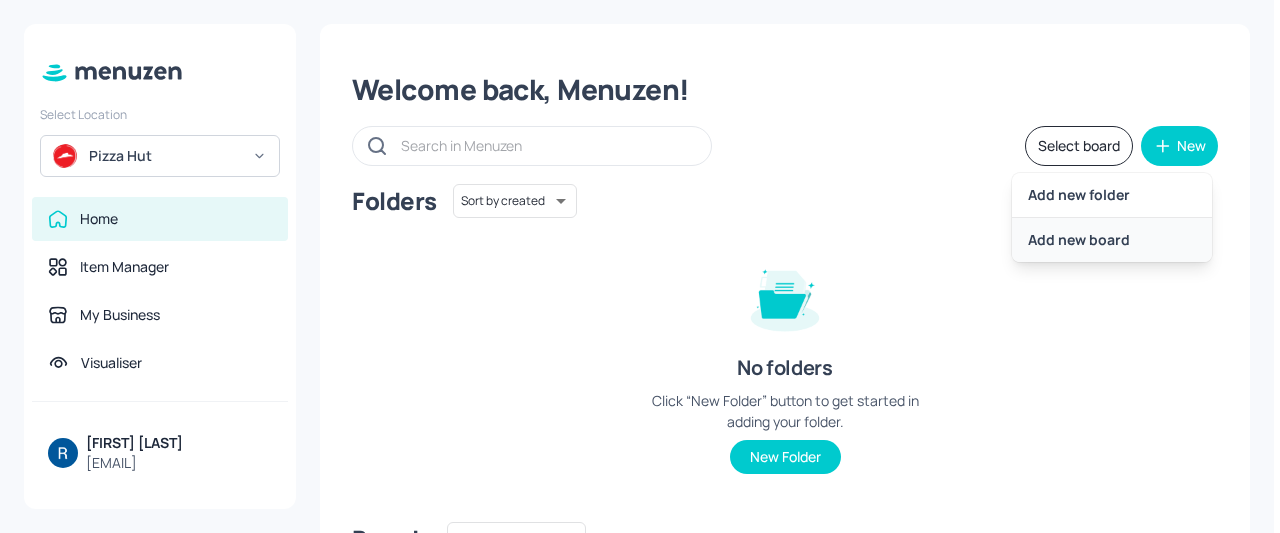 click on "Add new board" at bounding box center [1112, 240] 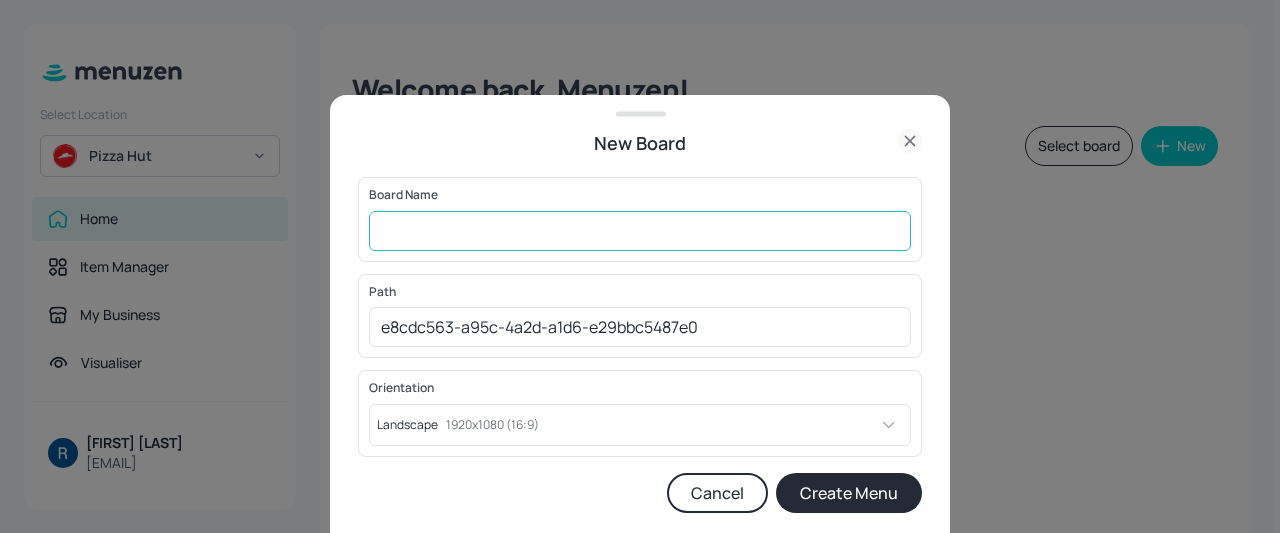 click at bounding box center [640, 231] 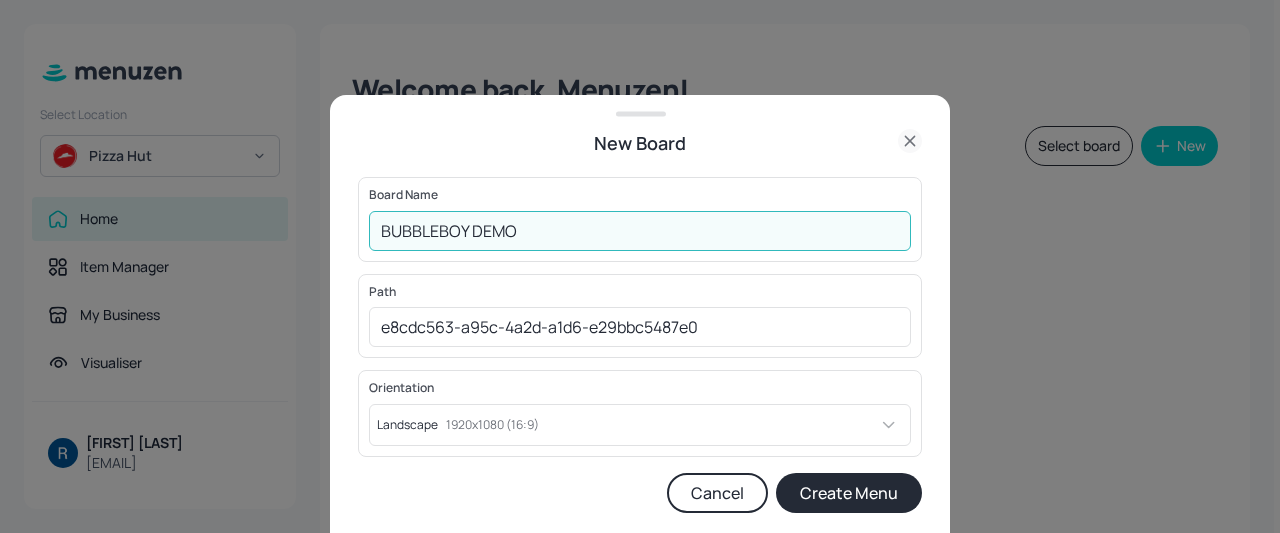 type on "BUBBLEBOY DEMO" 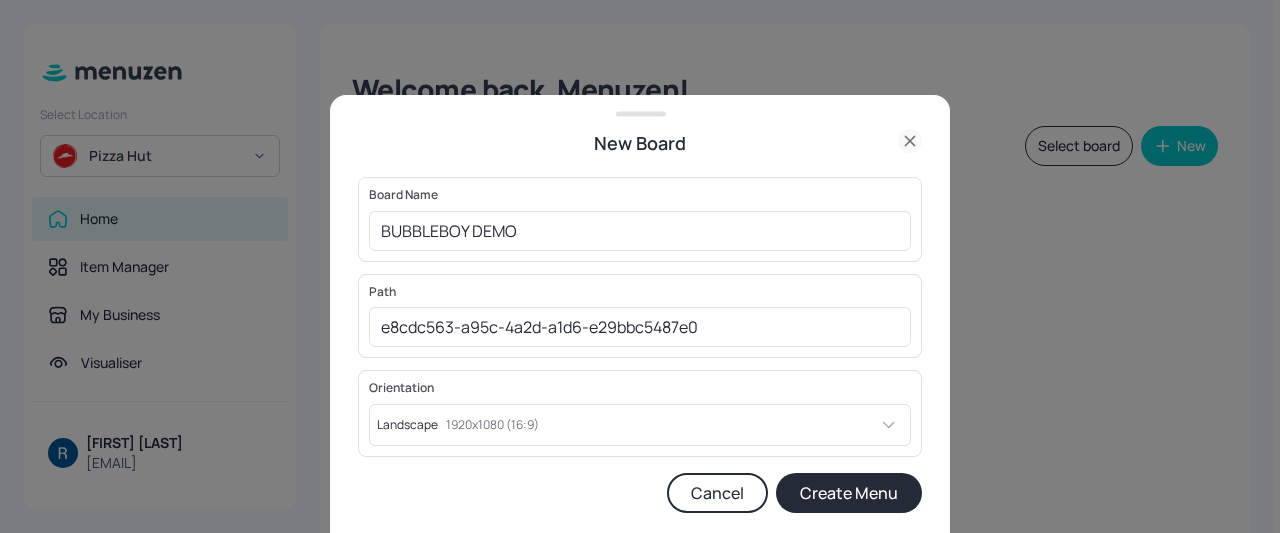 click on "Create Menu" at bounding box center (849, 493) 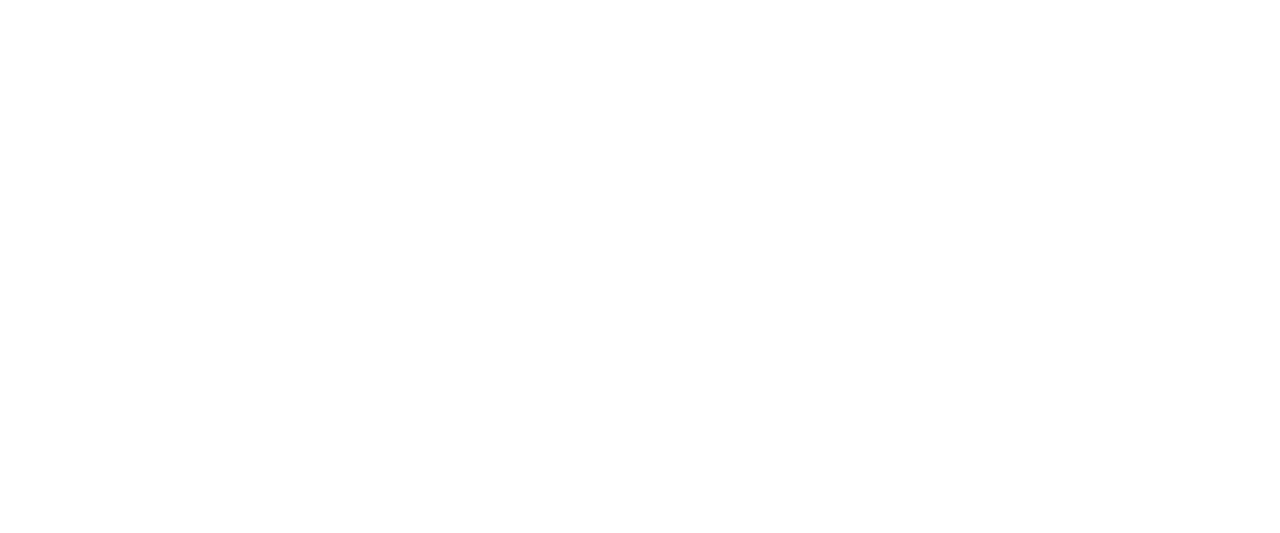 scroll, scrollTop: 0, scrollLeft: 0, axis: both 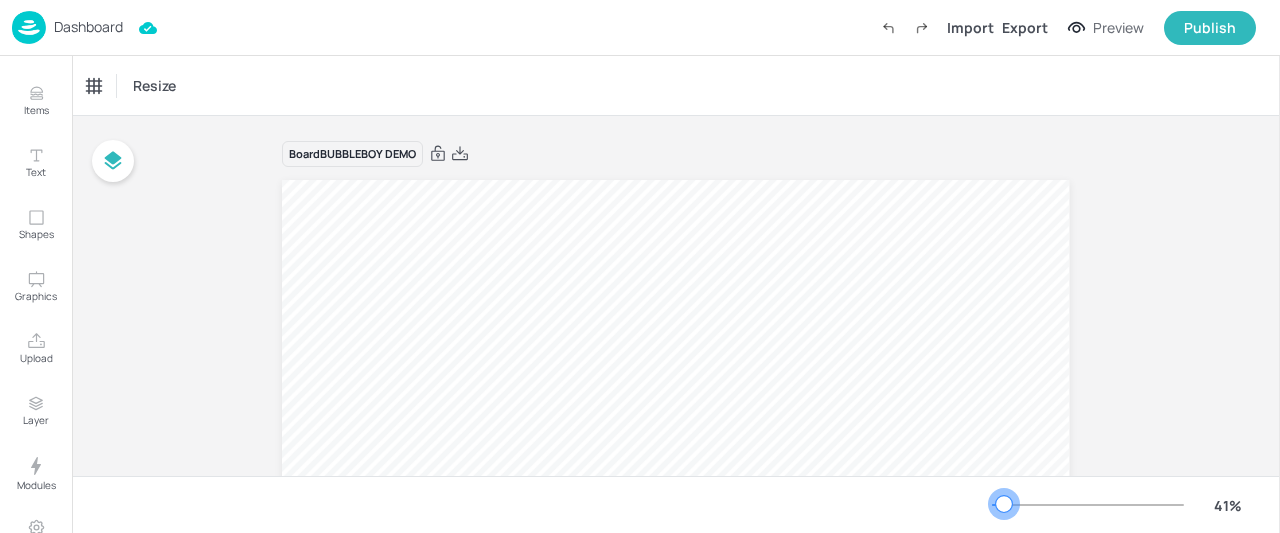 click at bounding box center [1004, 504] 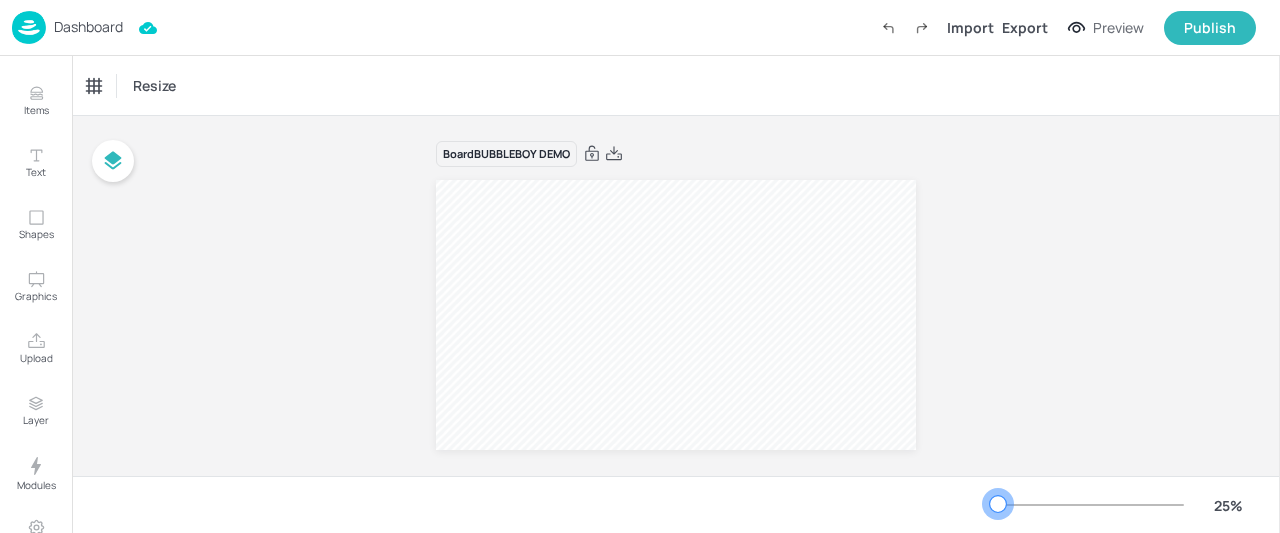 click at bounding box center (998, 504) 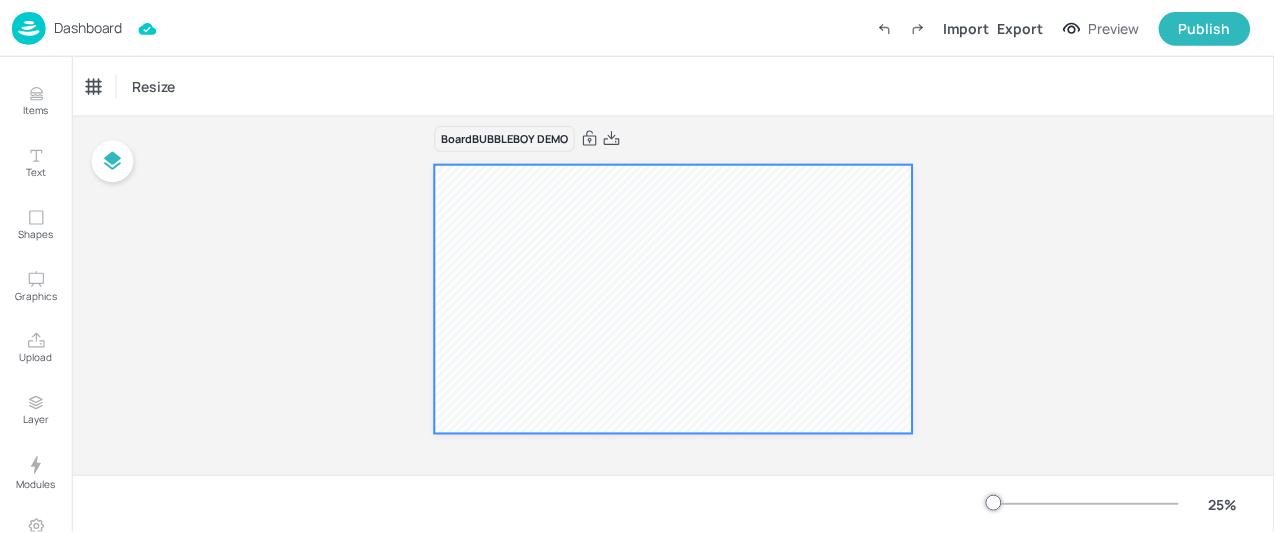 scroll, scrollTop: 24, scrollLeft: 0, axis: vertical 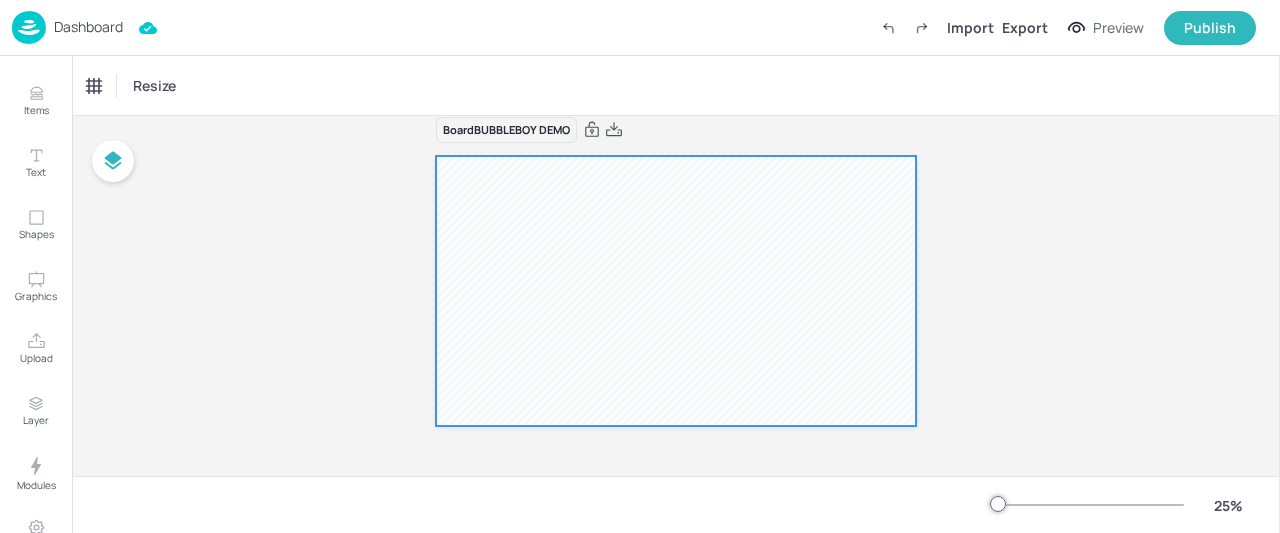 click at bounding box center [676, 291] 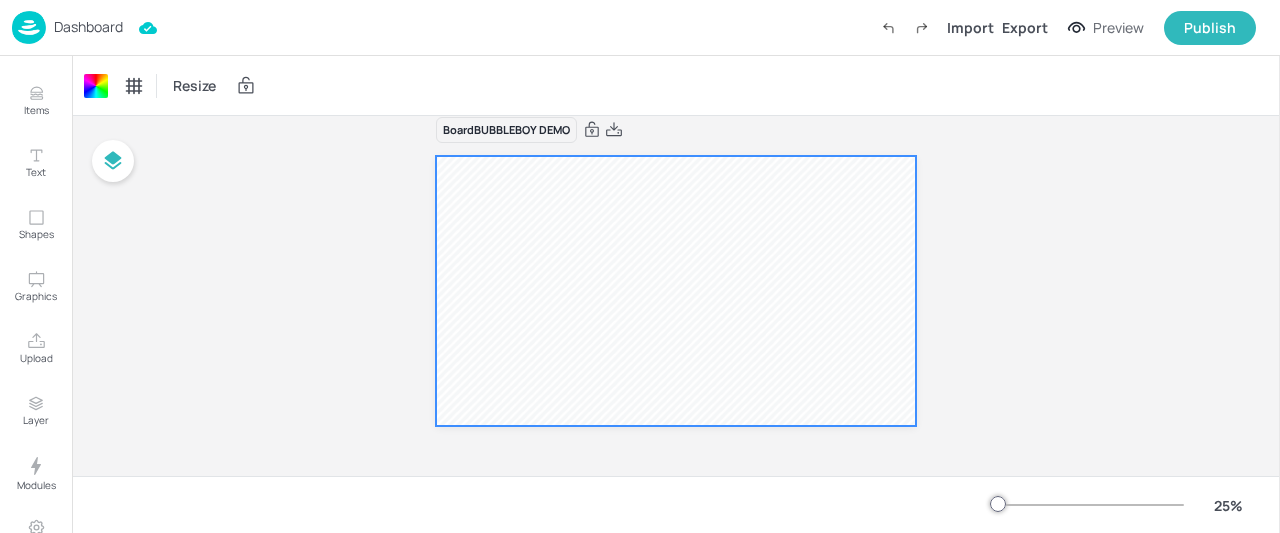 click on "Dashboard" at bounding box center (88, 27) 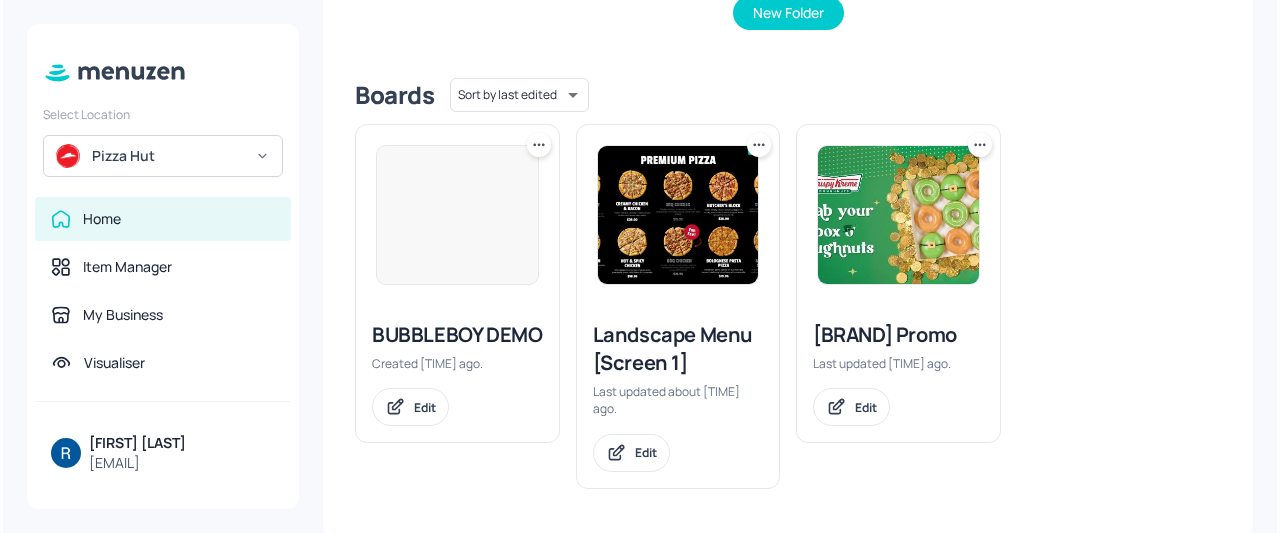 scroll, scrollTop: 447, scrollLeft: 0, axis: vertical 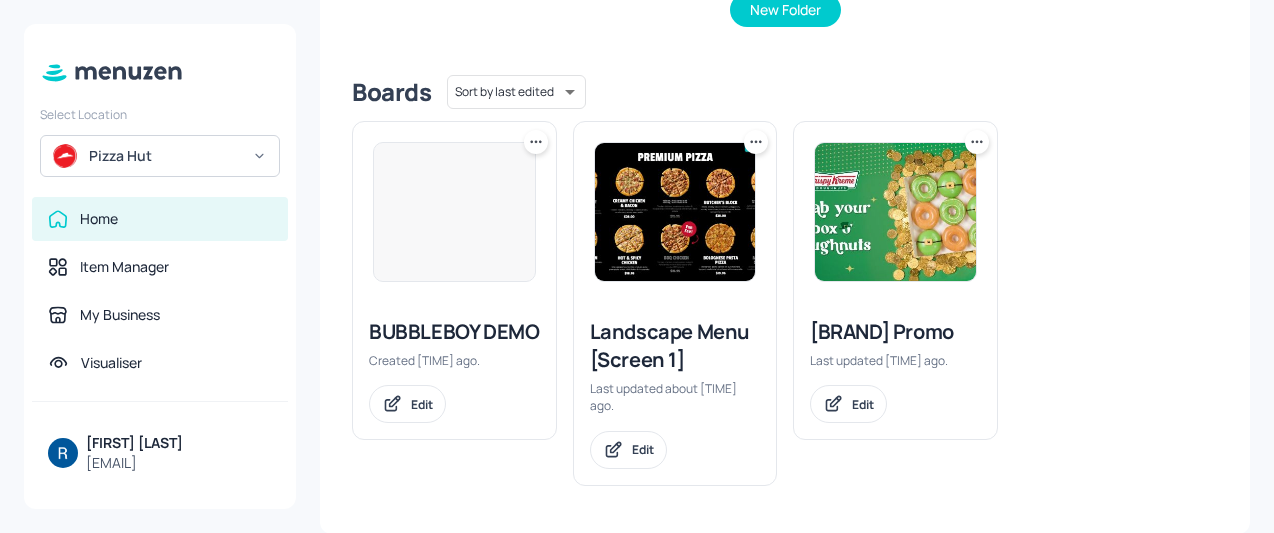 click at bounding box center (454, 212) 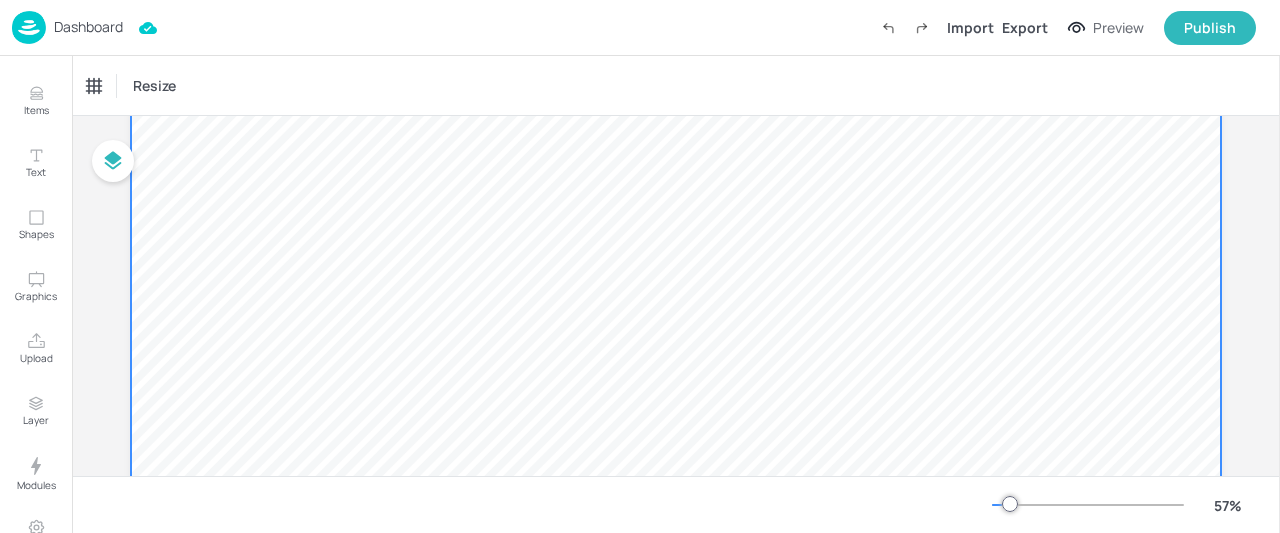 scroll, scrollTop: 200, scrollLeft: 0, axis: vertical 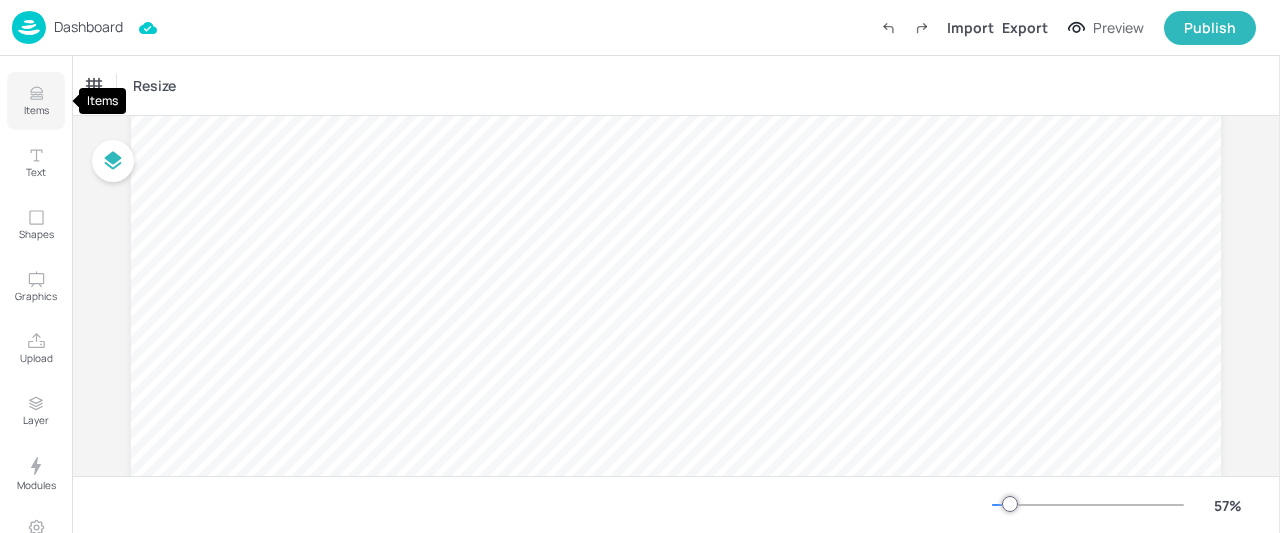click 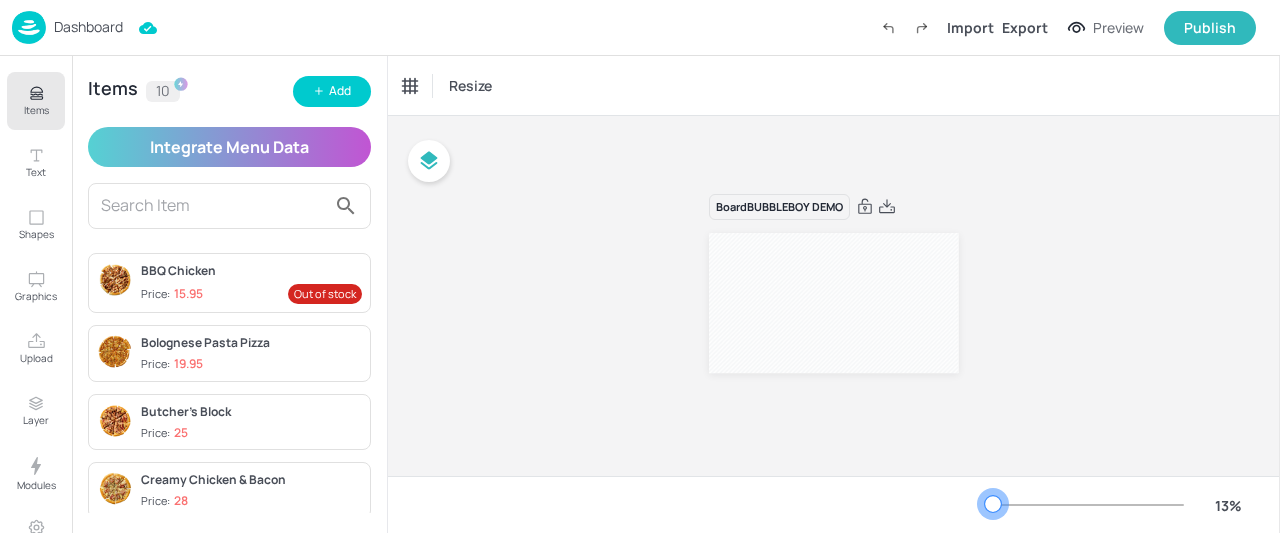 scroll, scrollTop: 0, scrollLeft: 0, axis: both 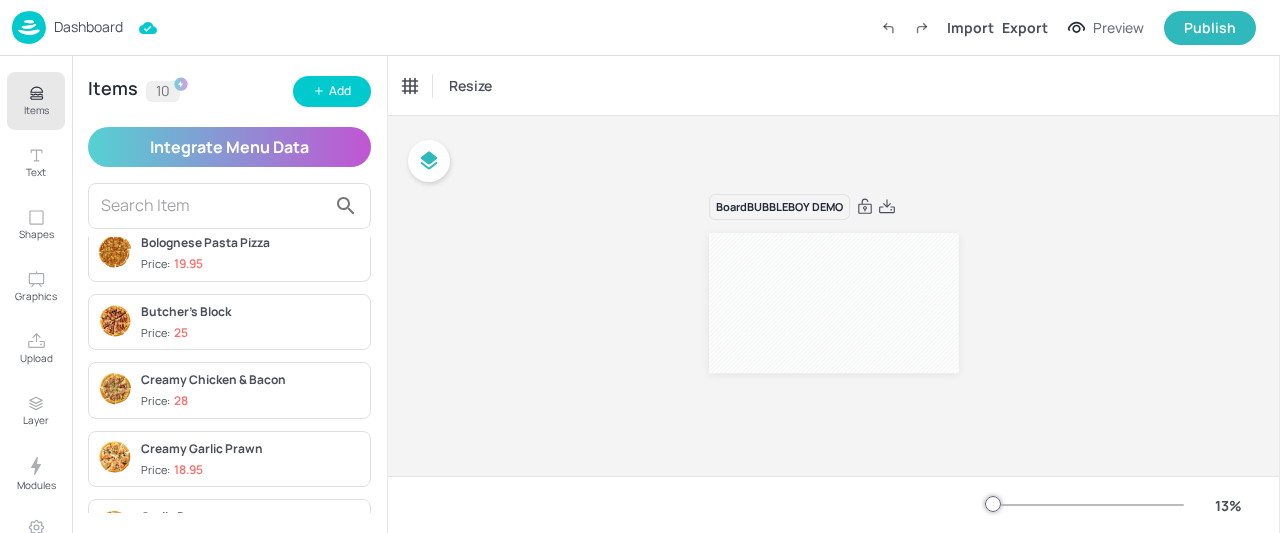 click on "Butcher's Block Price: 25" at bounding box center (251, 322) 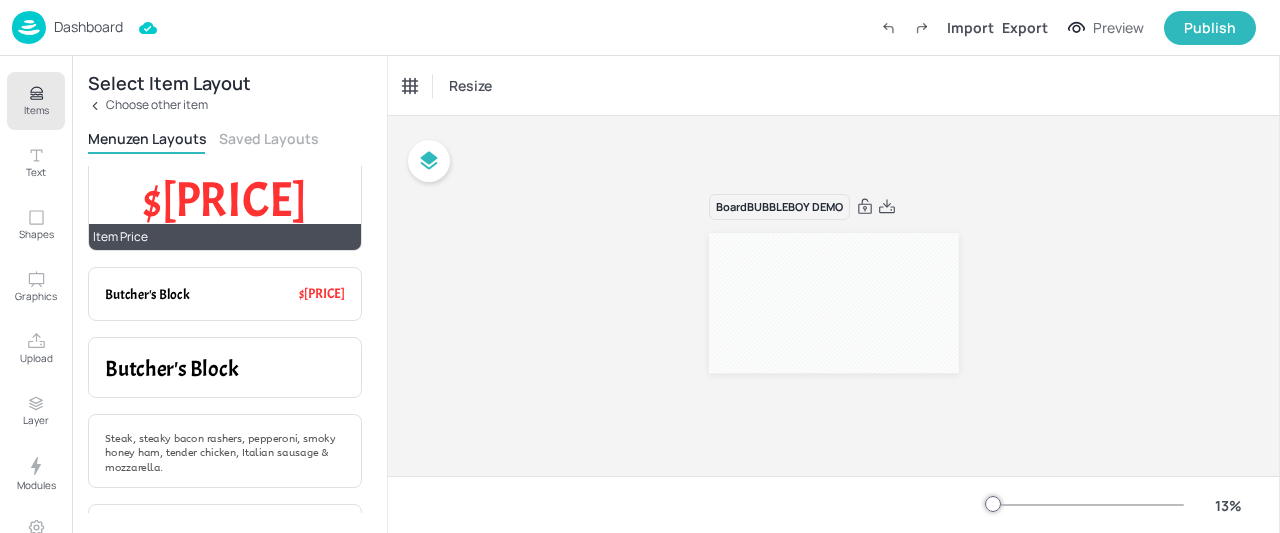 scroll, scrollTop: 0, scrollLeft: 0, axis: both 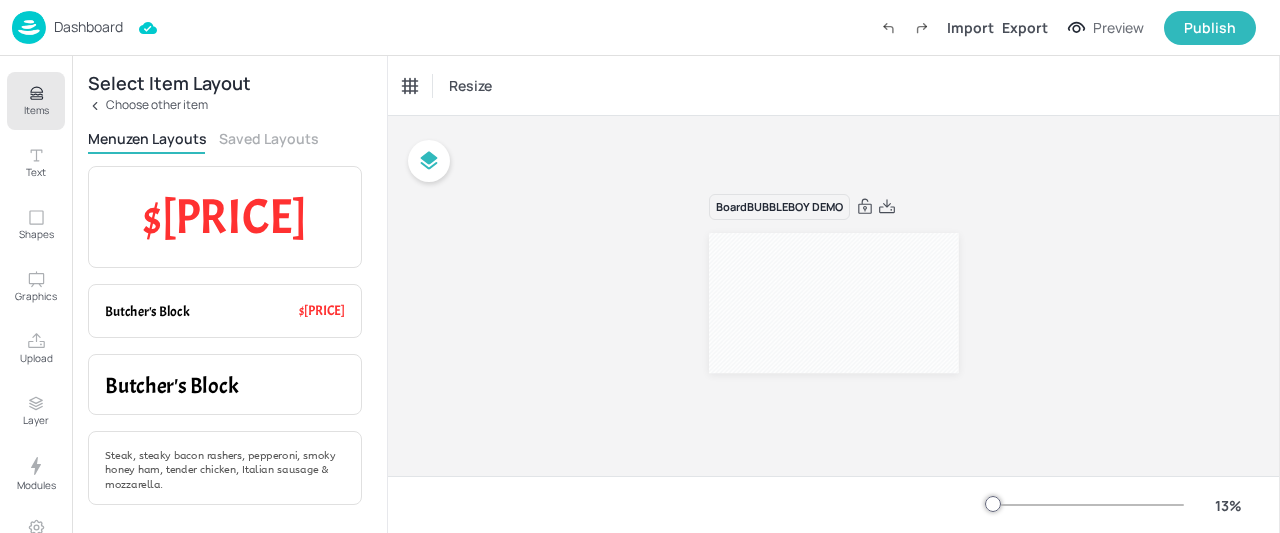 click on "Saved Layouts" at bounding box center (269, 138) 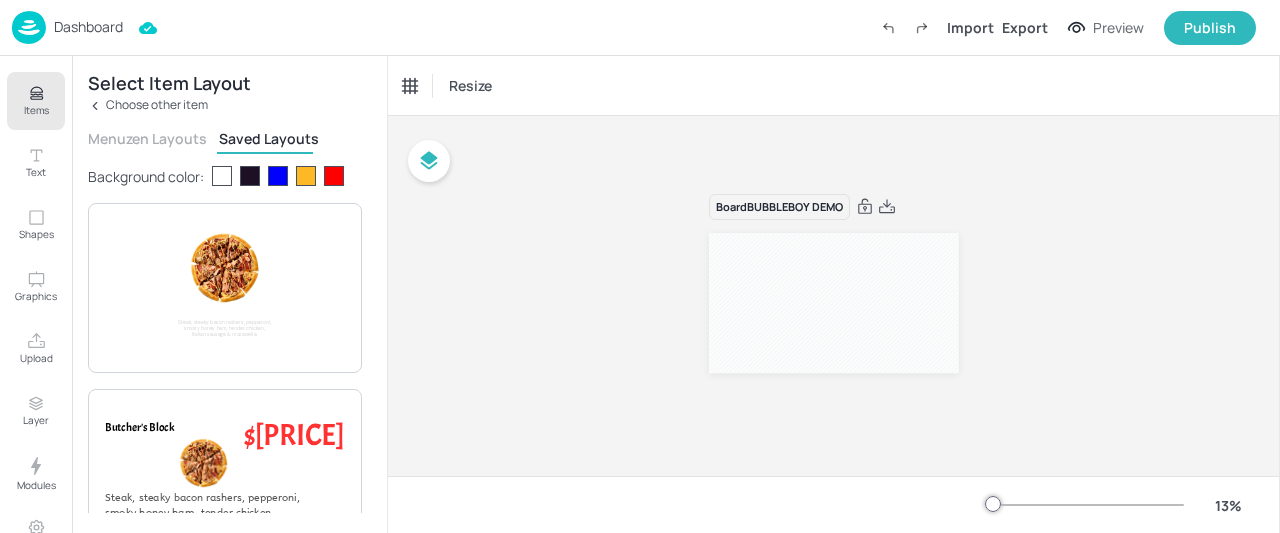 drag, startPoint x: 158, startPoint y: 136, endPoint x: 157, endPoint y: 150, distance: 14.035668 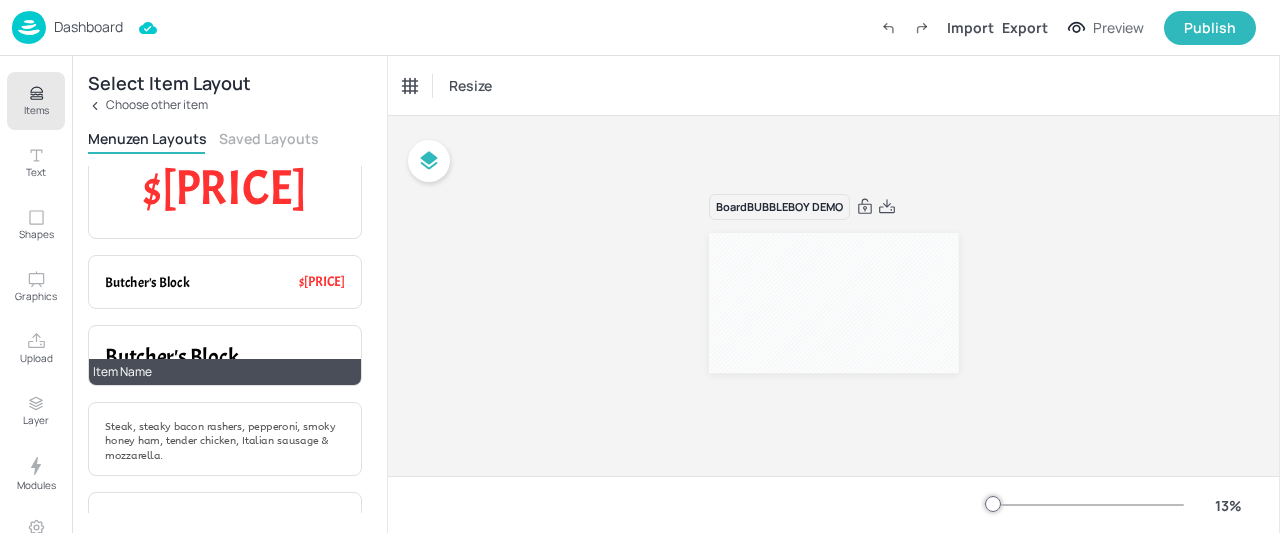scroll, scrollTop: 0, scrollLeft: 0, axis: both 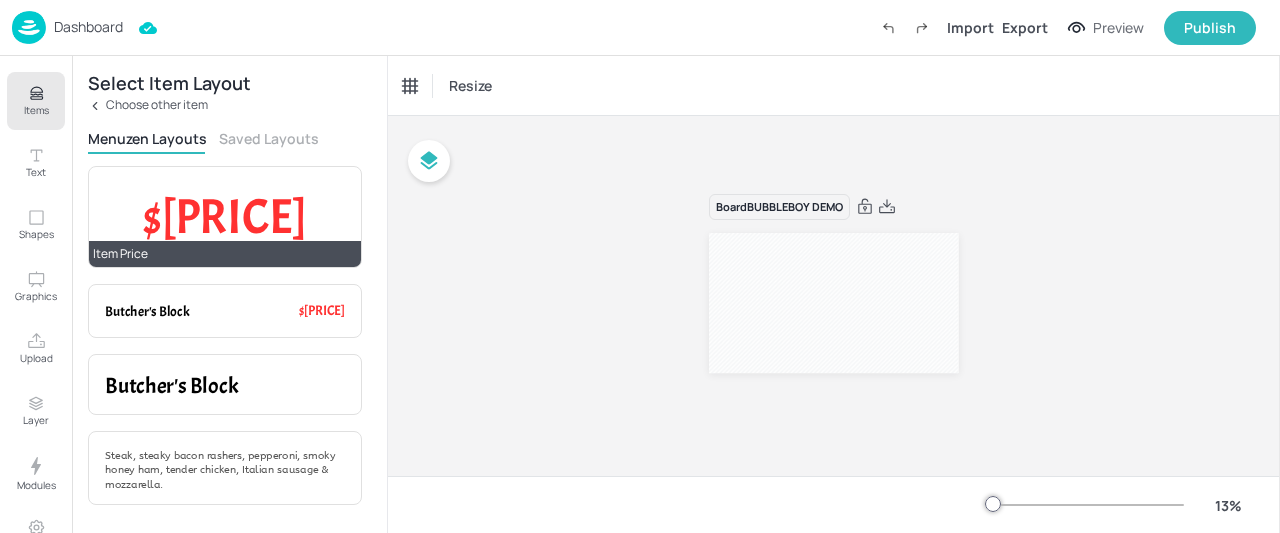 drag, startPoint x: 272, startPoint y: 214, endPoint x: 253, endPoint y: 218, distance: 19.416489 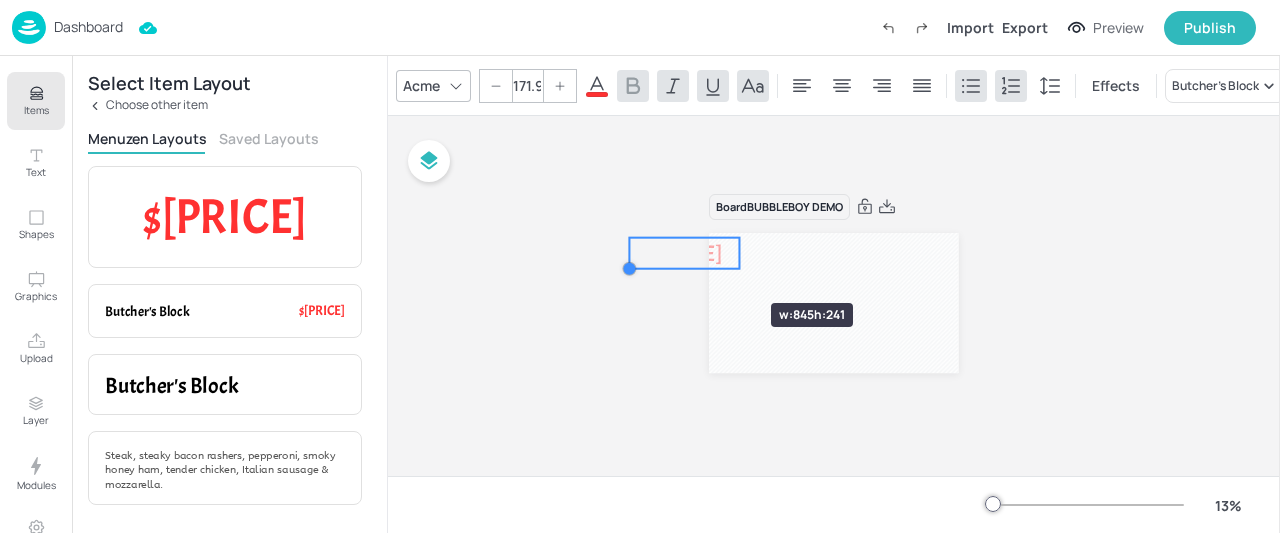 drag, startPoint x: 721, startPoint y: 243, endPoint x: 713, endPoint y: 316, distance: 73.43705 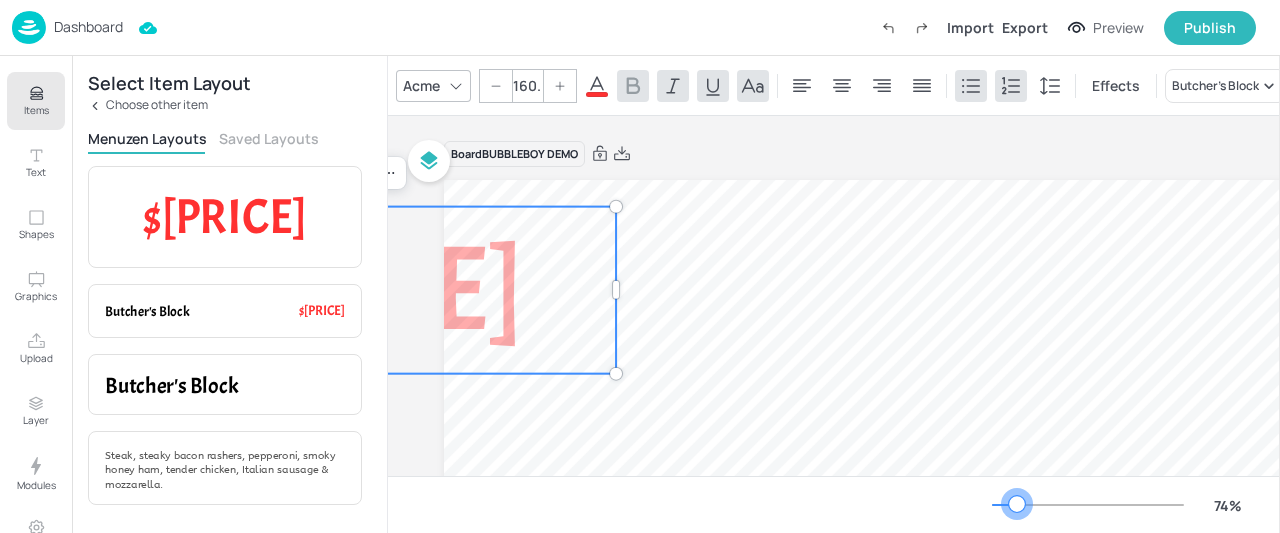 drag, startPoint x: 998, startPoint y: 502, endPoint x: 1017, endPoint y: 510, distance: 20.615528 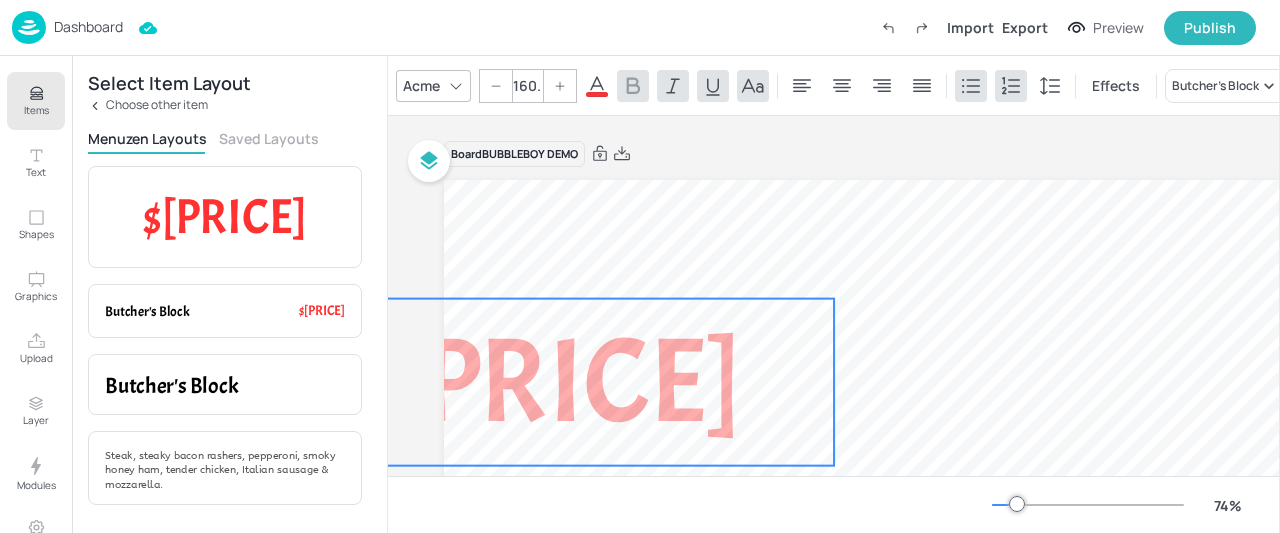 drag, startPoint x: 539, startPoint y: 208, endPoint x: 752, endPoint y: 321, distance: 241.11823 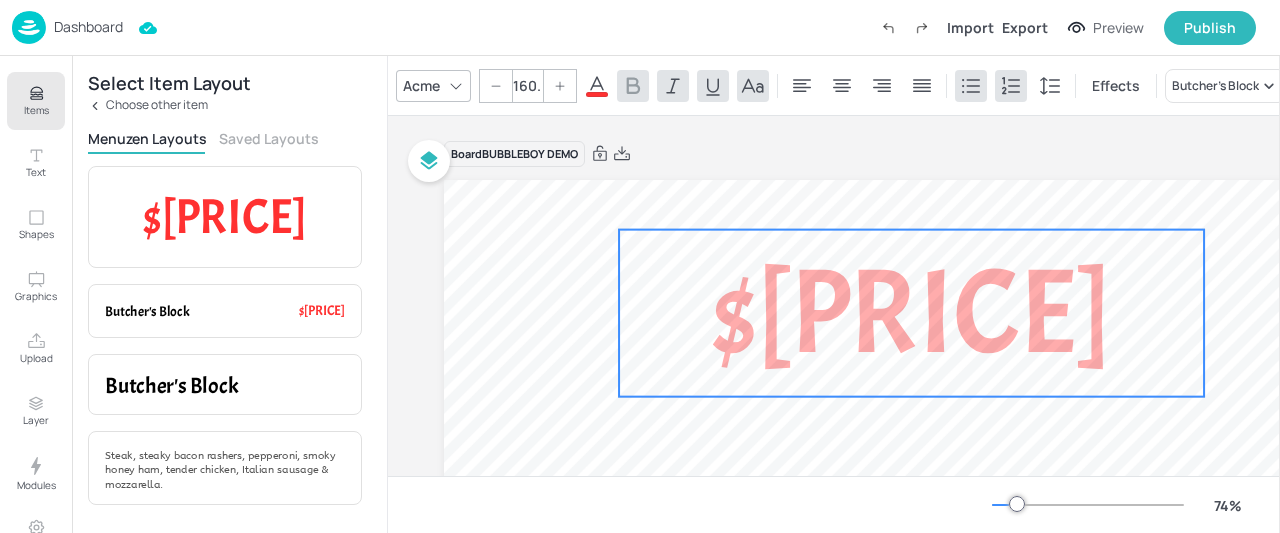 drag, startPoint x: 677, startPoint y: 348, endPoint x: 1001, endPoint y: 263, distance: 334.96417 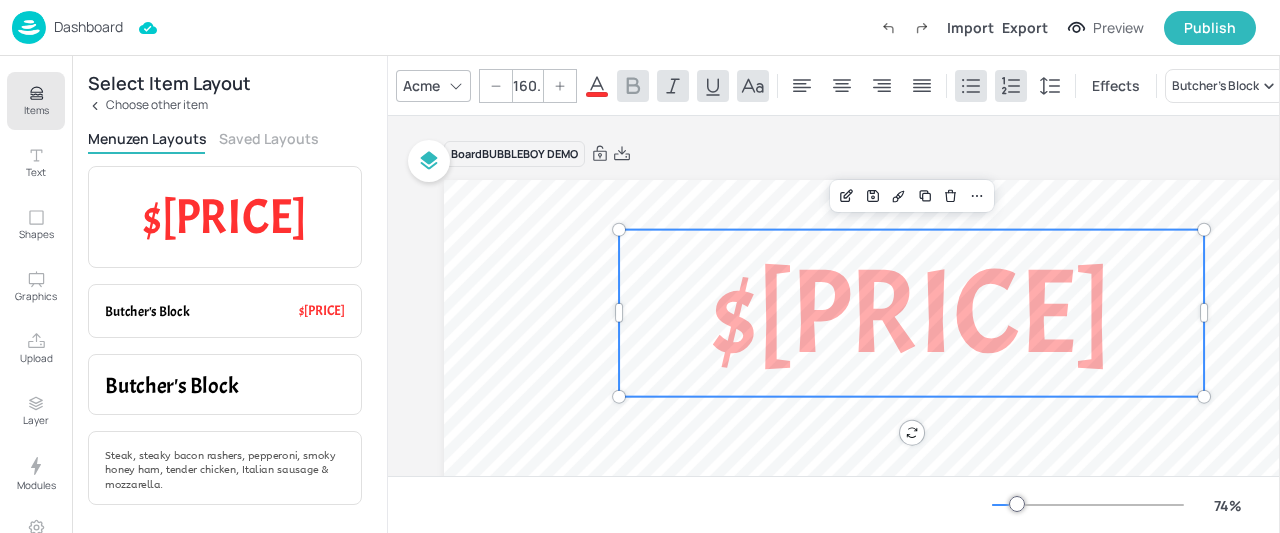 click on "$25" at bounding box center (911, 313) 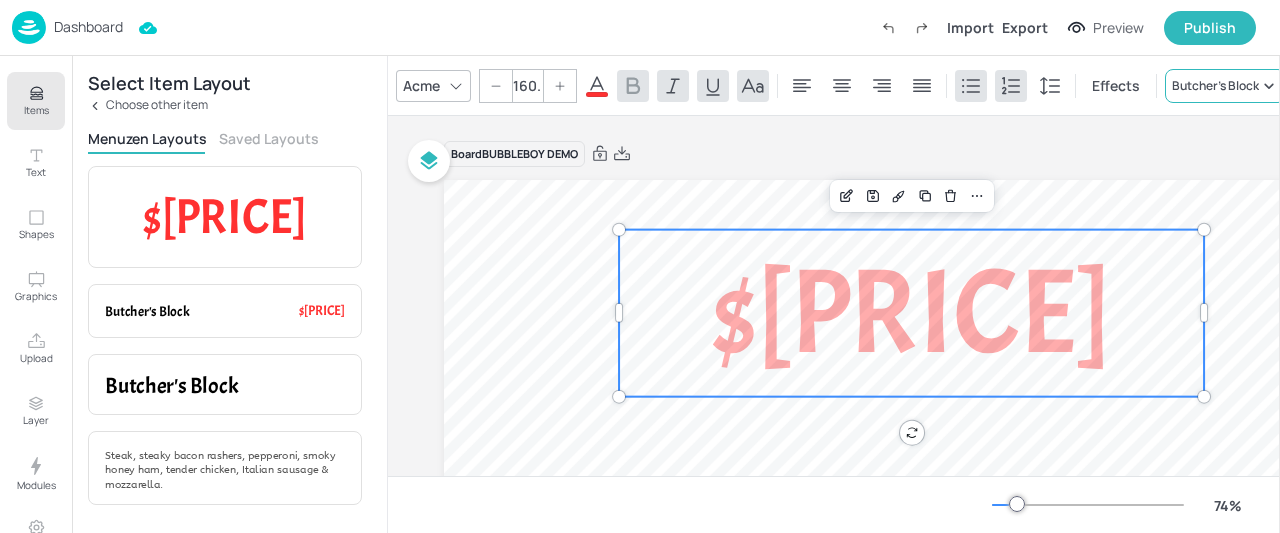 click on "Butcher's Block" at bounding box center (1215, 86) 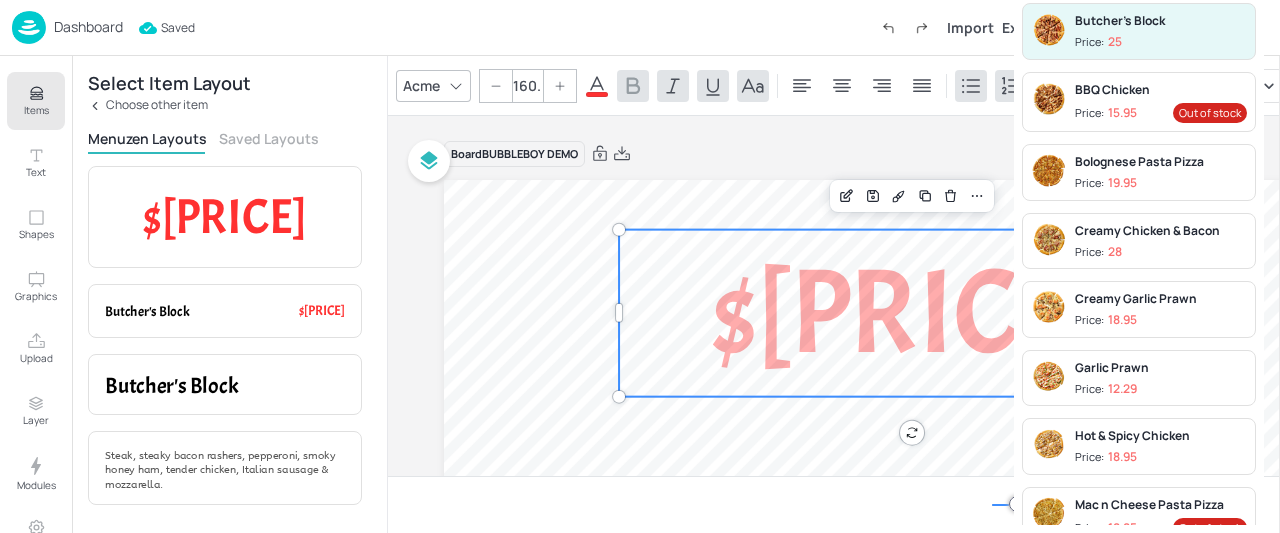 drag, startPoint x: 923, startPoint y: 314, endPoint x: 862, endPoint y: 372, distance: 84.17244 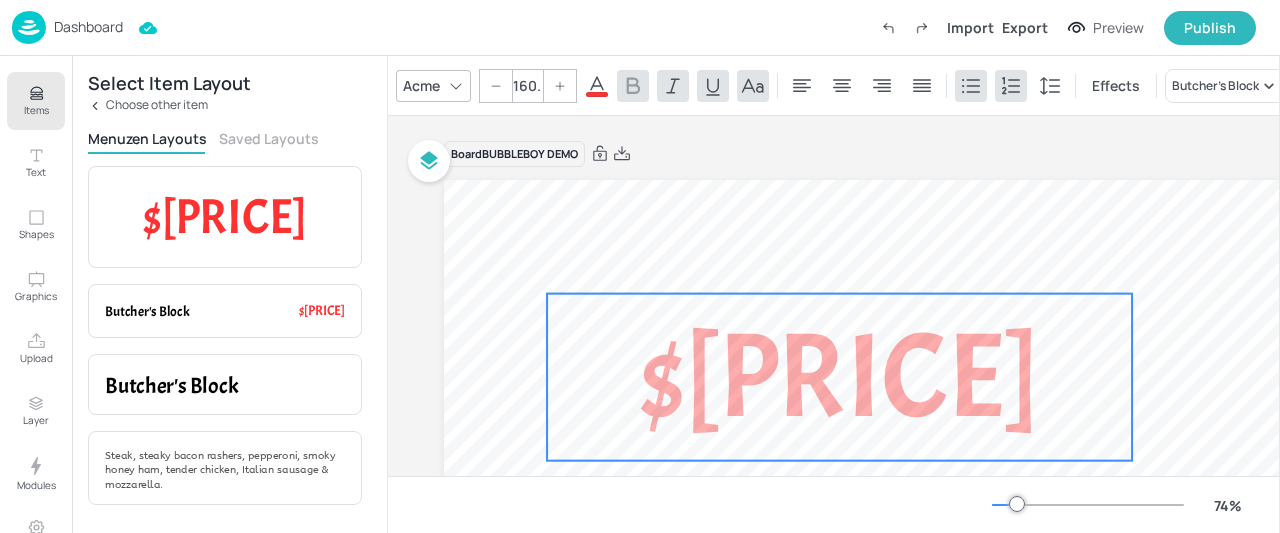 drag, startPoint x: 900, startPoint y: 357, endPoint x: 871, endPoint y: 347, distance: 30.675724 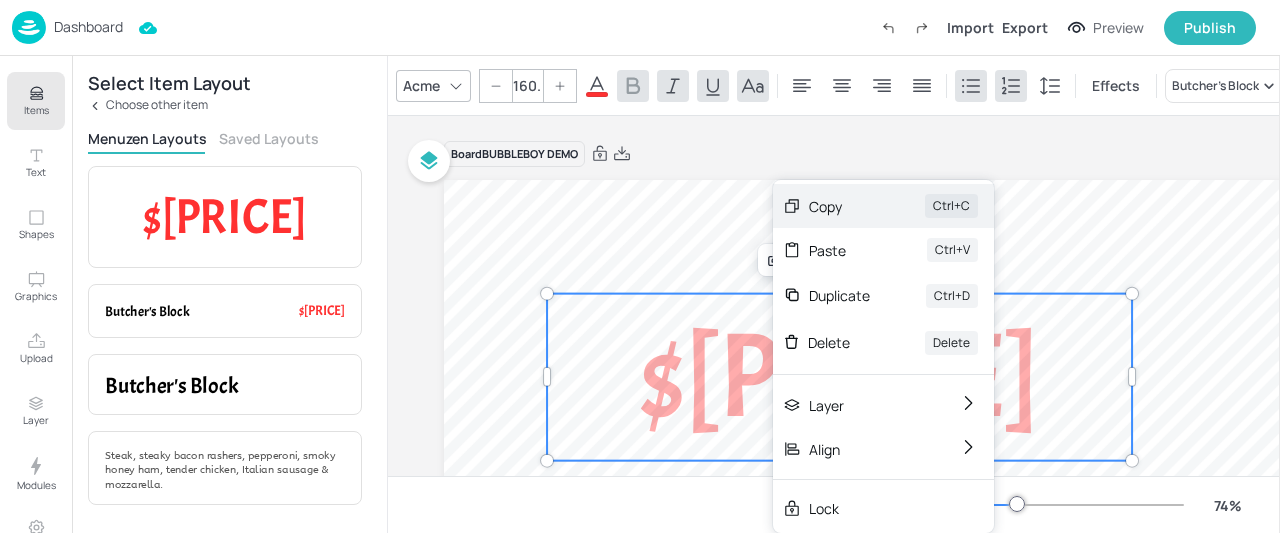click on "Copy" at bounding box center (839, 206) 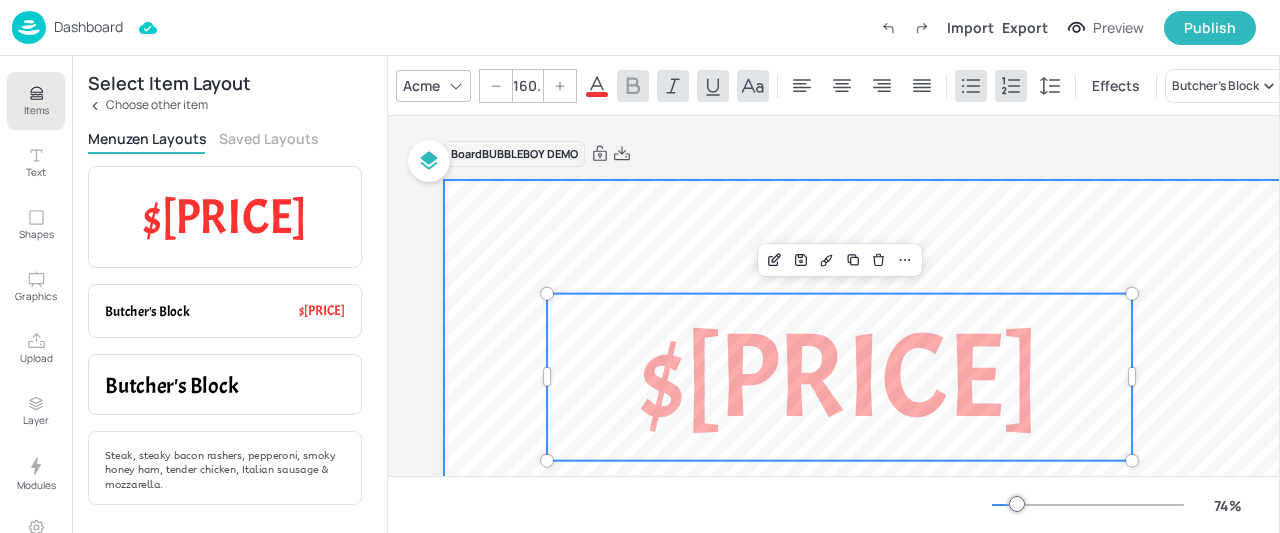 click at bounding box center [1154, 579] 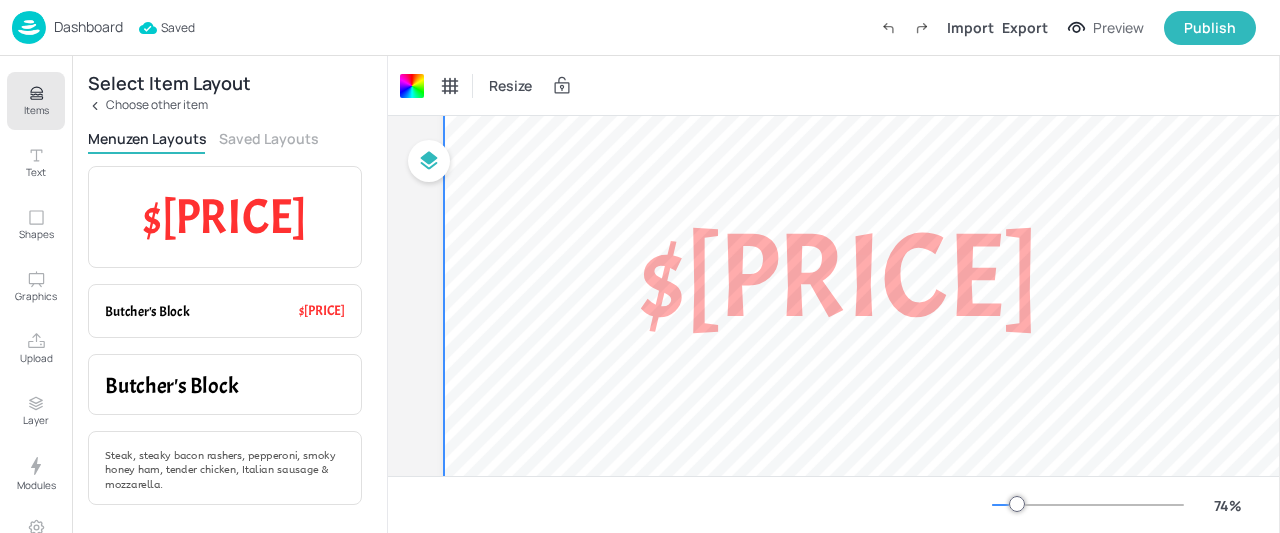 scroll, scrollTop: 0, scrollLeft: 0, axis: both 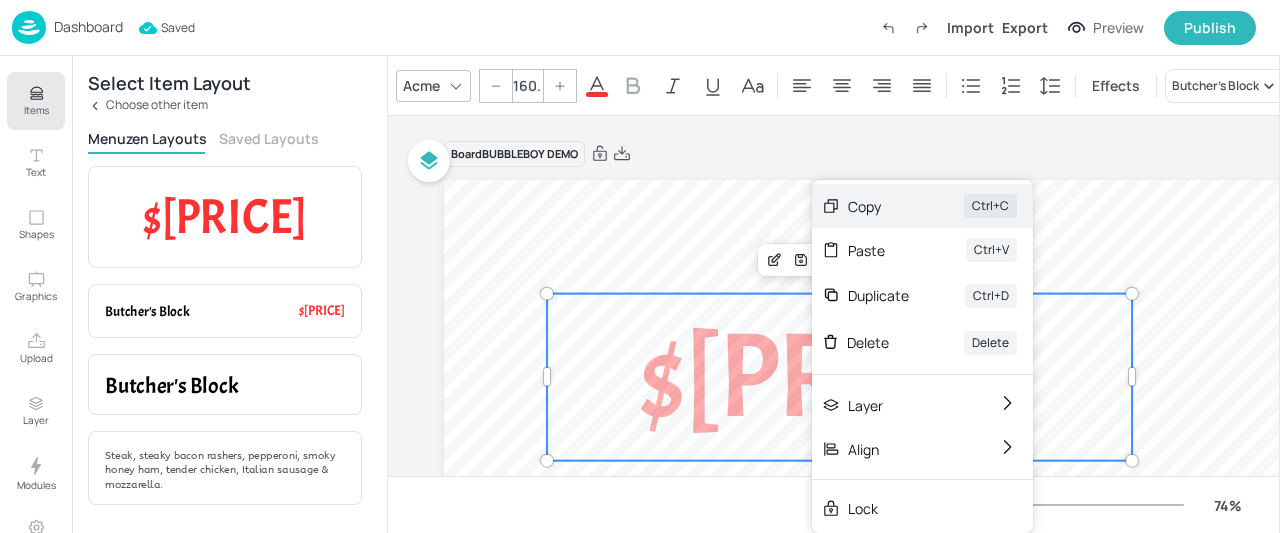 click on "Copy" at bounding box center [878, 206] 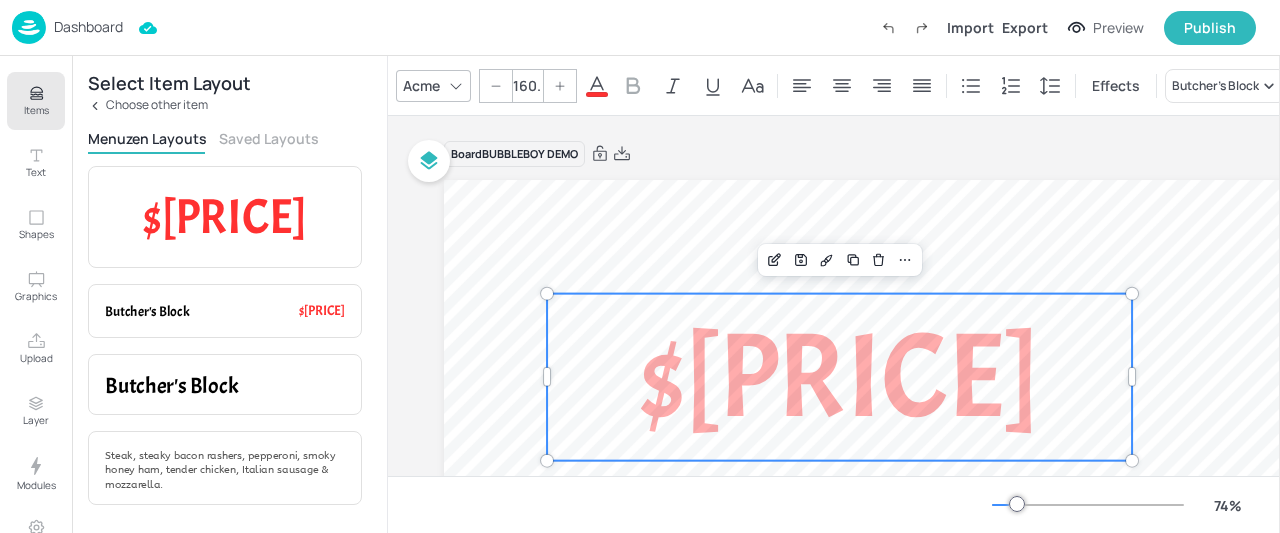 click on "74 %" at bounding box center (1124, 505) 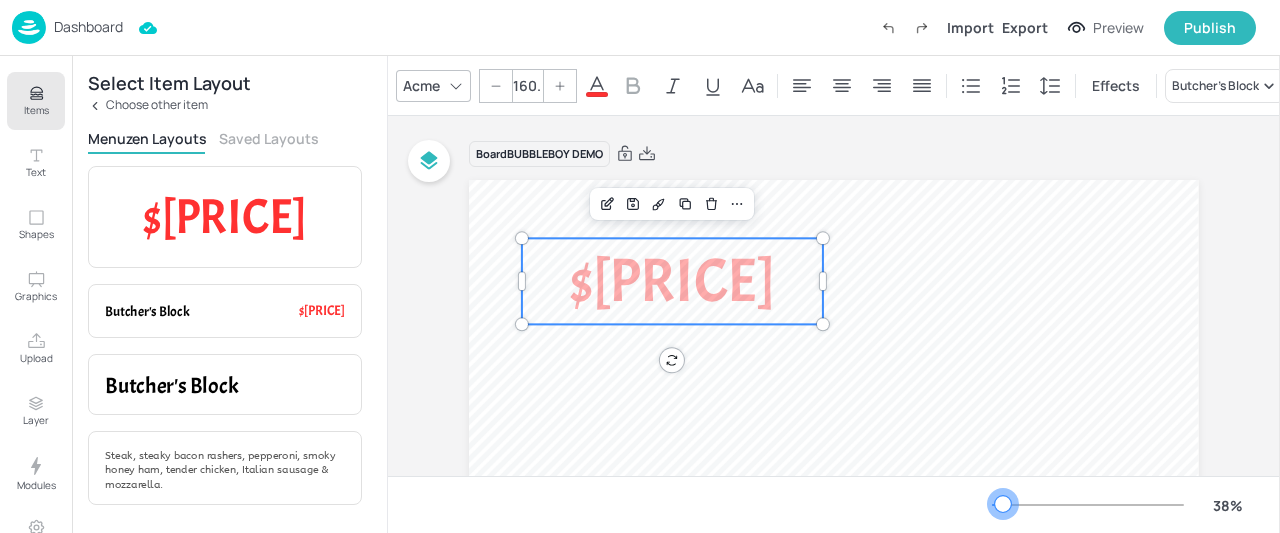 drag, startPoint x: 1013, startPoint y: 497, endPoint x: 1003, endPoint y: 503, distance: 11.661903 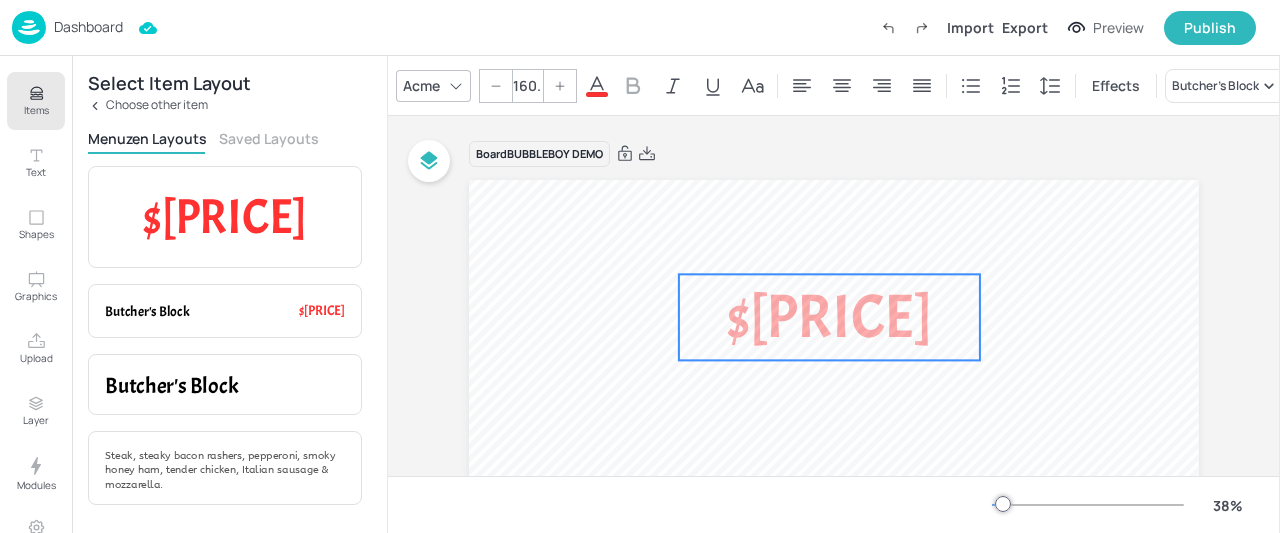 drag, startPoint x: 796, startPoint y: 302, endPoint x: 842, endPoint y: 306, distance: 46.173584 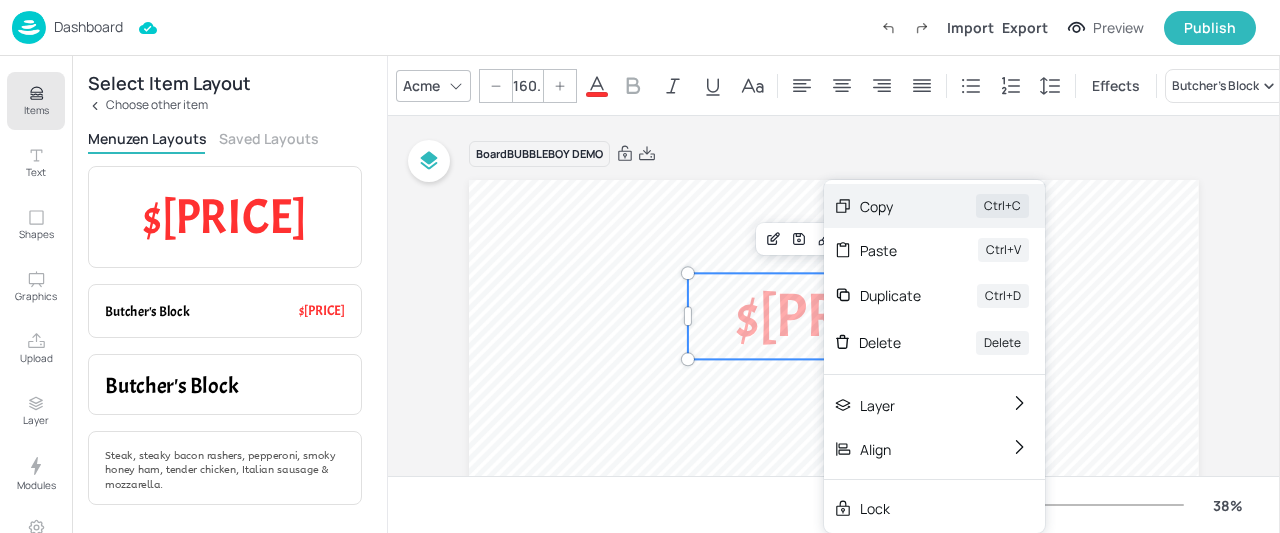 click on "Copy Ctrl+C" at bounding box center (934, 206) 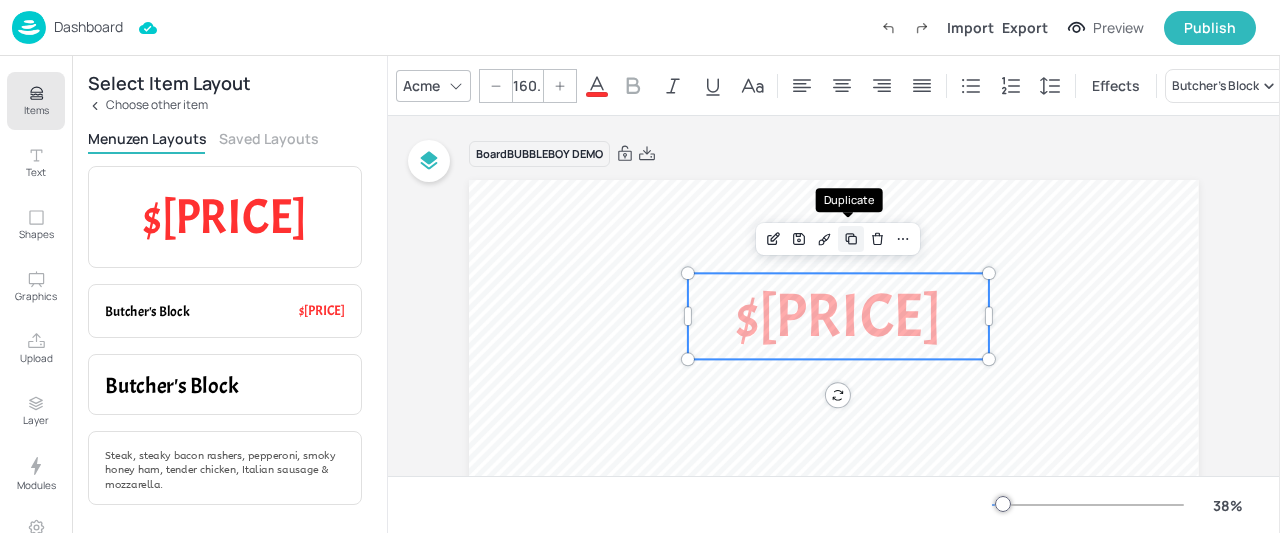 click 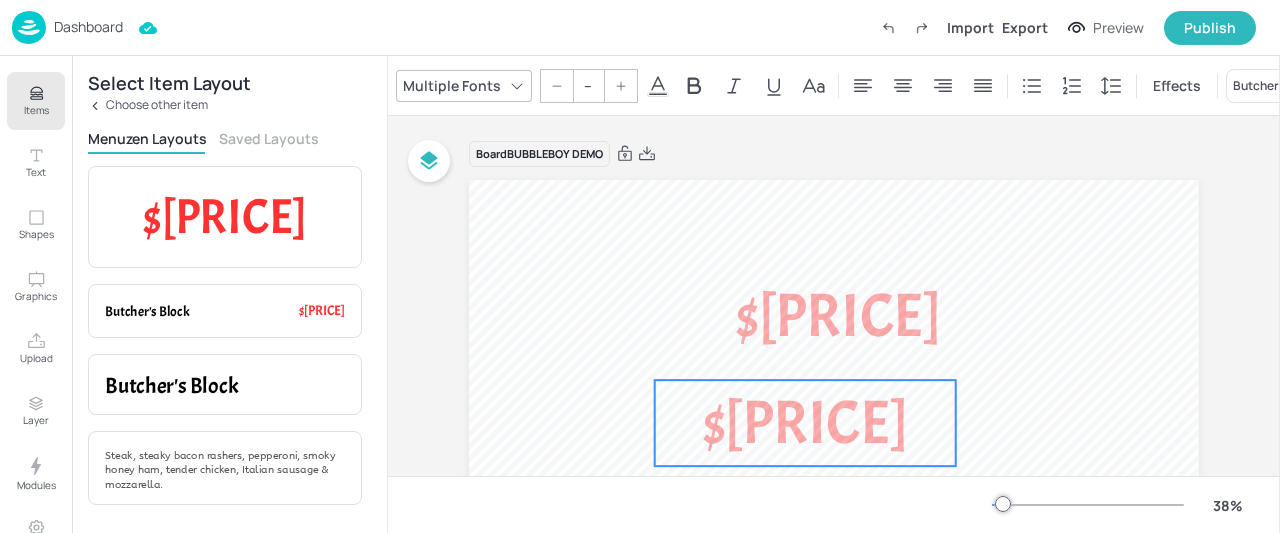 click on "$25" at bounding box center (805, 423) 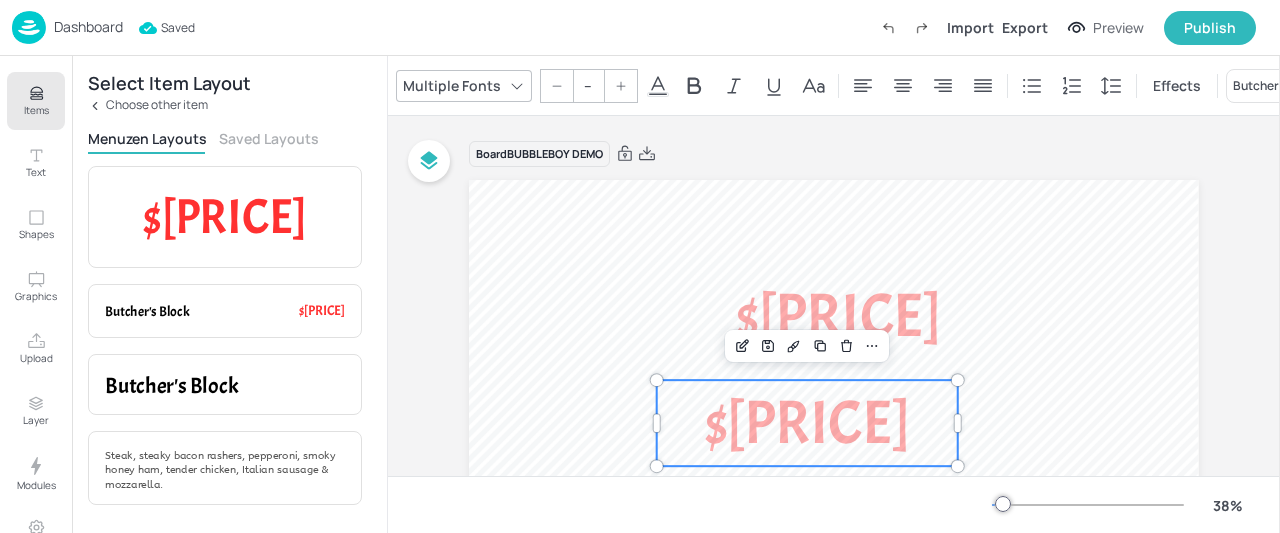 click at bounding box center [807, 346] 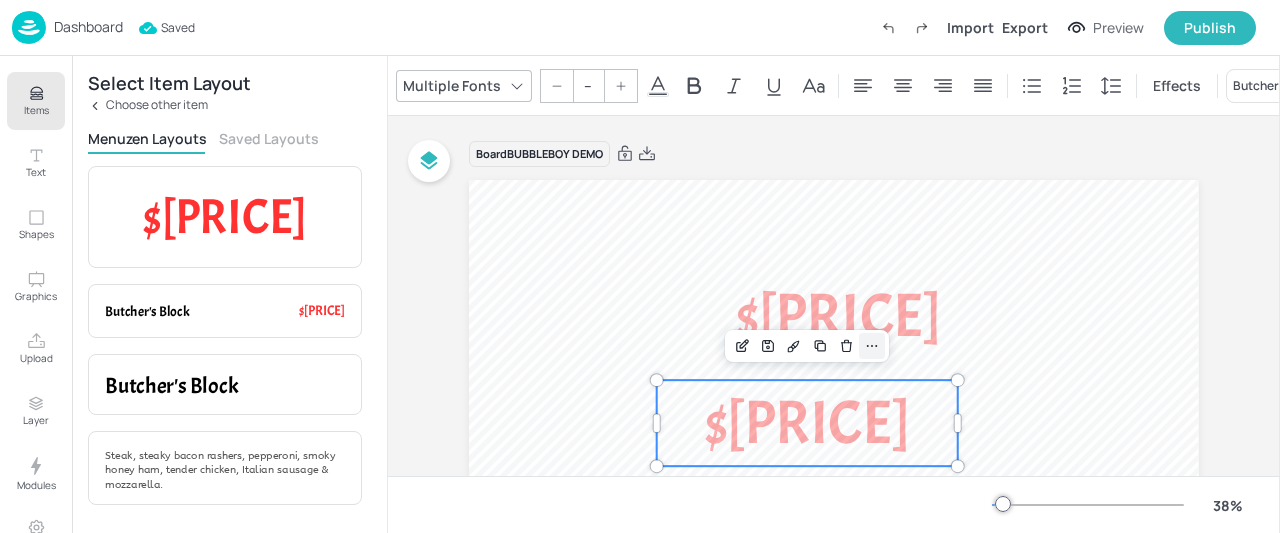 click at bounding box center (872, 346) 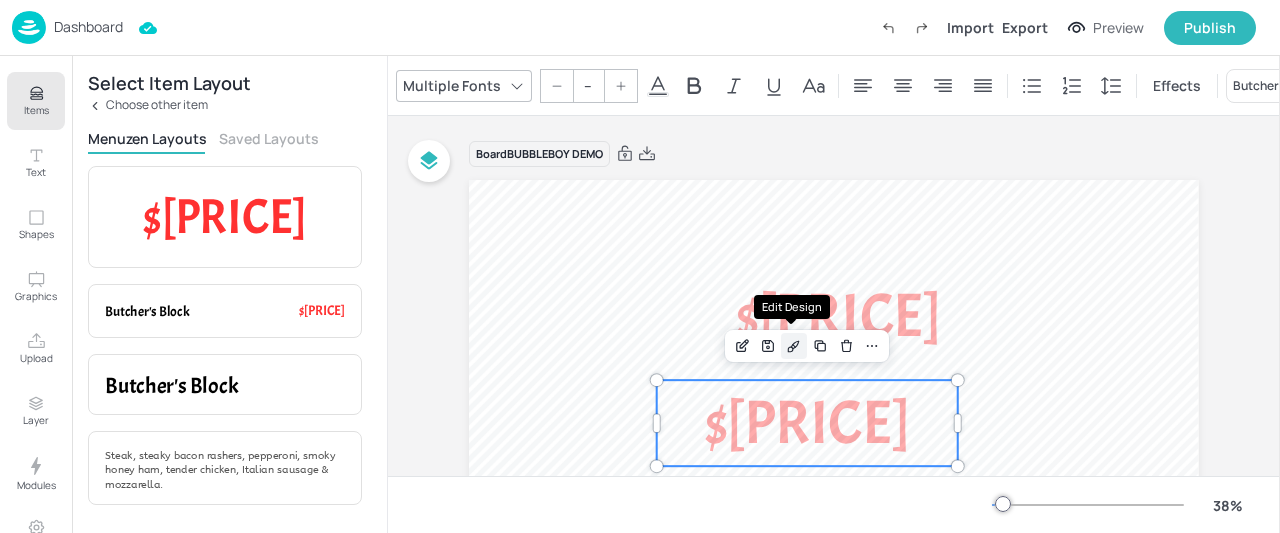 click at bounding box center [794, 346] 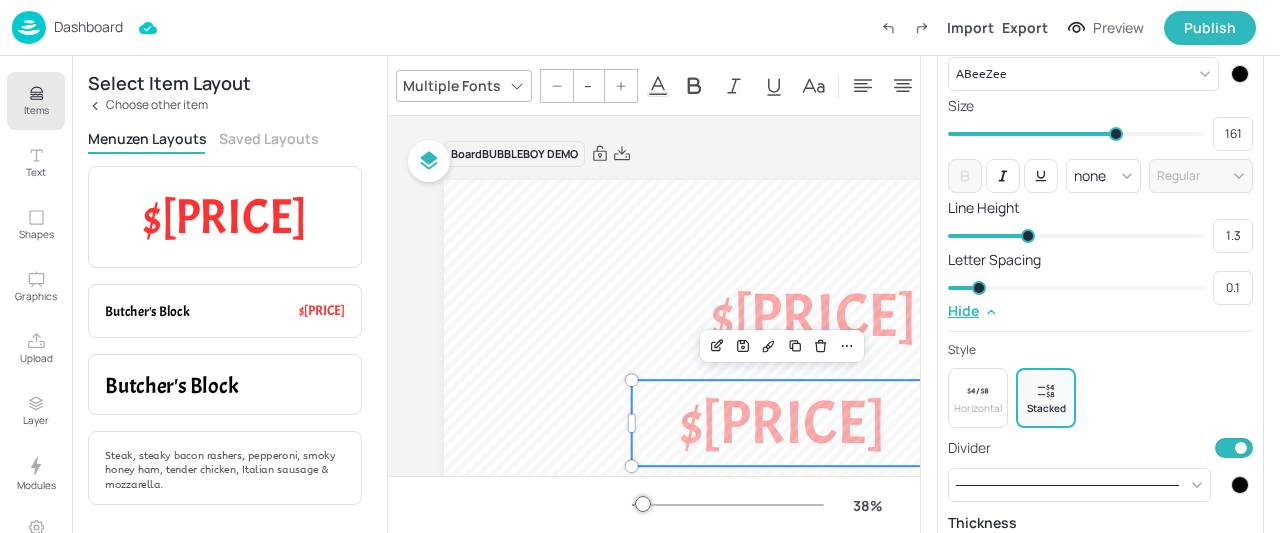 scroll, scrollTop: 494, scrollLeft: 0, axis: vertical 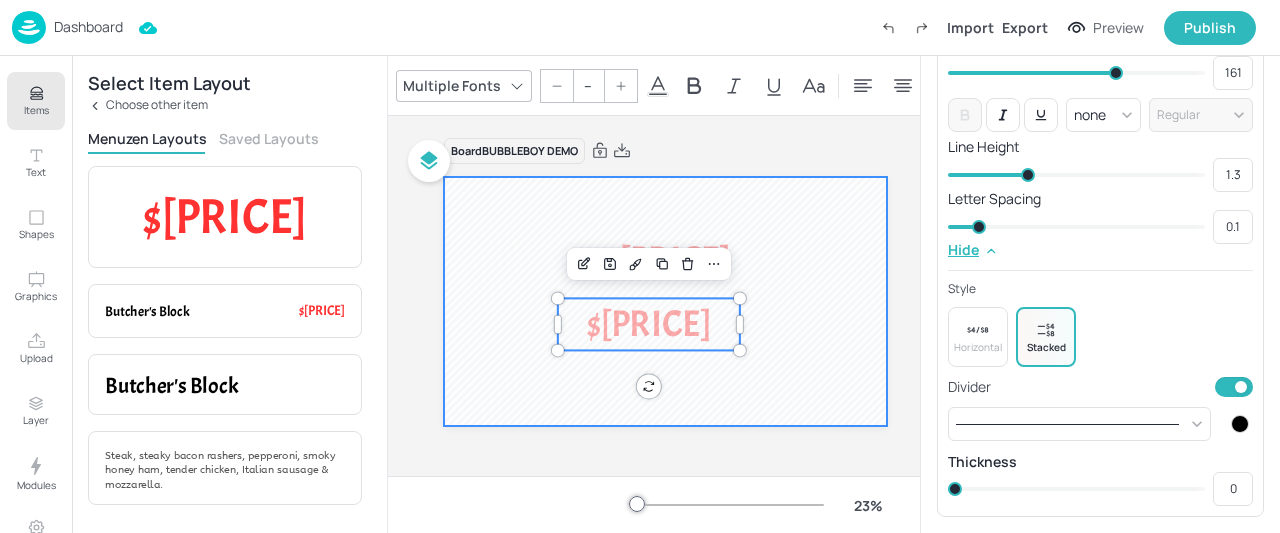 click at bounding box center [665, 301] 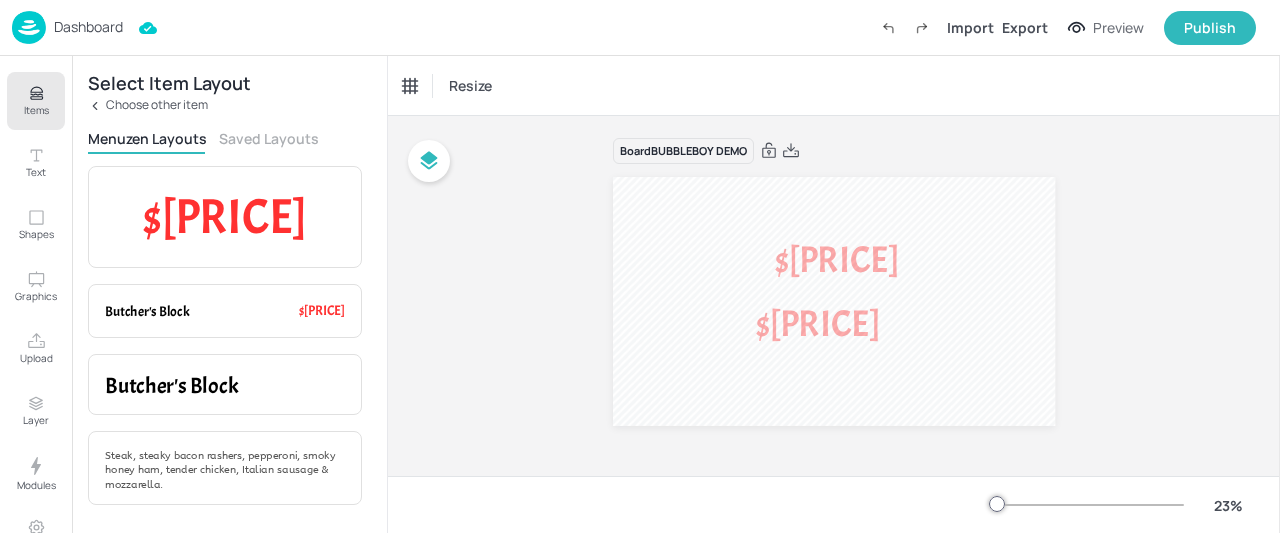 scroll, scrollTop: 3, scrollLeft: 0, axis: vertical 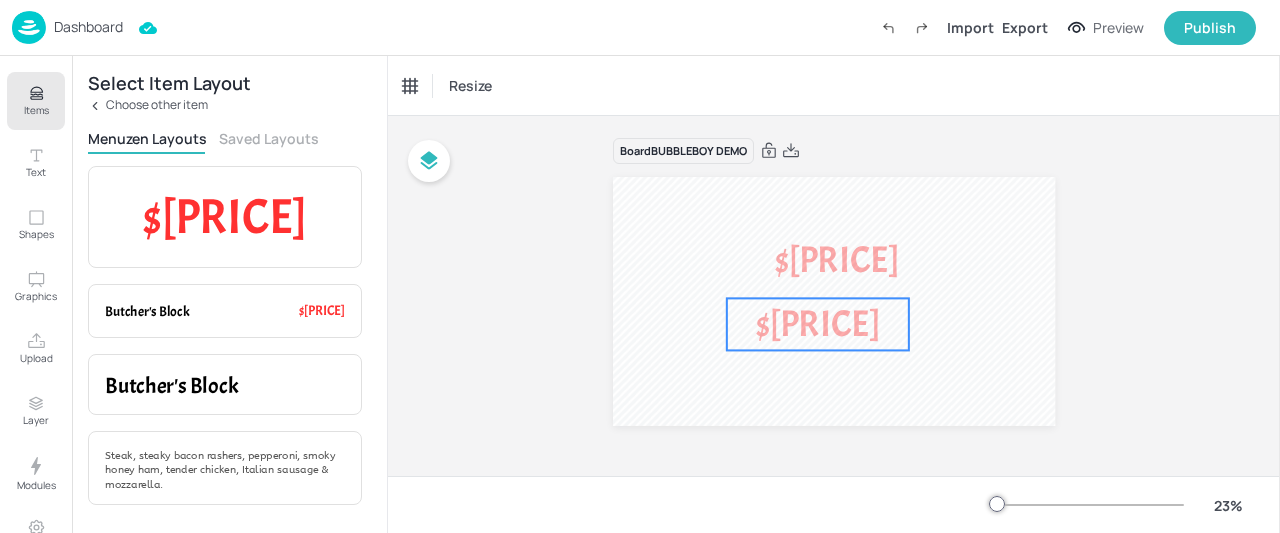 click on "$25" at bounding box center [818, 324] 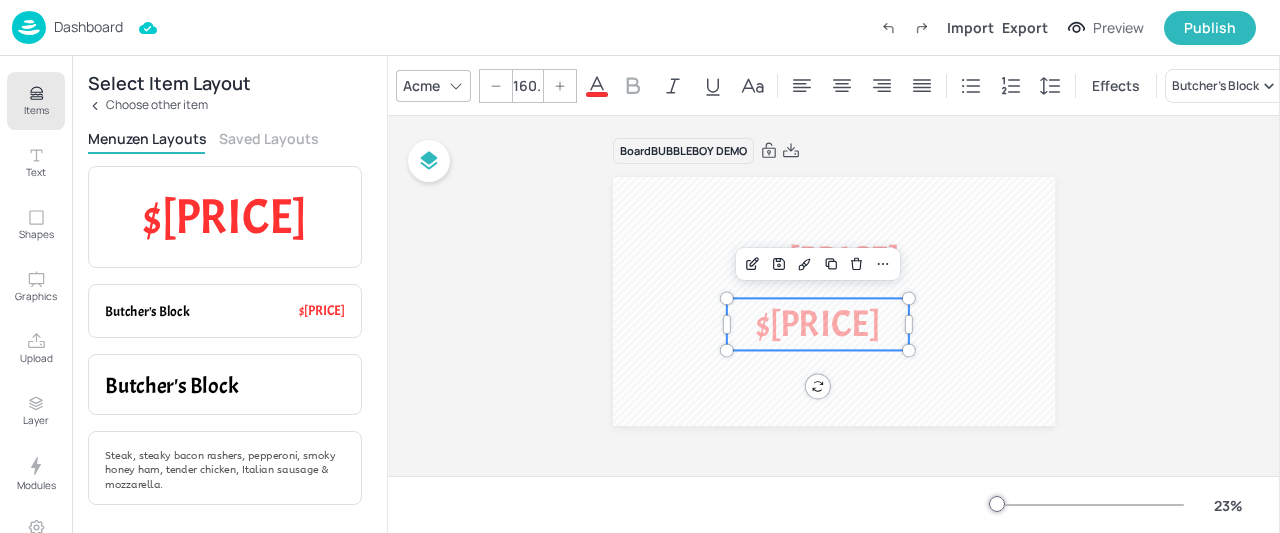 click on "Acme 160.9 Effects Butcher's Block Resize" at bounding box center [834, 86] 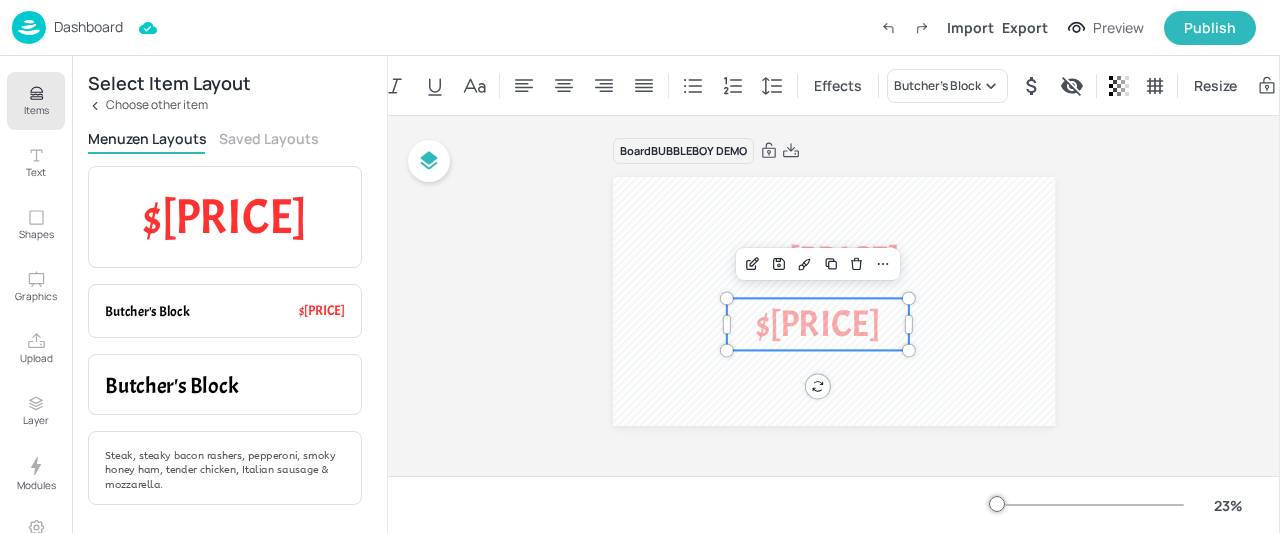 scroll, scrollTop: 0, scrollLeft: 300, axis: horizontal 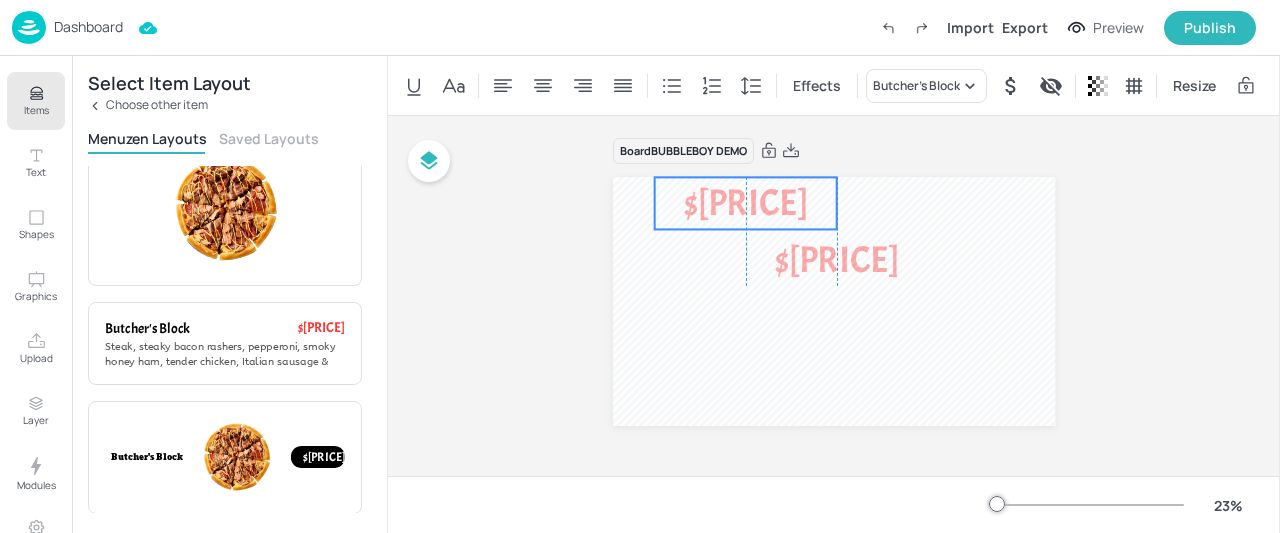 drag, startPoint x: 782, startPoint y: 346, endPoint x: 704, endPoint y: 227, distance: 142.28493 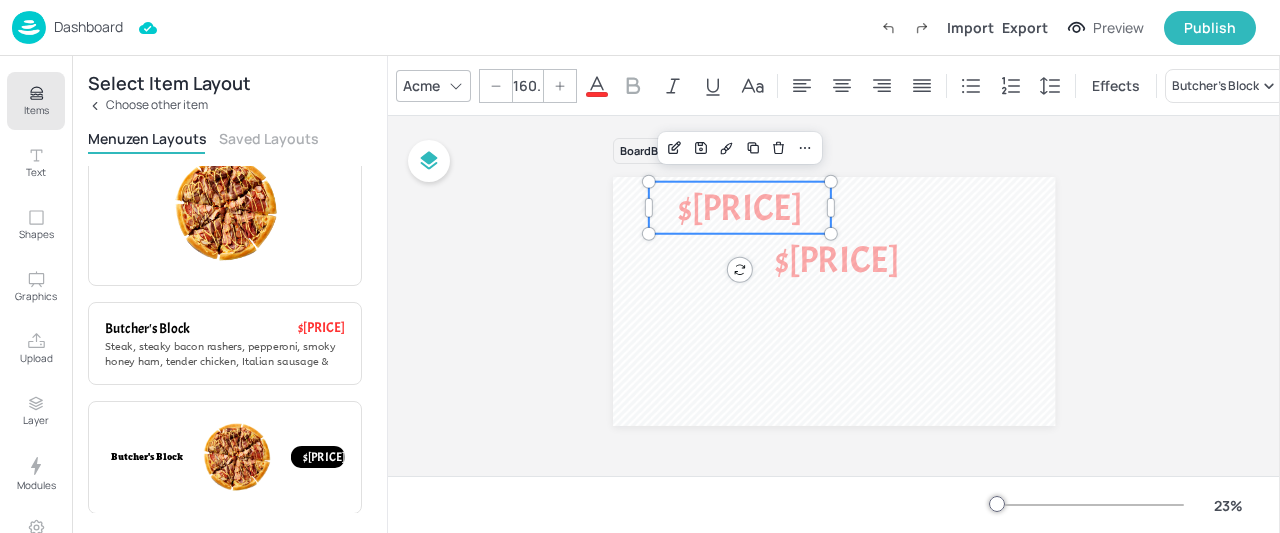 scroll, scrollTop: 0, scrollLeft: 300, axis: horizontal 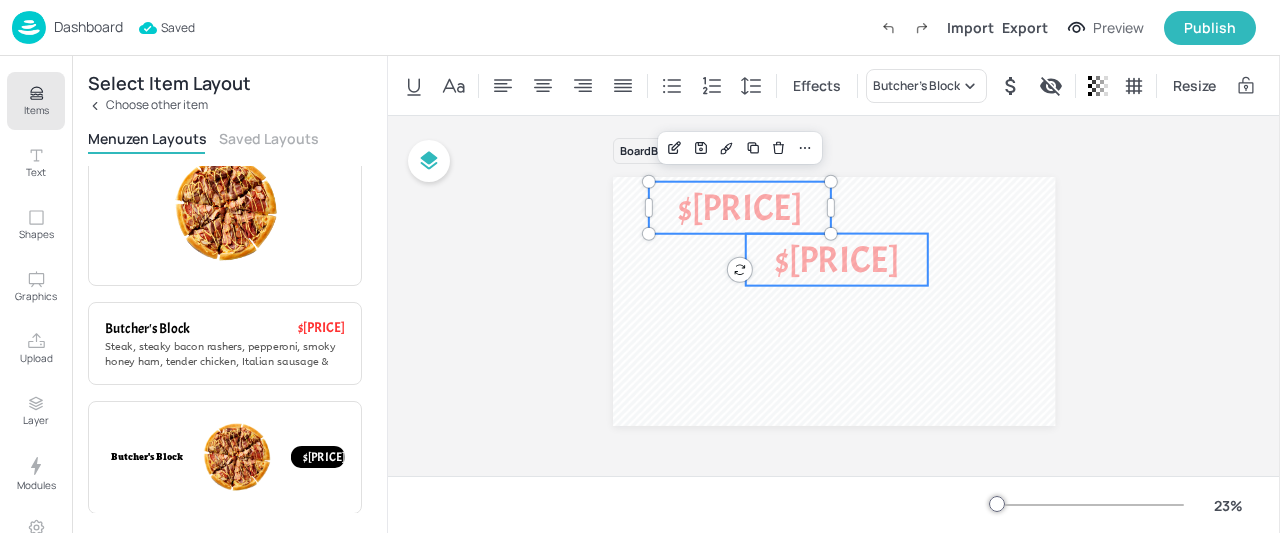 type on "160.9" 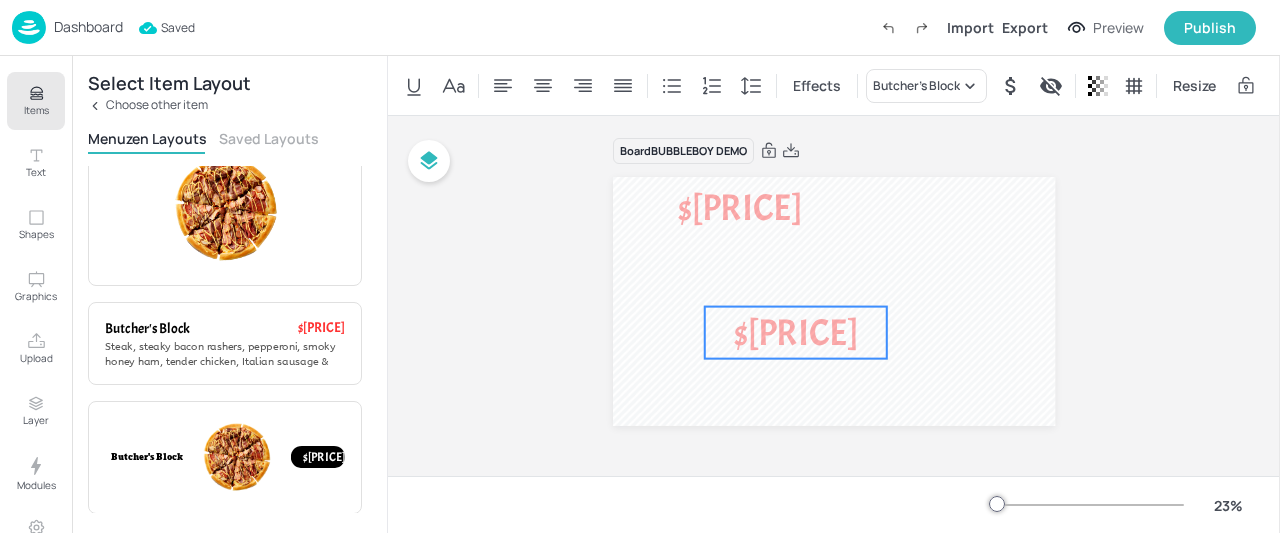 drag, startPoint x: 857, startPoint y: 264, endPoint x: 815, endPoint y: 337, distance: 84.21995 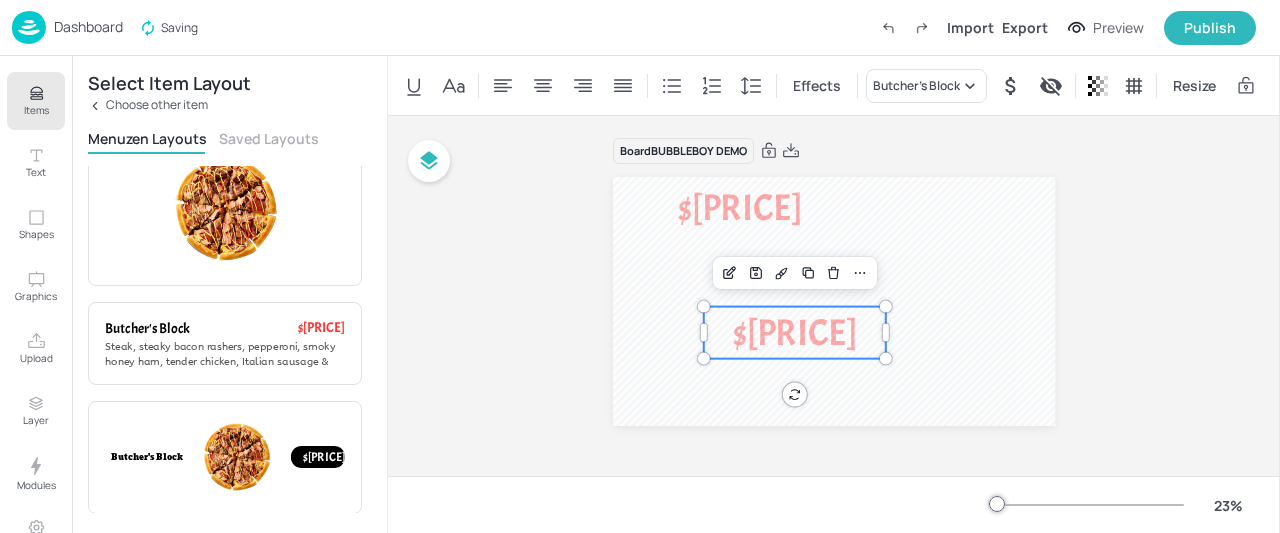 click on "$25" at bounding box center [795, 332] 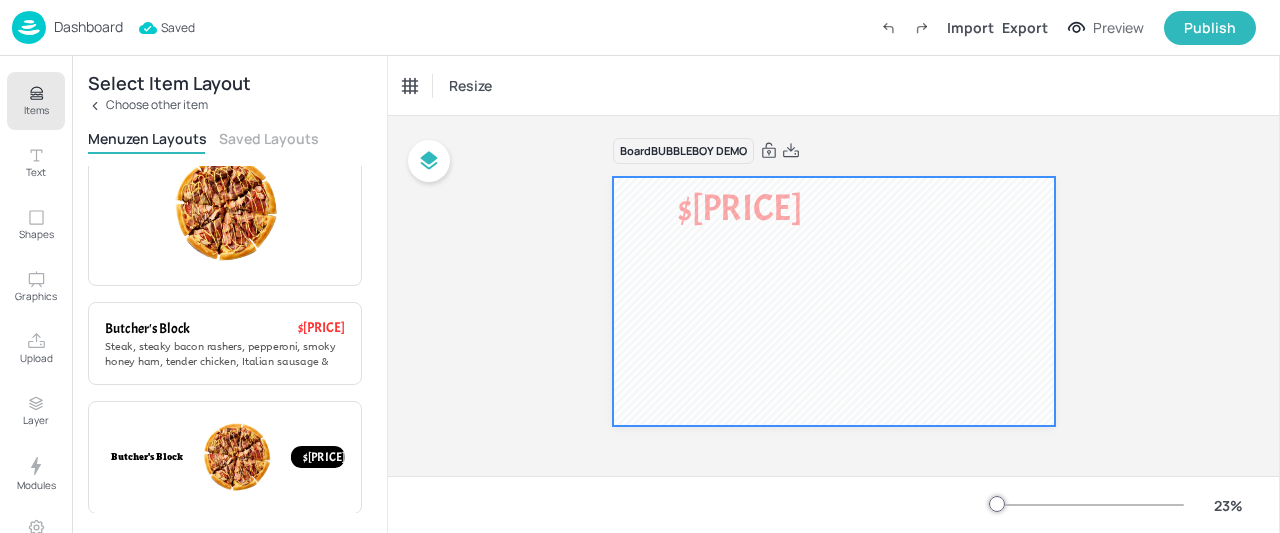 scroll, scrollTop: 0, scrollLeft: 0, axis: both 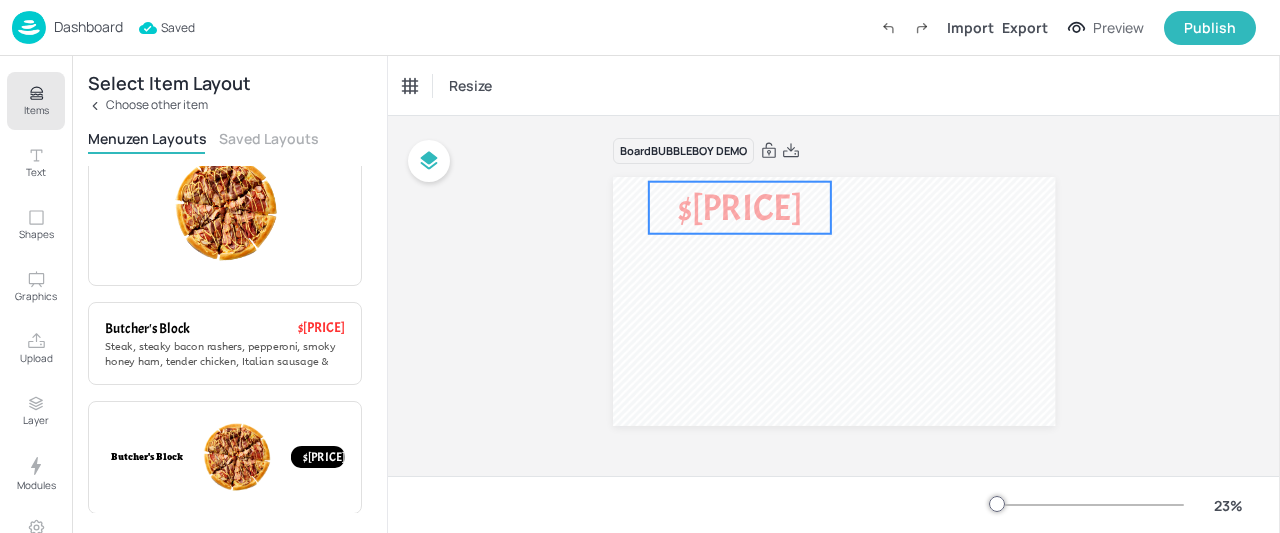 click on "$25" at bounding box center (740, 208) 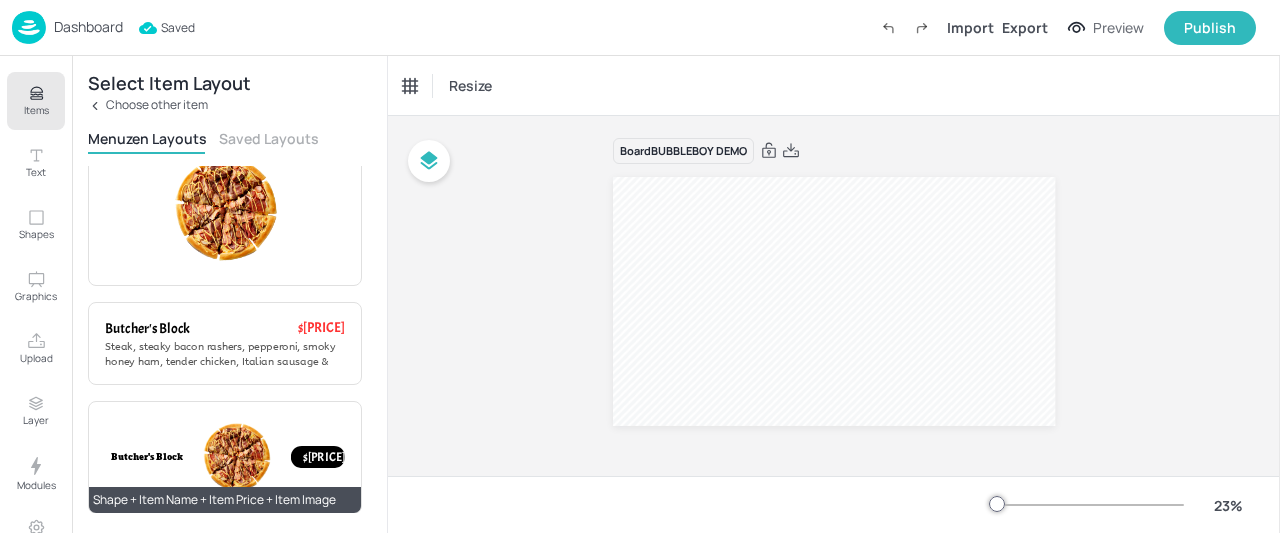 scroll, scrollTop: 289, scrollLeft: 0, axis: vertical 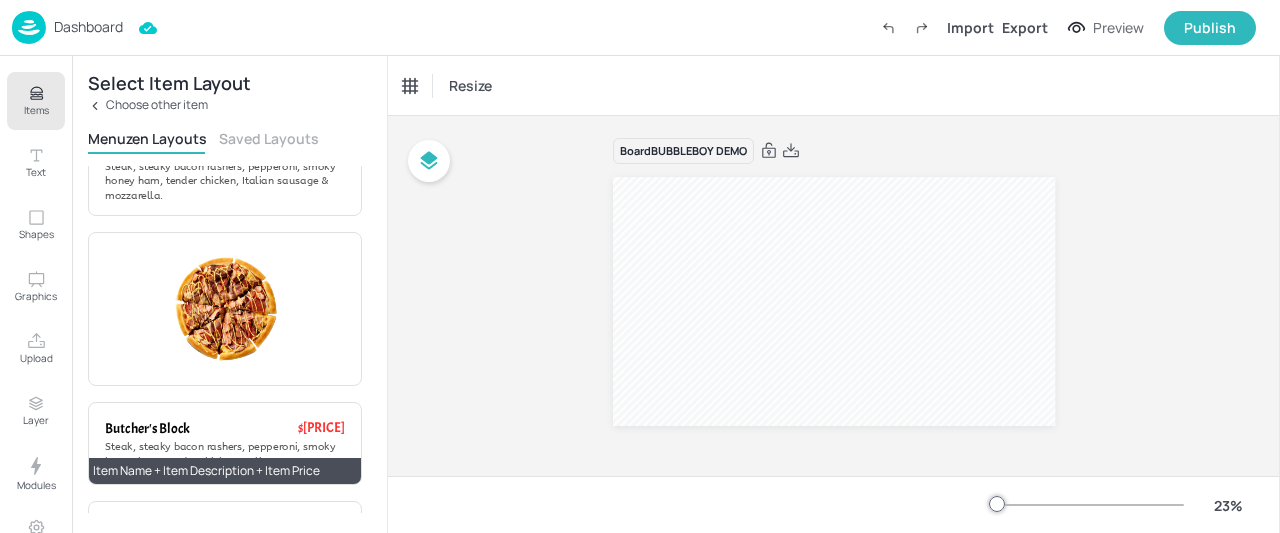 click on "Steak, steaky bacon rashers, pepperoni, smoky honey ham, tender chicken, Italian sausage & mozzarella." at bounding box center (220, 462) 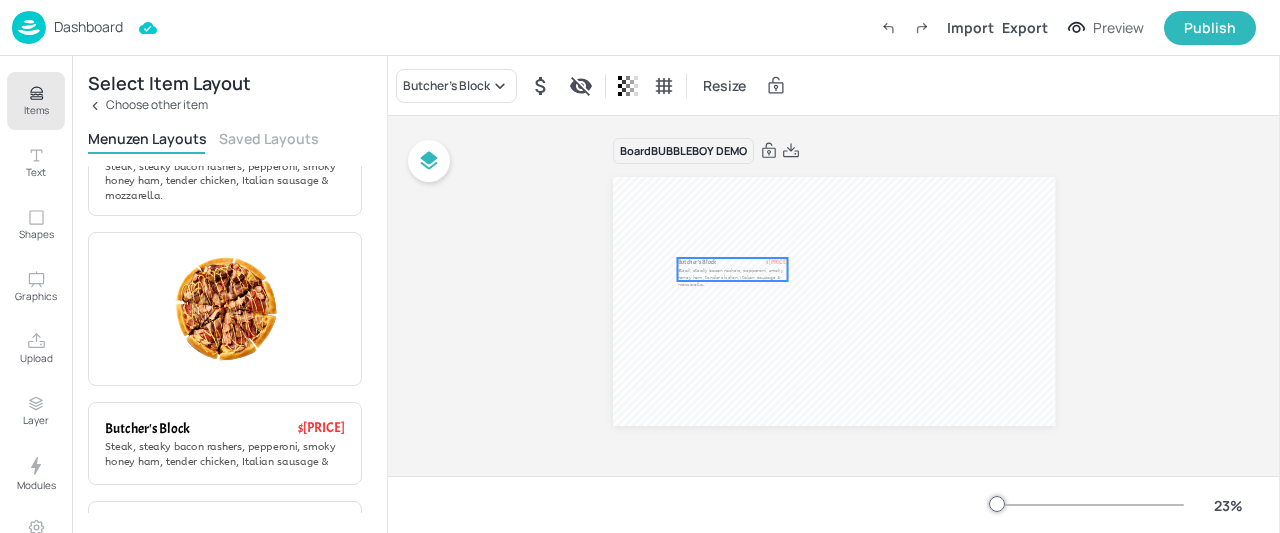 click on "Steak, steaky bacon rashers, pepperoni, smoky honey ham, tender chicken, Italian sausage & mozzarella." at bounding box center [730, 277] 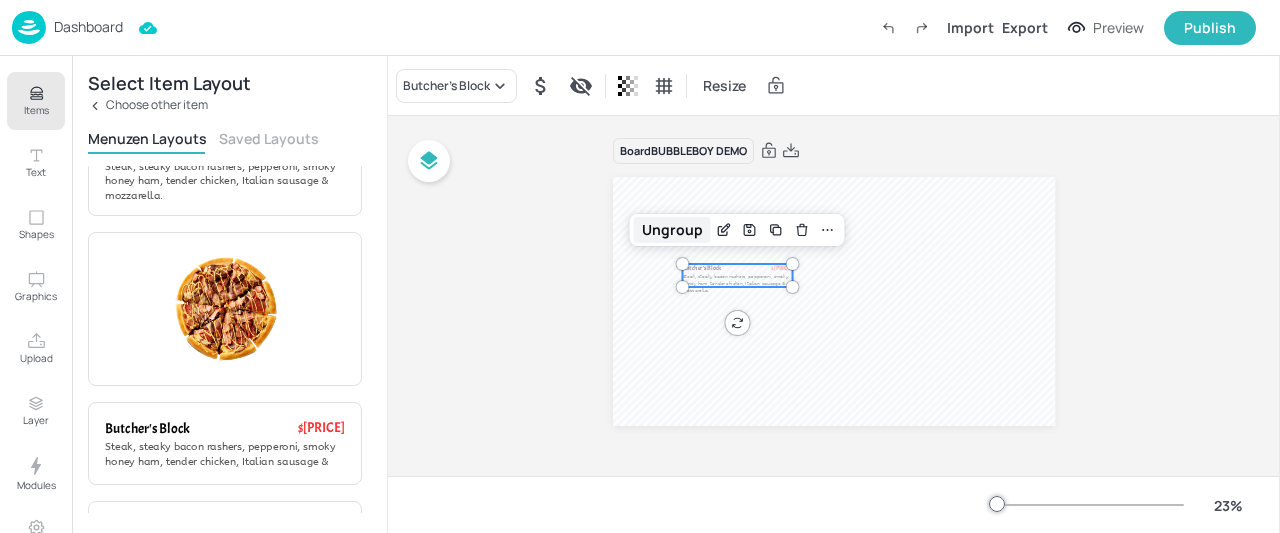 click on "Ungroup" at bounding box center [672, 230] 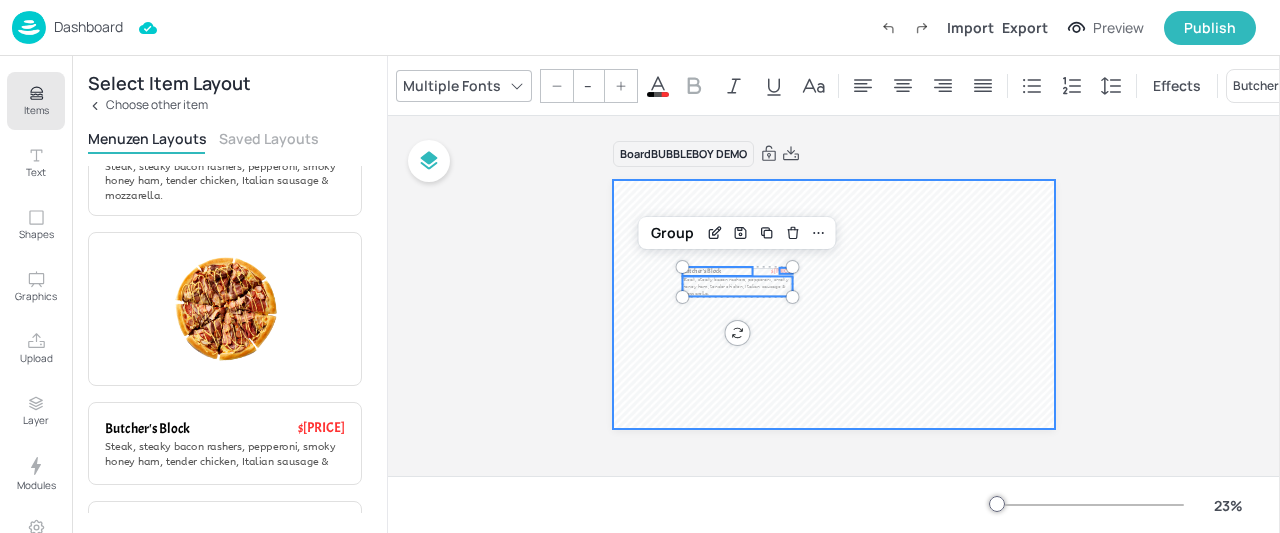 scroll, scrollTop: 0, scrollLeft: 0, axis: both 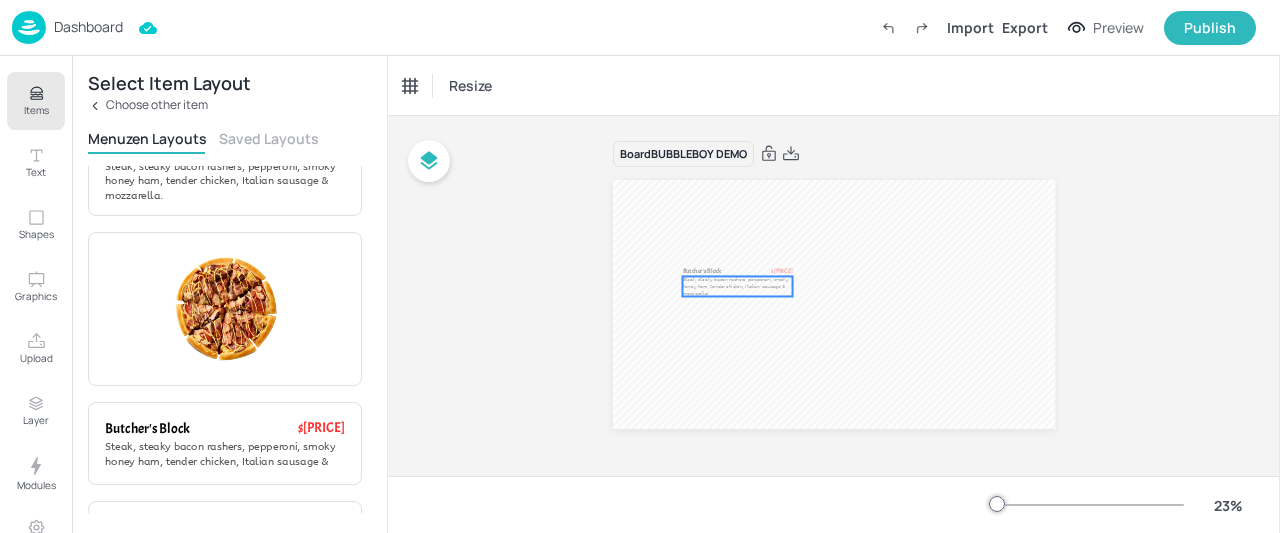 click on "Steak, steaky bacon rashers, pepperoni, smoky honey ham, tender chicken, Italian sausage & mozzarella." at bounding box center (735, 286) 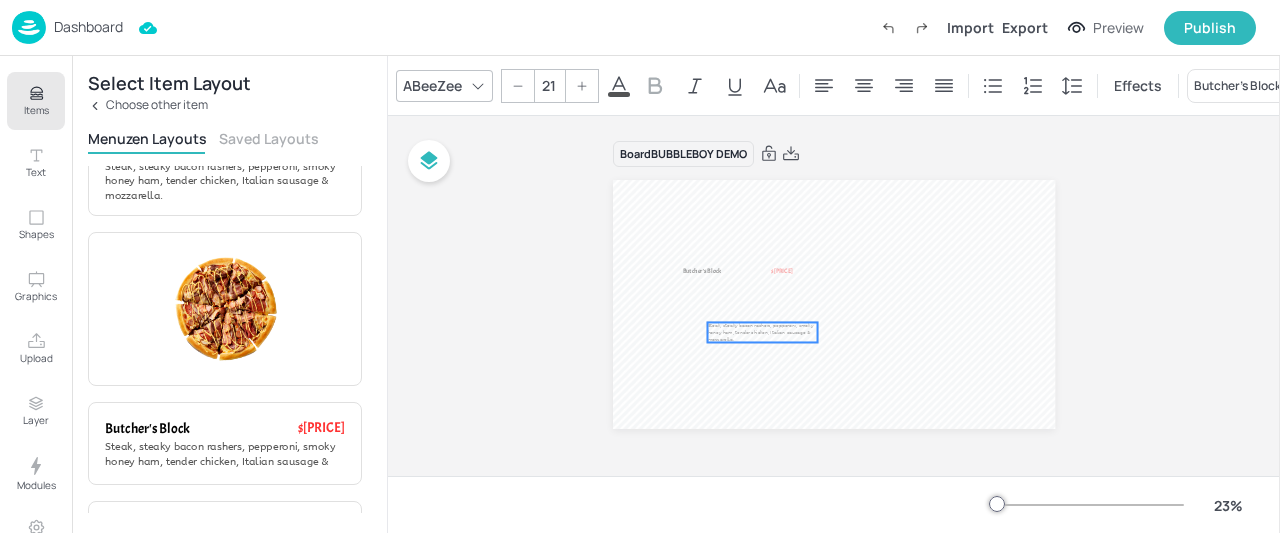 drag, startPoint x: 717, startPoint y: 281, endPoint x: 717, endPoint y: 323, distance: 42 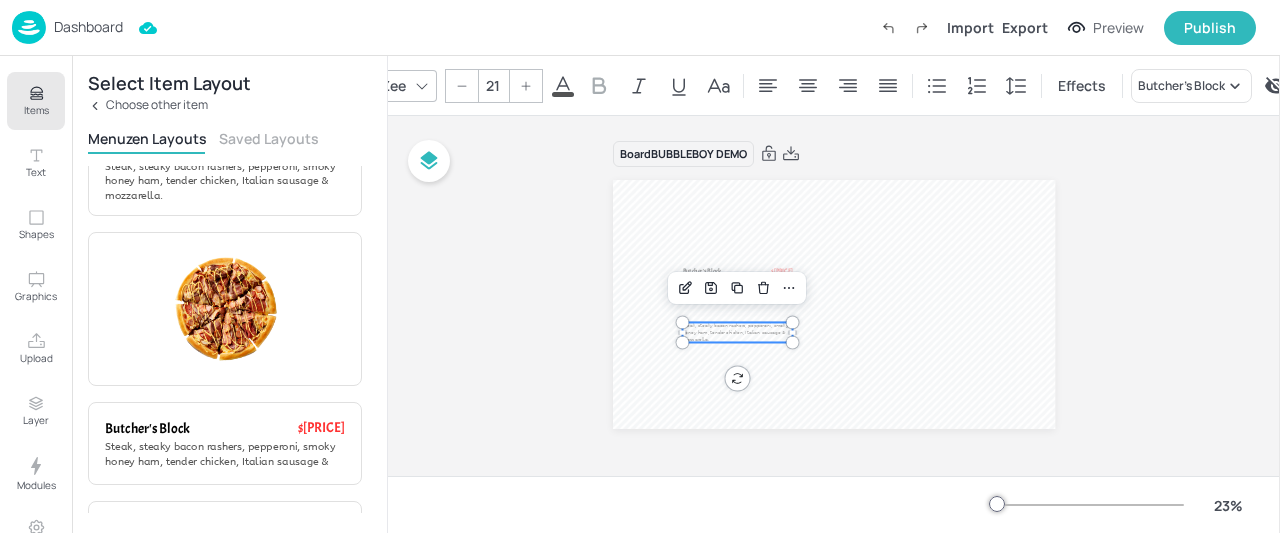 scroll, scrollTop: 0, scrollLeft: 0, axis: both 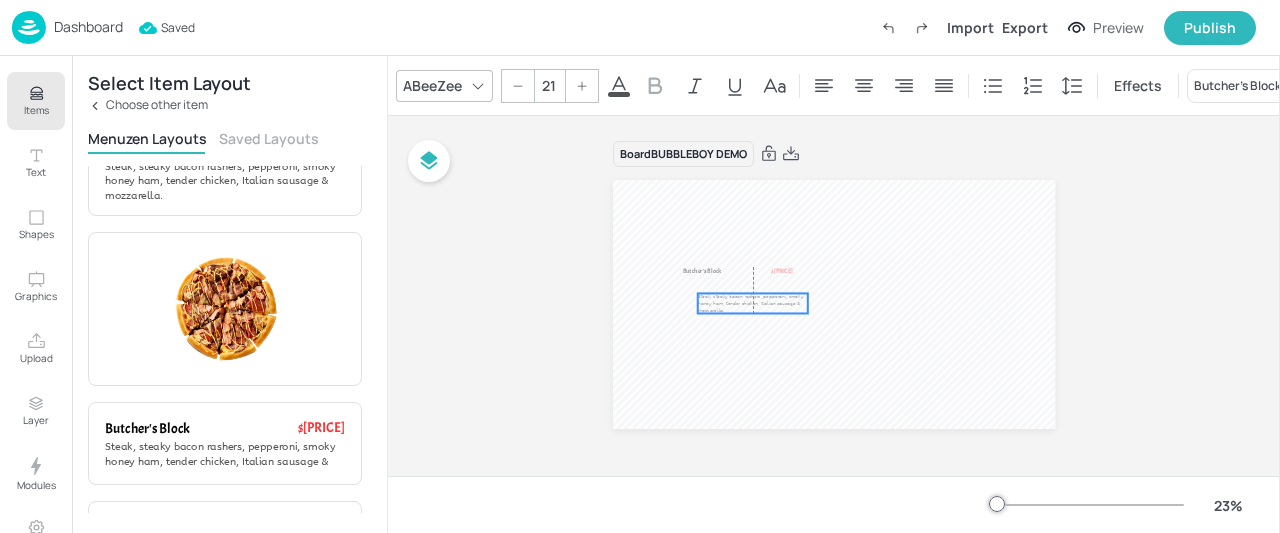 drag, startPoint x: 727, startPoint y: 336, endPoint x: 736, endPoint y: 309, distance: 28.460499 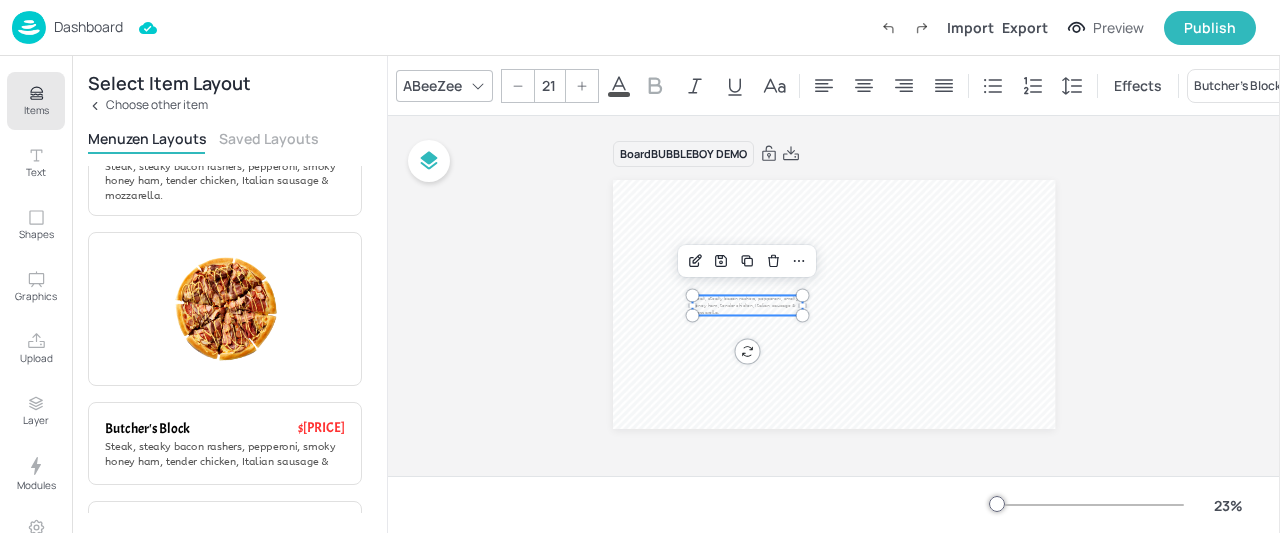 click on "Steak, steaky bacon rashers, pepperoni, smoky honey ham, tender chicken, Italian sausage & mozzarella." at bounding box center [745, 305] 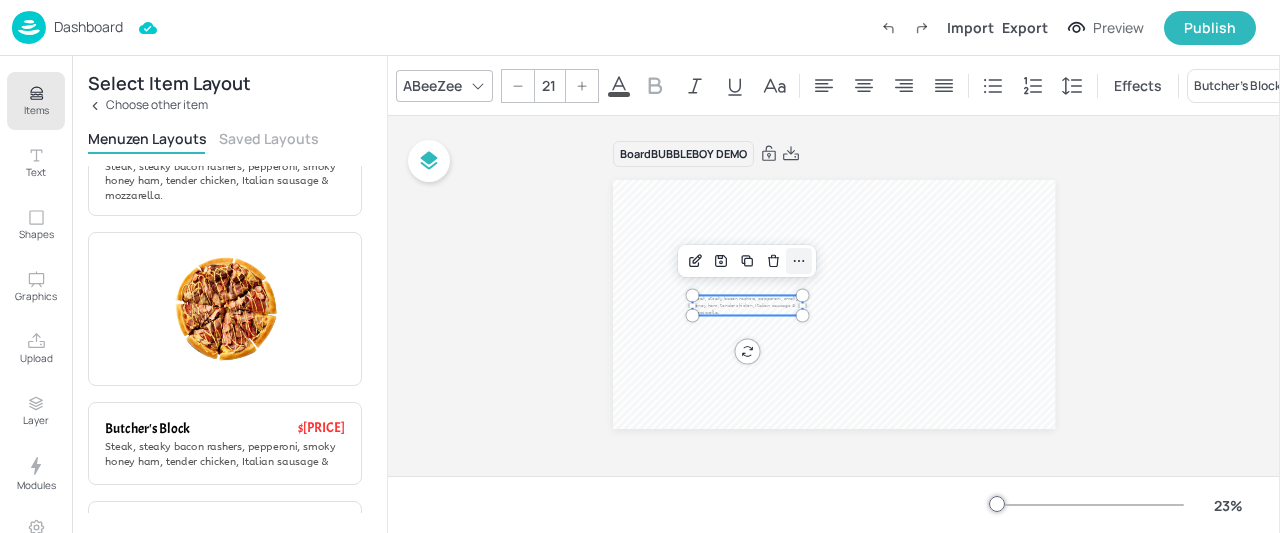 click 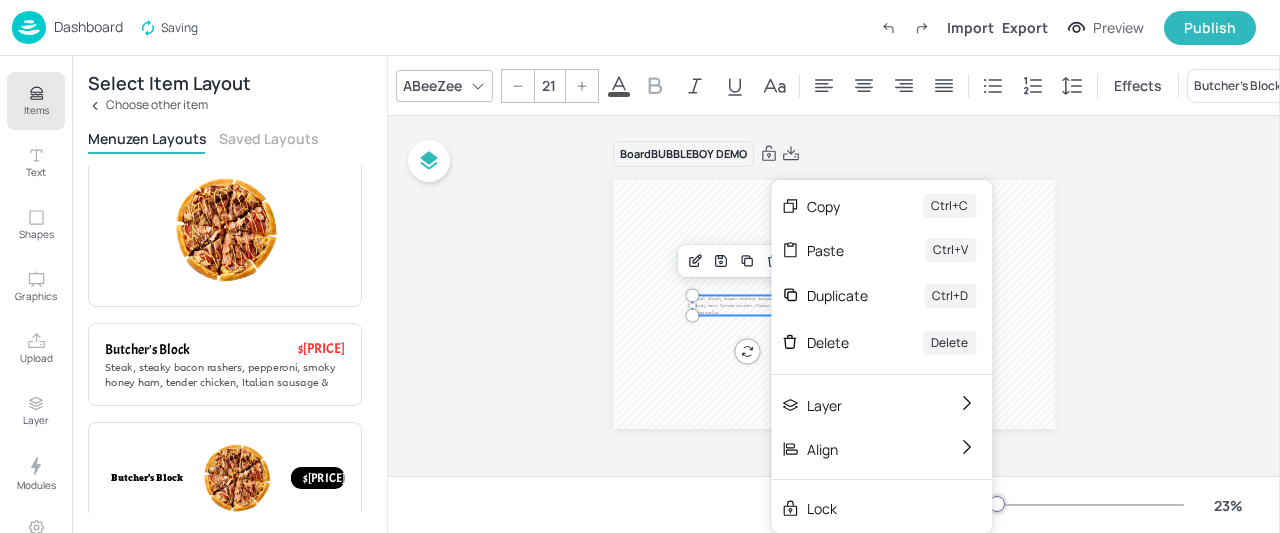 scroll, scrollTop: 389, scrollLeft: 0, axis: vertical 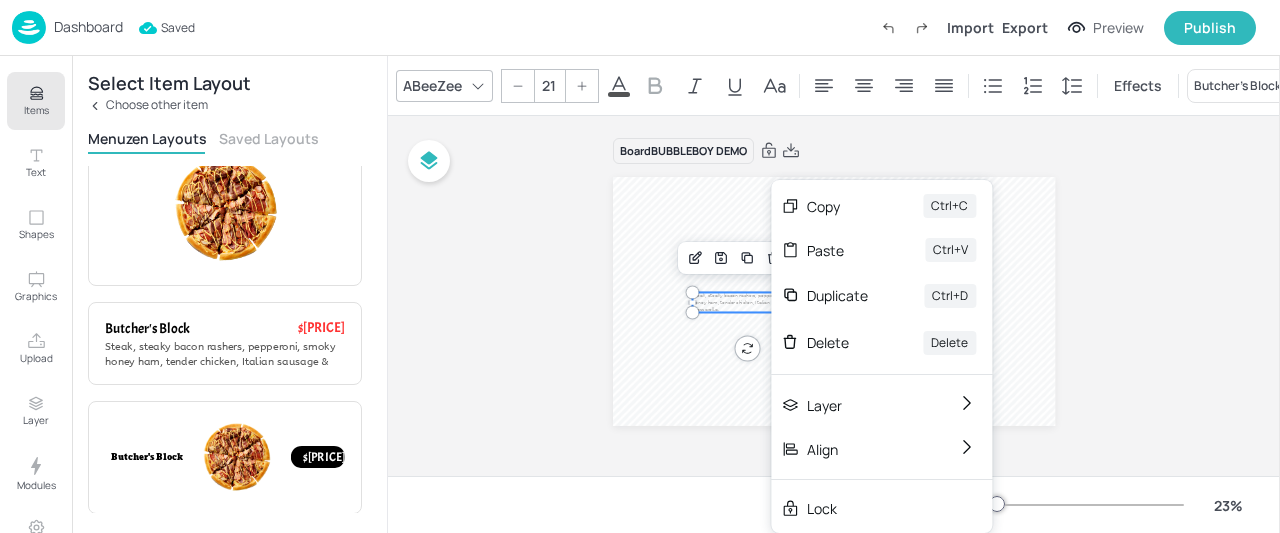 click at bounding box center [834, 301] 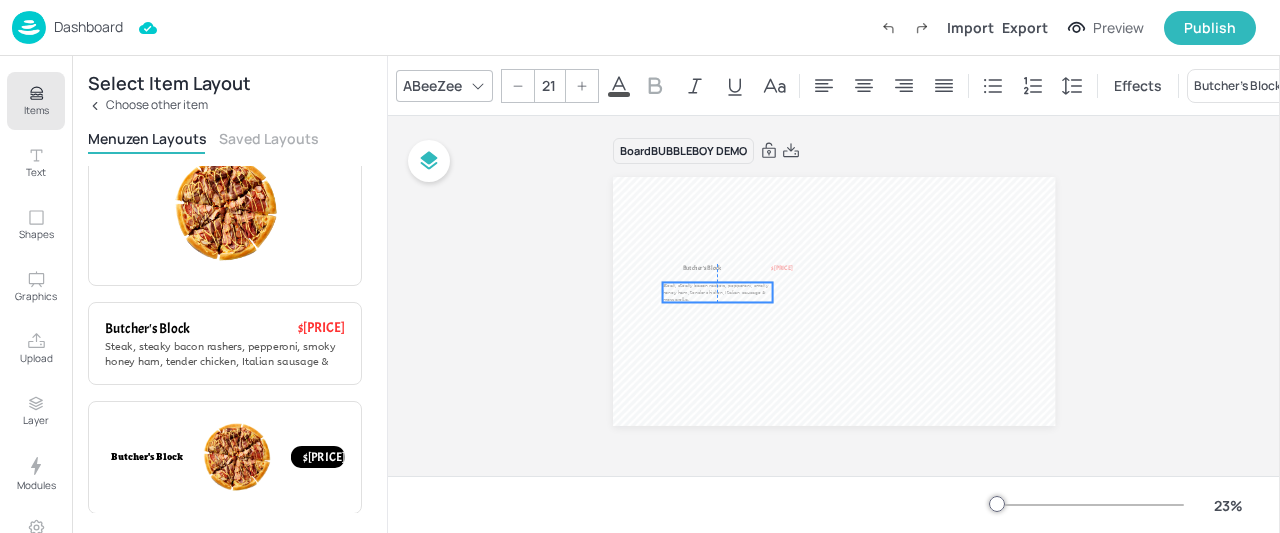 drag, startPoint x: 738, startPoint y: 303, endPoint x: 706, endPoint y: 276, distance: 41.868843 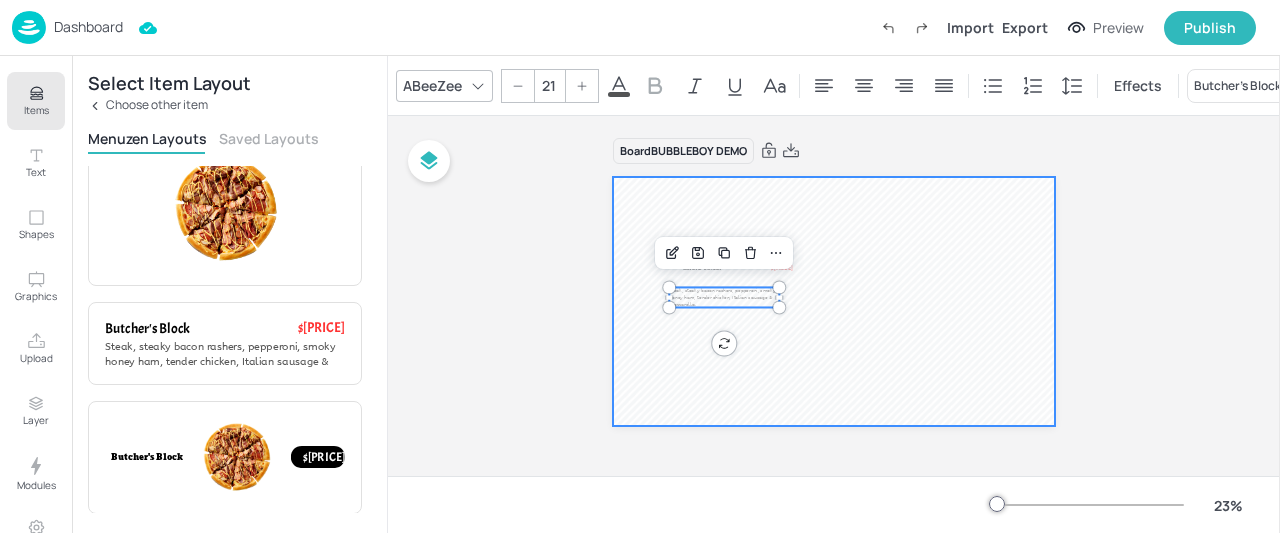 click at bounding box center (834, 301) 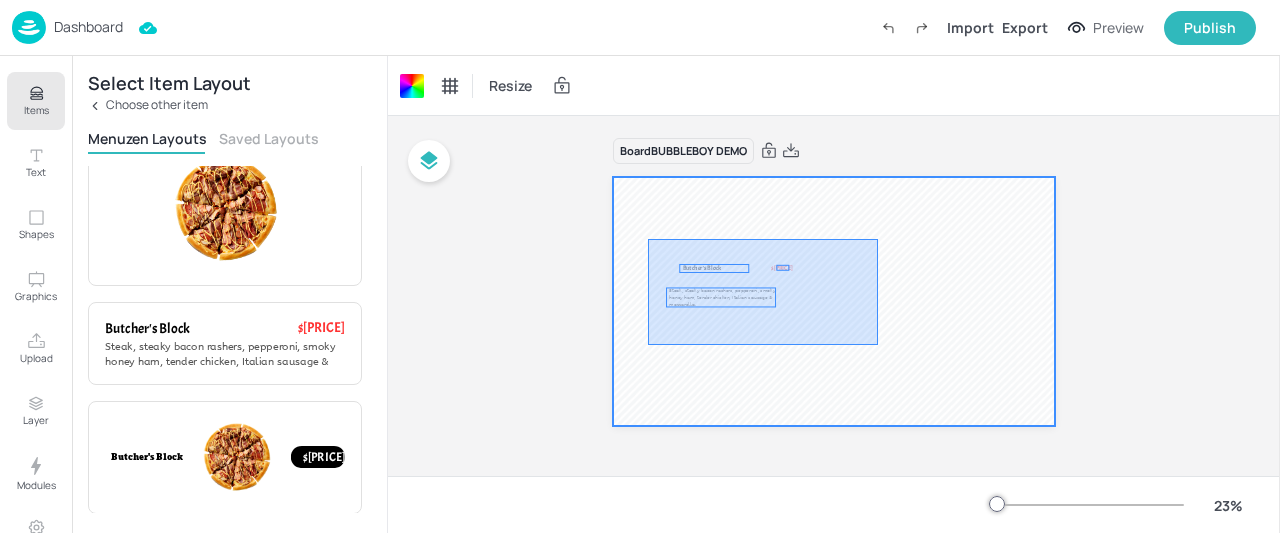 drag, startPoint x: 648, startPoint y: 239, endPoint x: 718, endPoint y: 287, distance: 84.87638 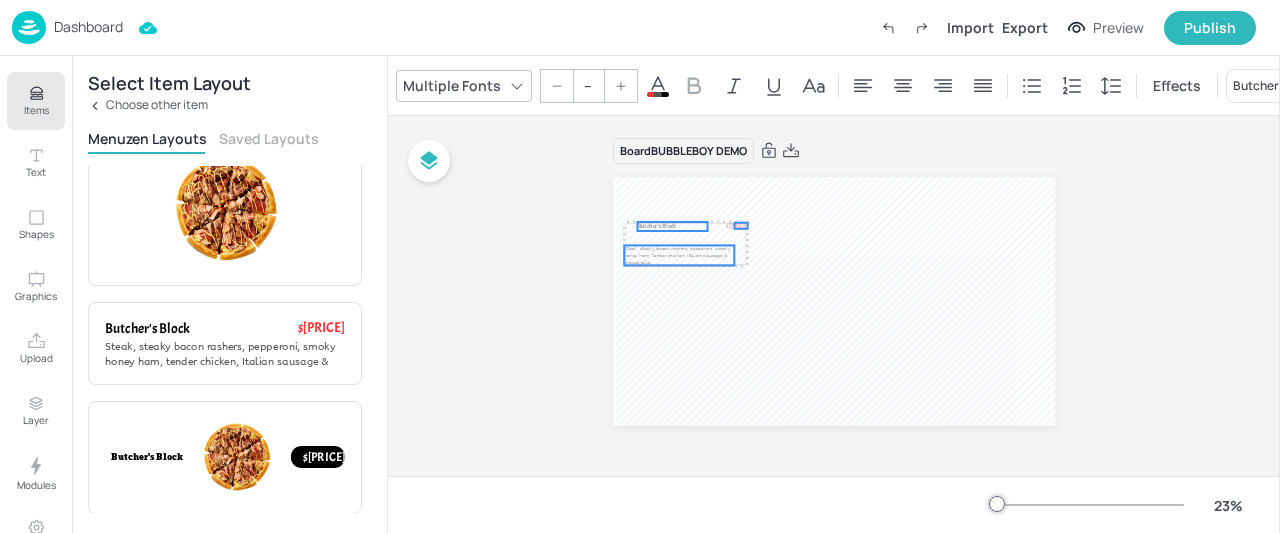 drag, startPoint x: 713, startPoint y: 301, endPoint x: 668, endPoint y: 259, distance: 61.554855 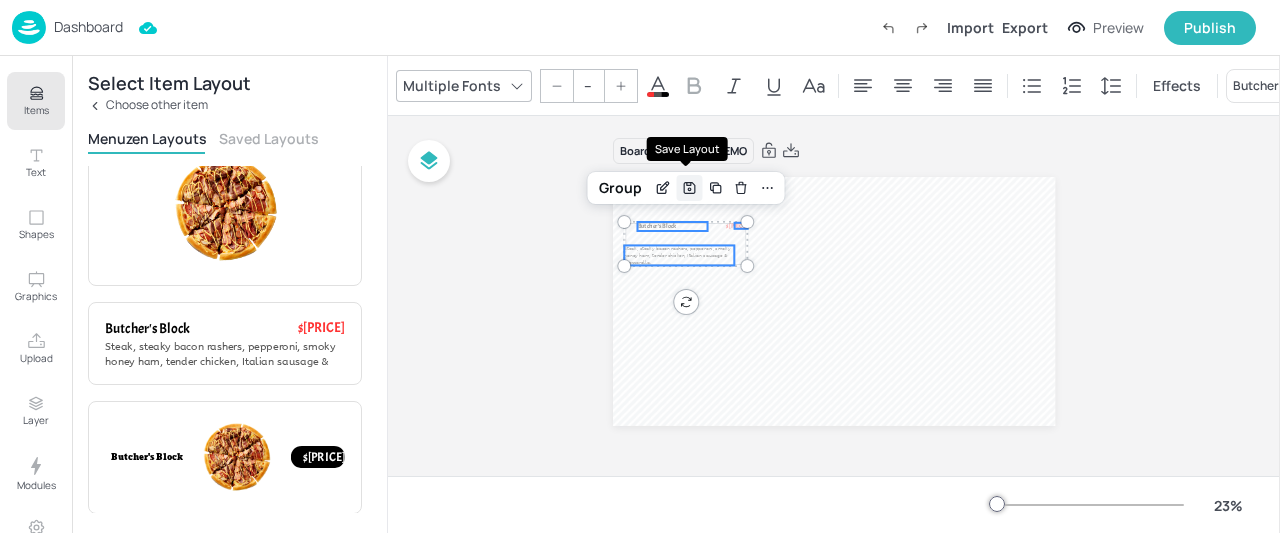 click 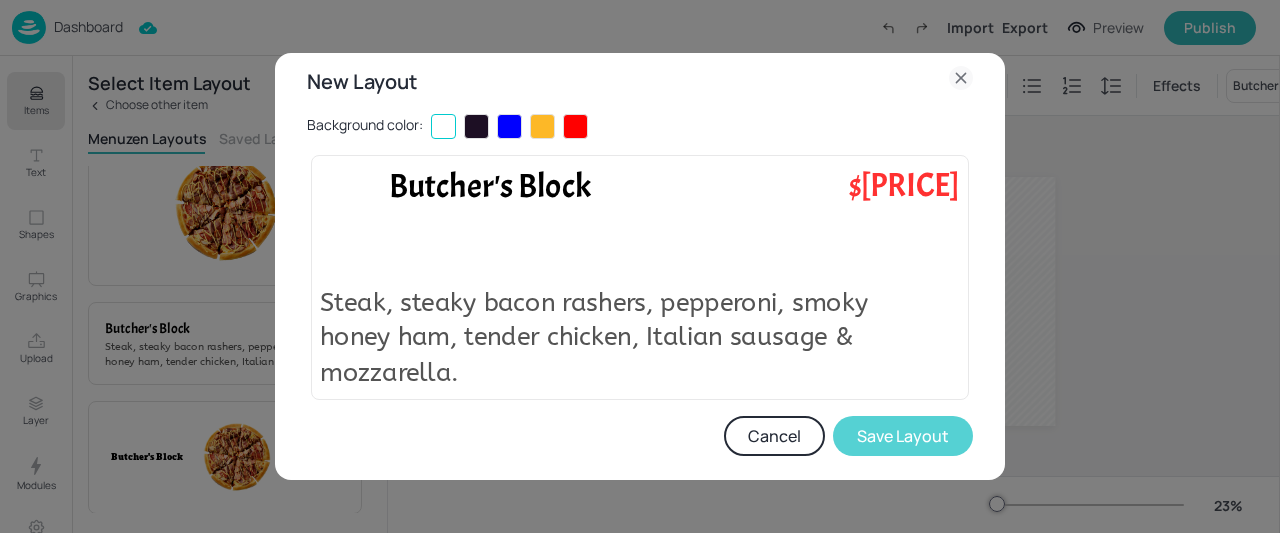 scroll, scrollTop: 27, scrollLeft: 0, axis: vertical 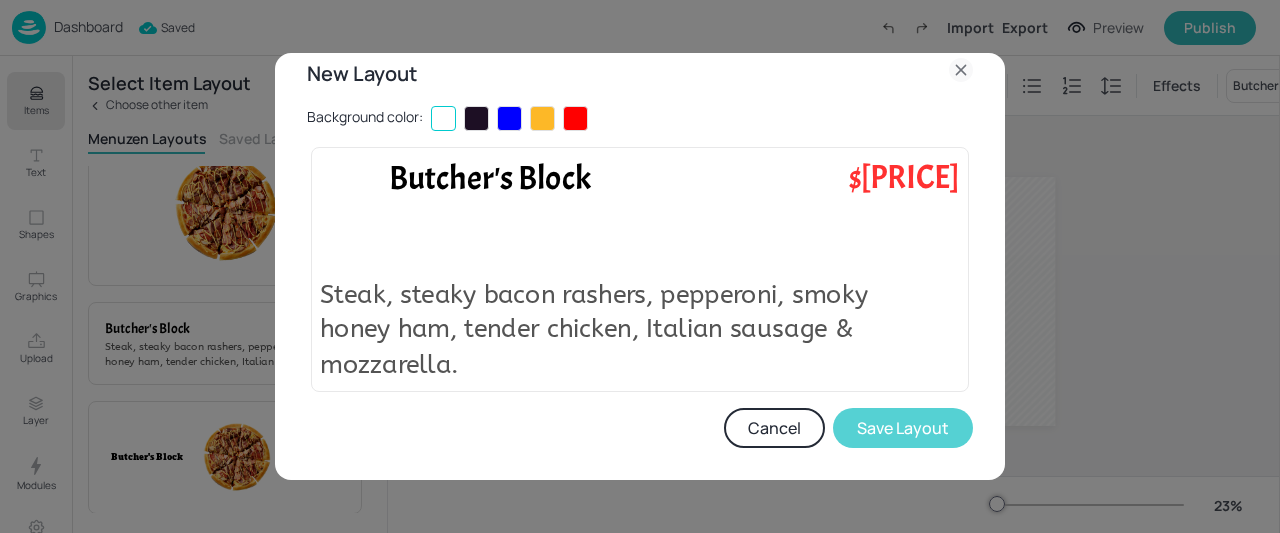 click on "Save Layout" at bounding box center (903, 428) 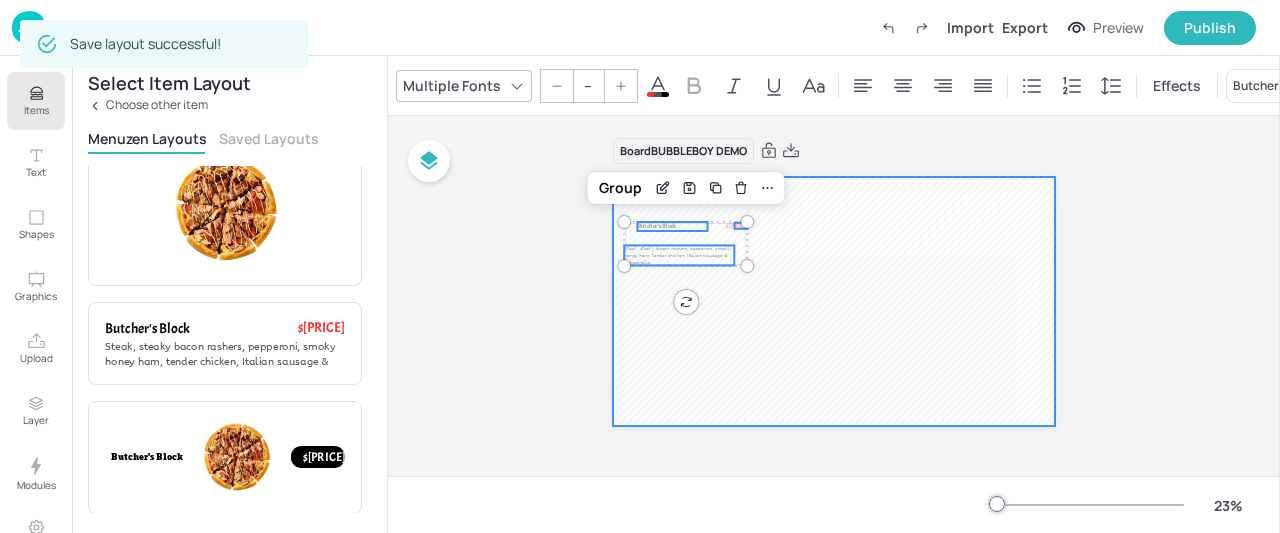 drag, startPoint x: 650, startPoint y: 243, endPoint x: 653, endPoint y: 267, distance: 24.186773 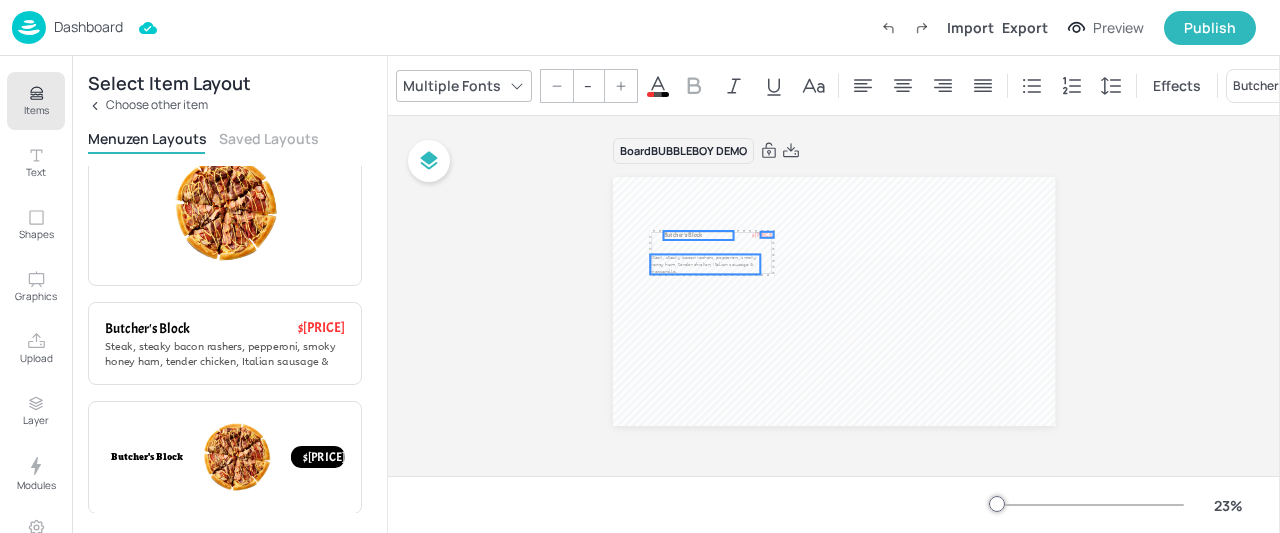 drag, startPoint x: 663, startPoint y: 249, endPoint x: 688, endPoint y: 255, distance: 25.70992 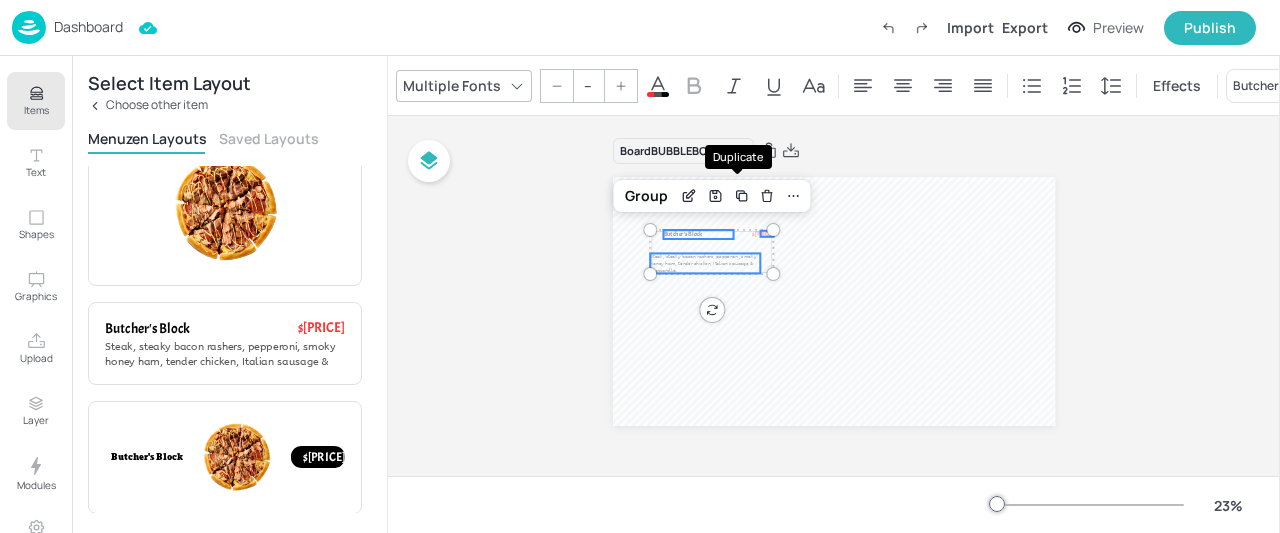 drag, startPoint x: 735, startPoint y: 194, endPoint x: 723, endPoint y: 231, distance: 38.8973 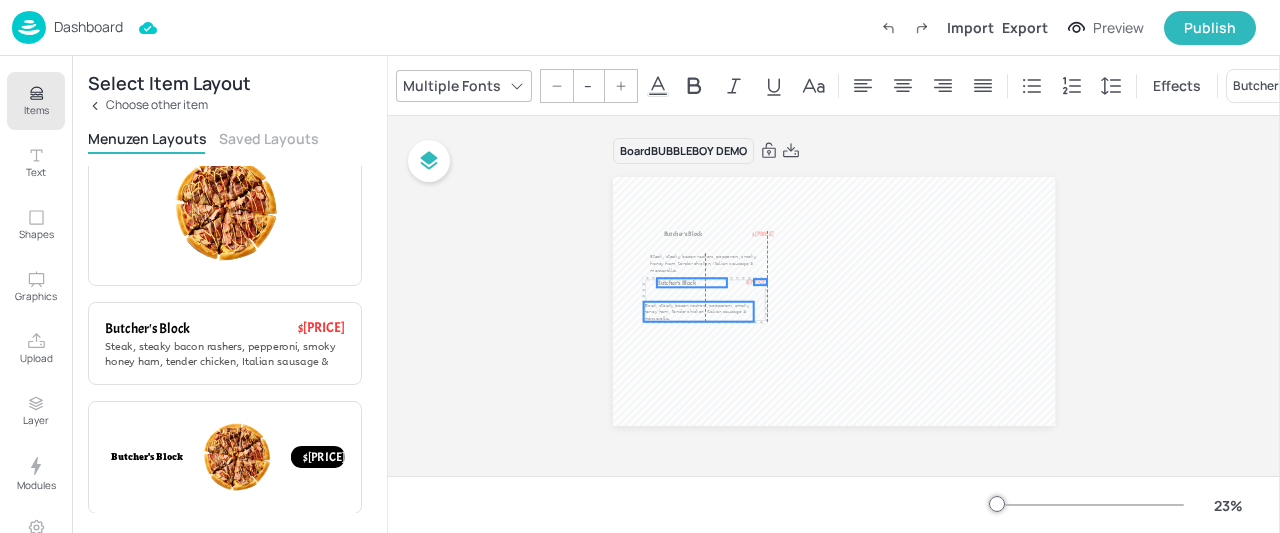 drag, startPoint x: 714, startPoint y: 259, endPoint x: 705, endPoint y: 305, distance: 46.872166 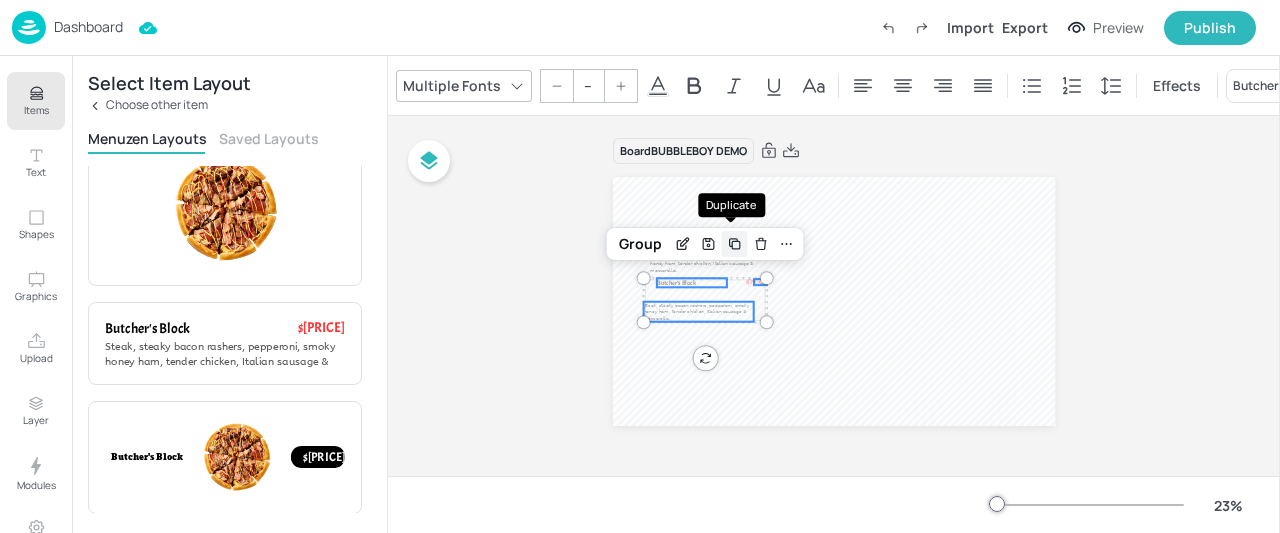 click 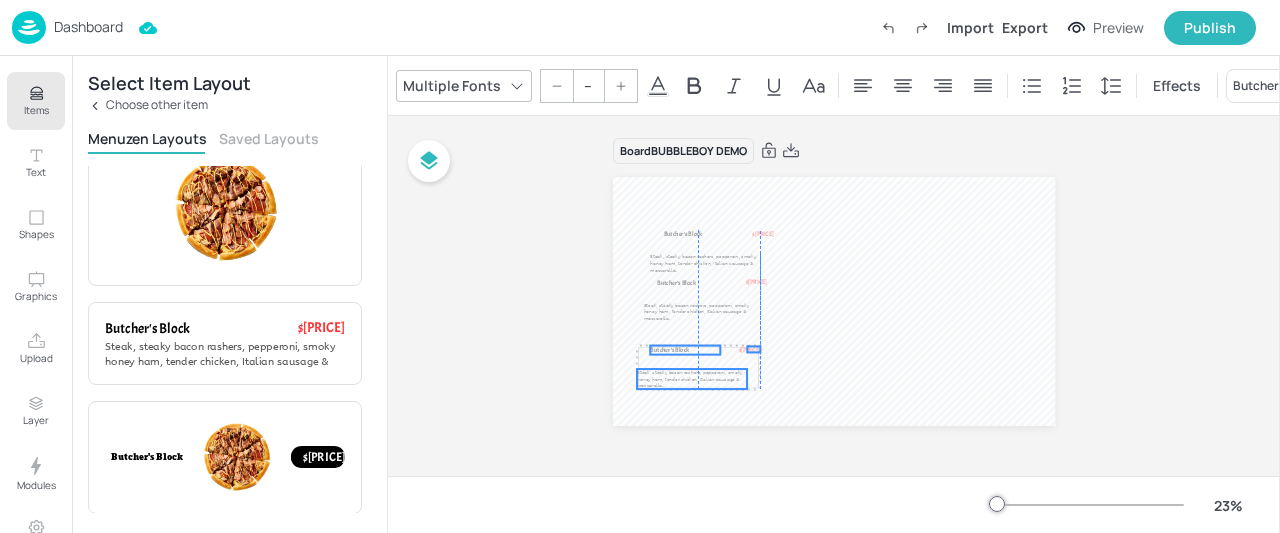 drag, startPoint x: 719, startPoint y: 302, endPoint x: 707, endPoint y: 367, distance: 66.09841 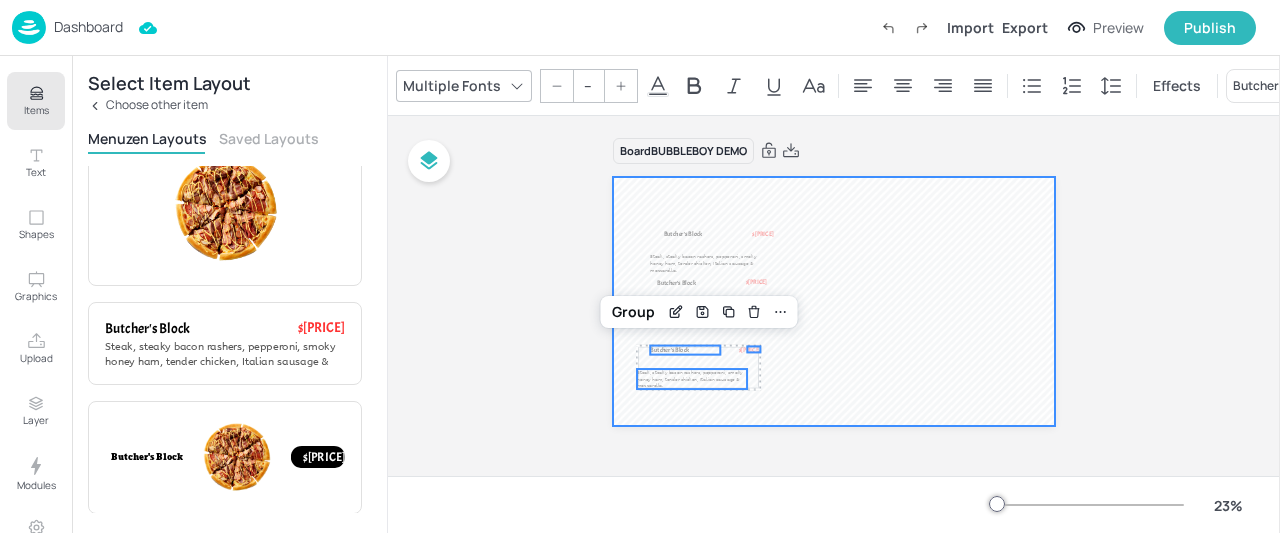 click at bounding box center [834, 301] 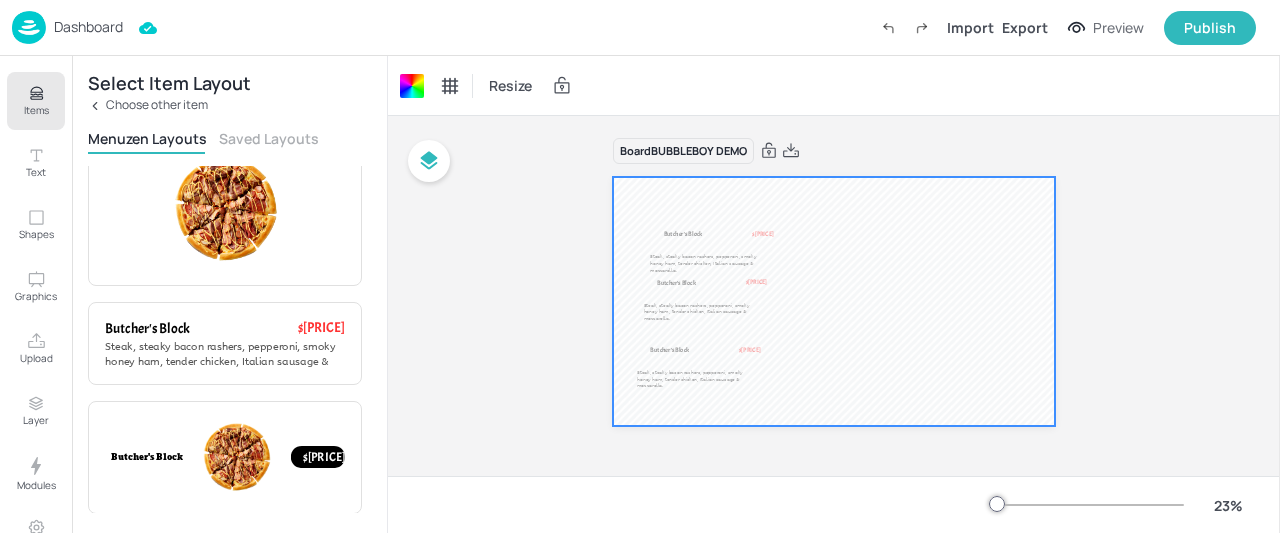 click at bounding box center [834, 301] 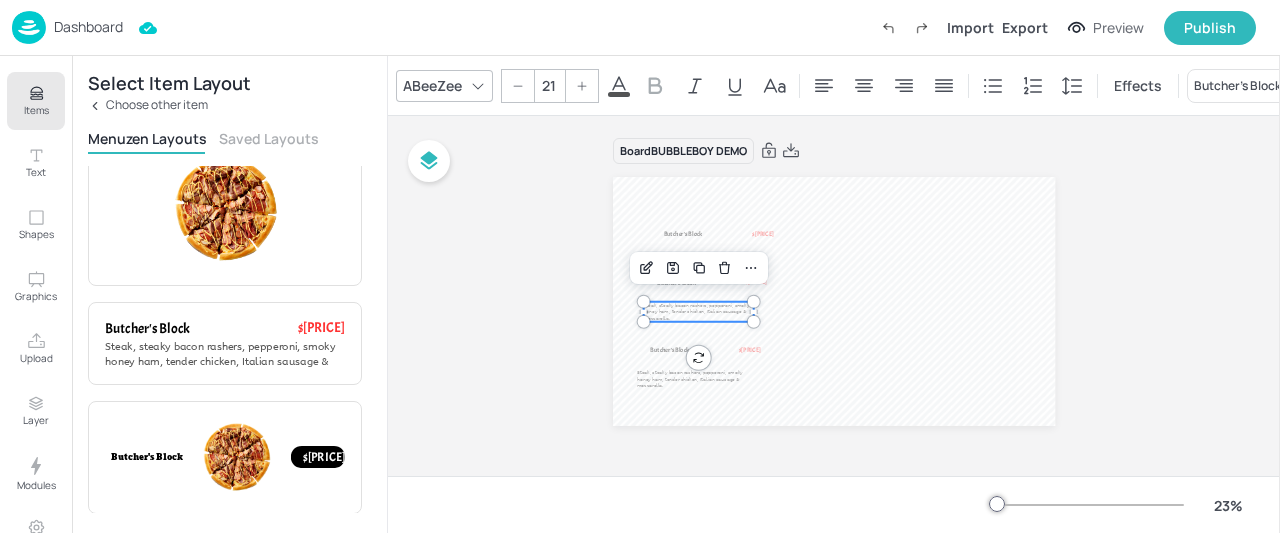click on "Steak, steaky bacon rashers, pepperoni, smoky honey ham, tender chicken, Italian sausage & mozzarella." at bounding box center [696, 311] 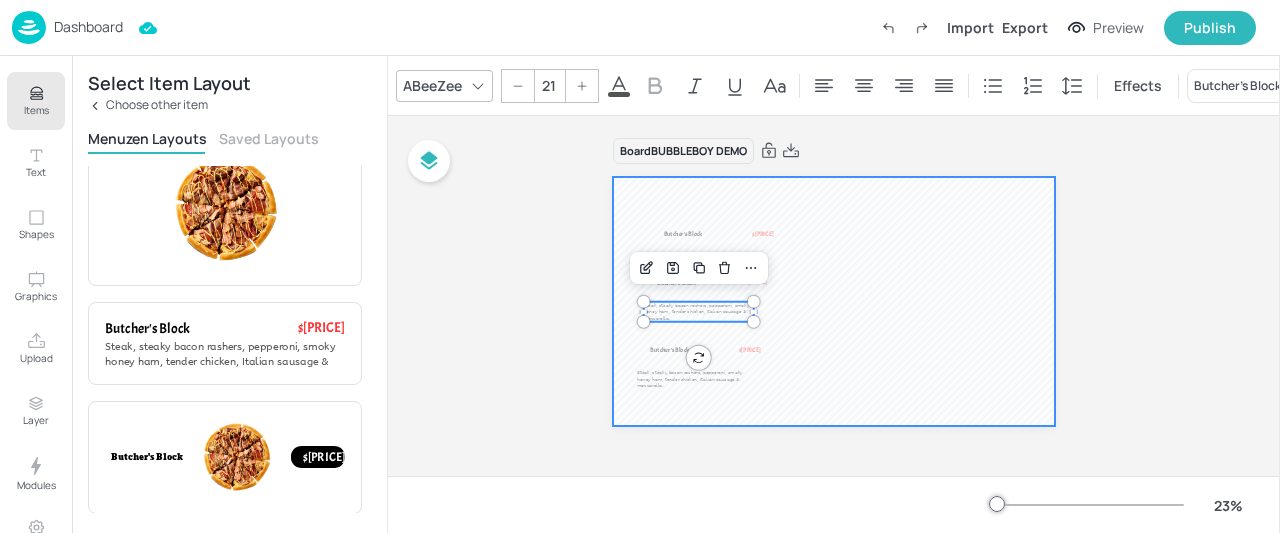 drag, startPoint x: 859, startPoint y: 282, endPoint x: 846, endPoint y: 321, distance: 41.109608 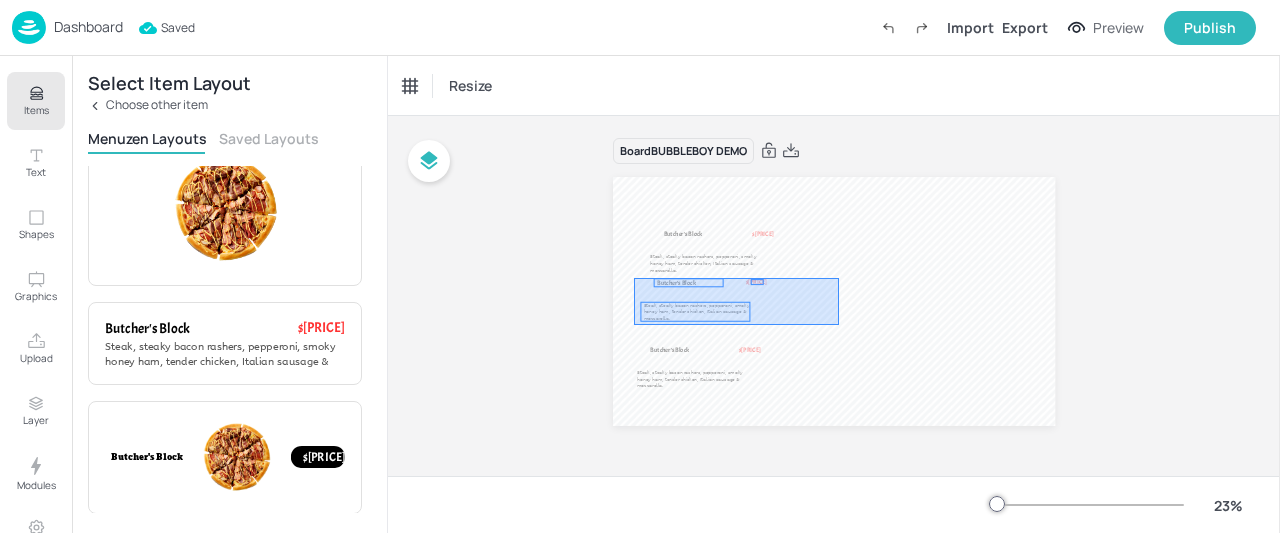 drag, startPoint x: 678, startPoint y: 303, endPoint x: 634, endPoint y: 278, distance: 50.606323 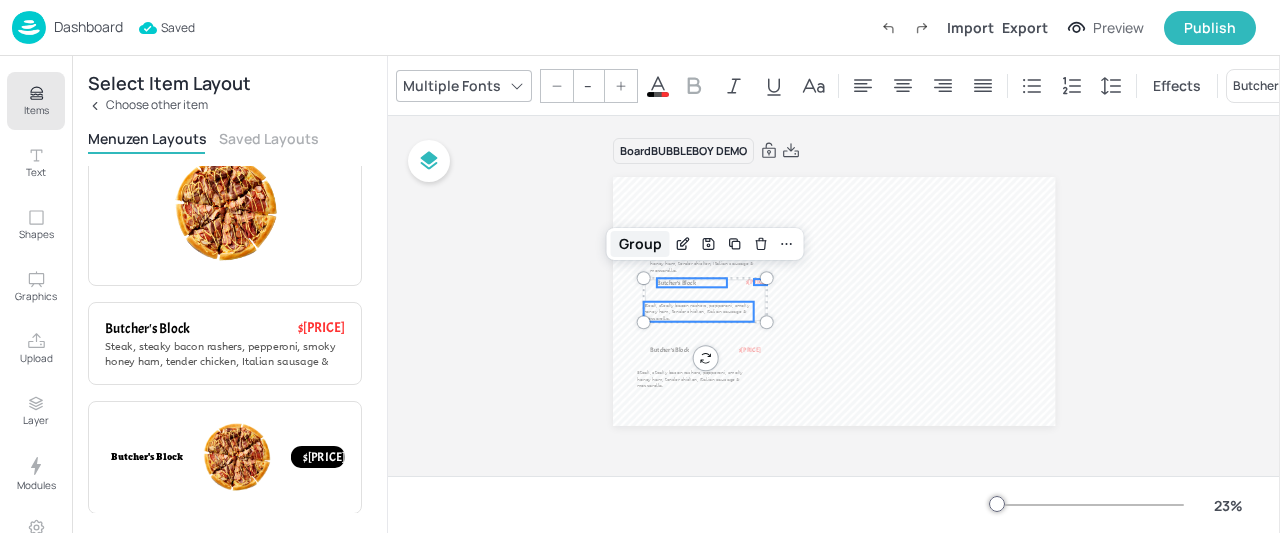click on "Group" at bounding box center [640, 244] 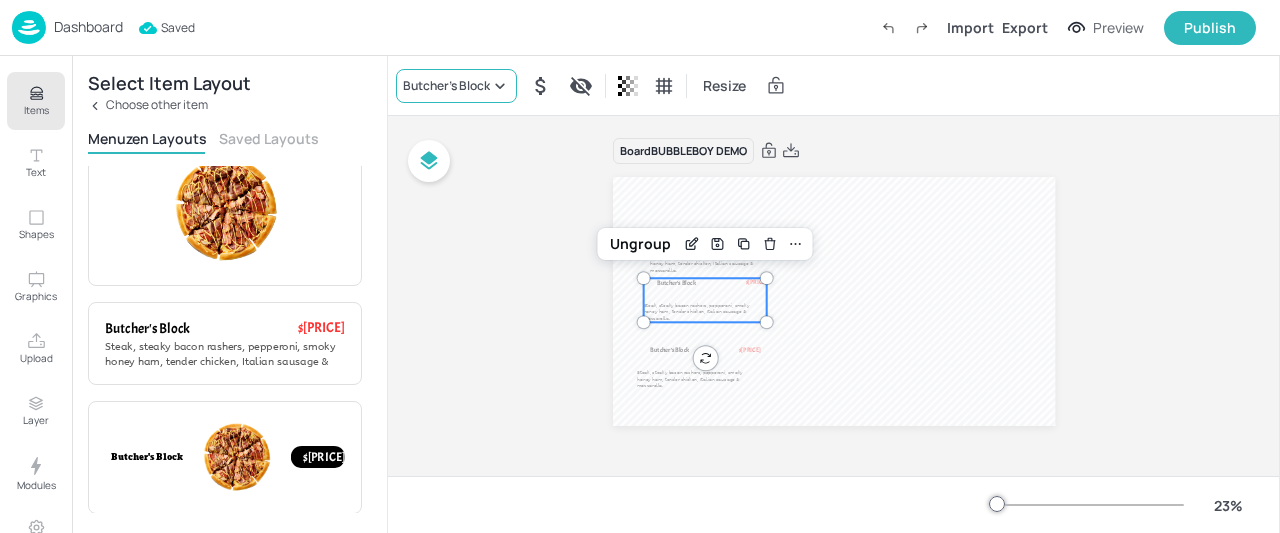 click 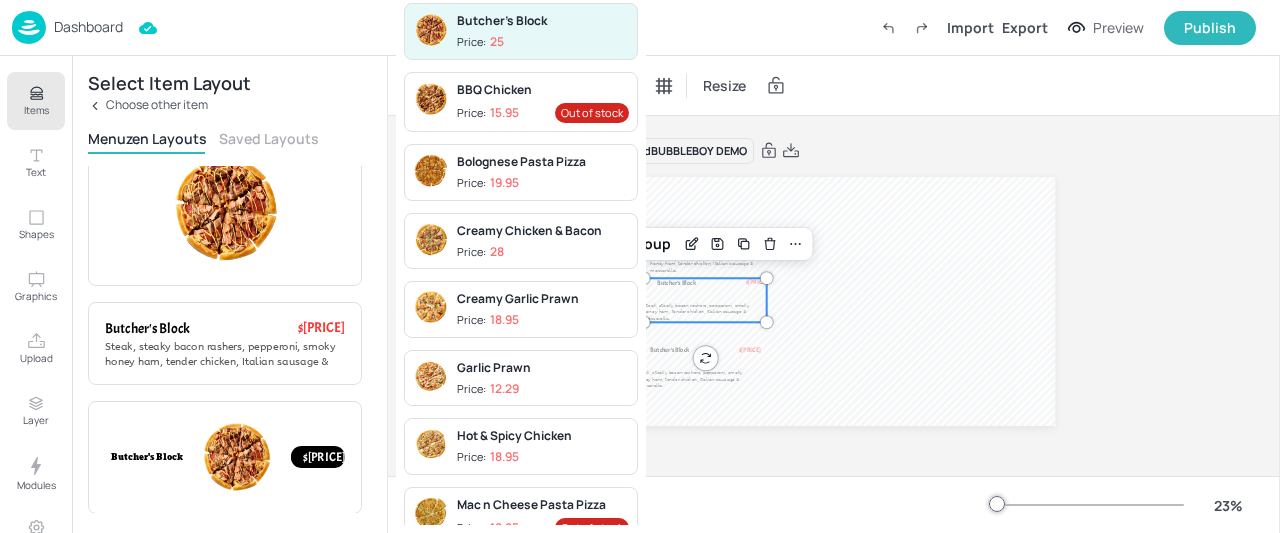 click on "Bolognese Pasta Pizza" at bounding box center [543, 162] 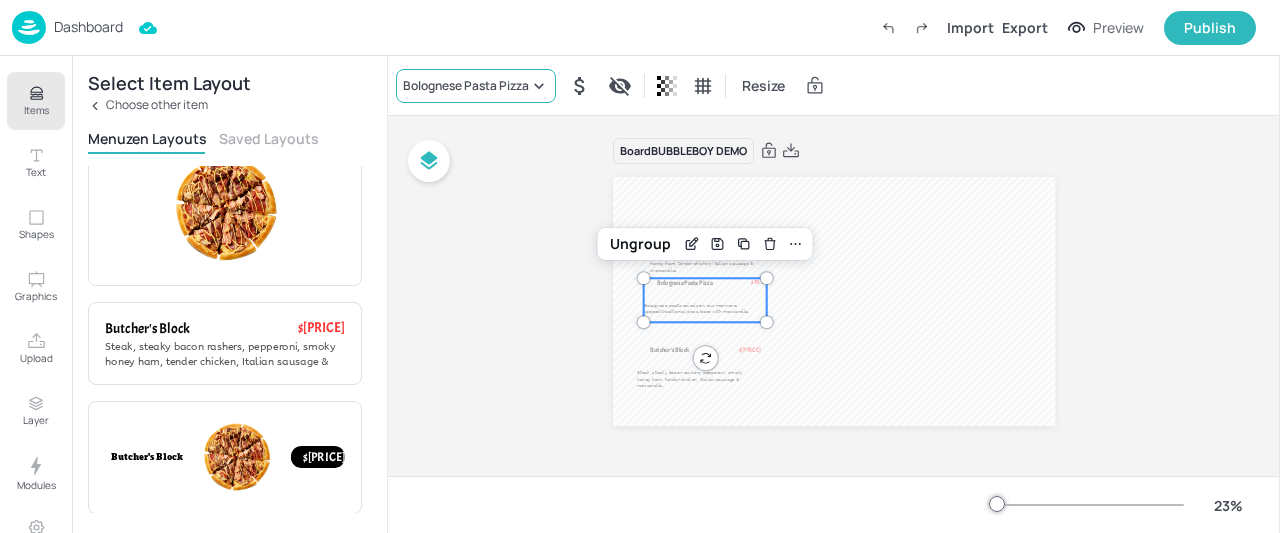 click on "Bolognese Pasta Pizza" at bounding box center (476, 86) 